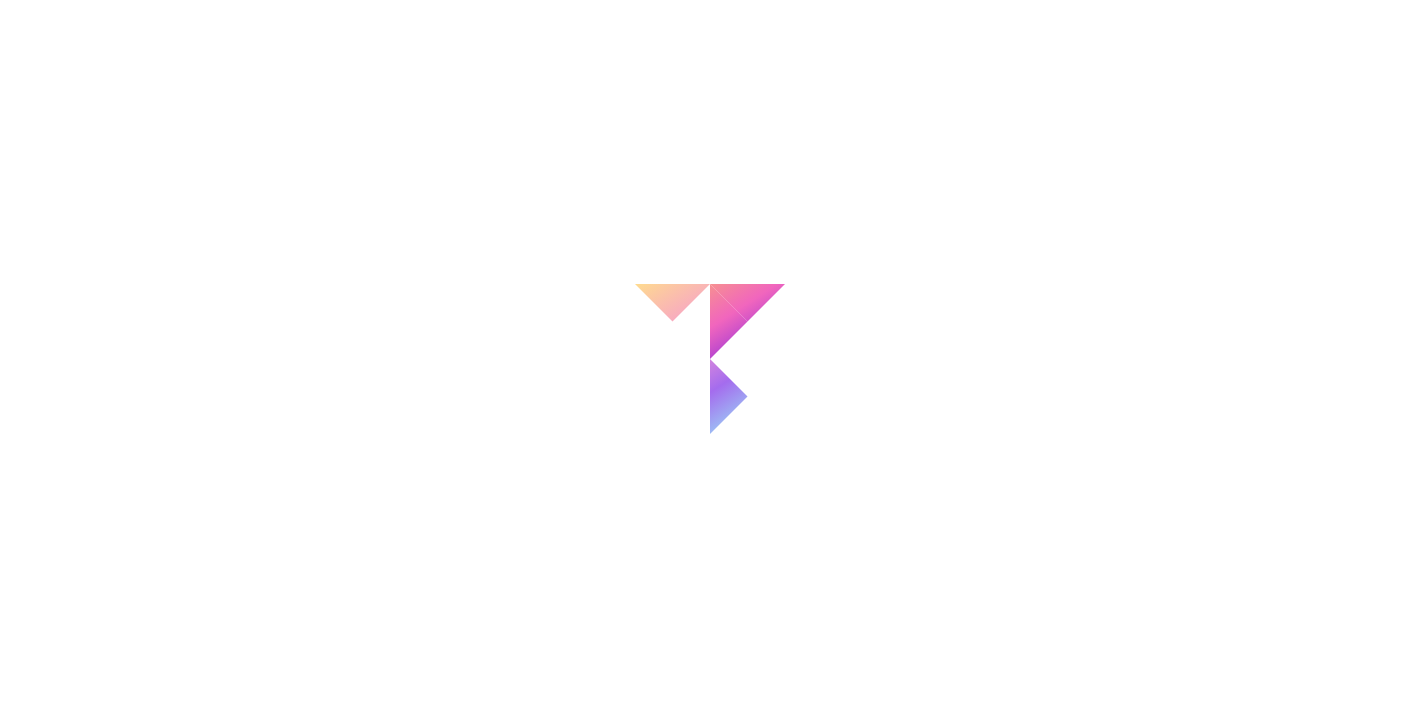 scroll, scrollTop: 0, scrollLeft: 0, axis: both 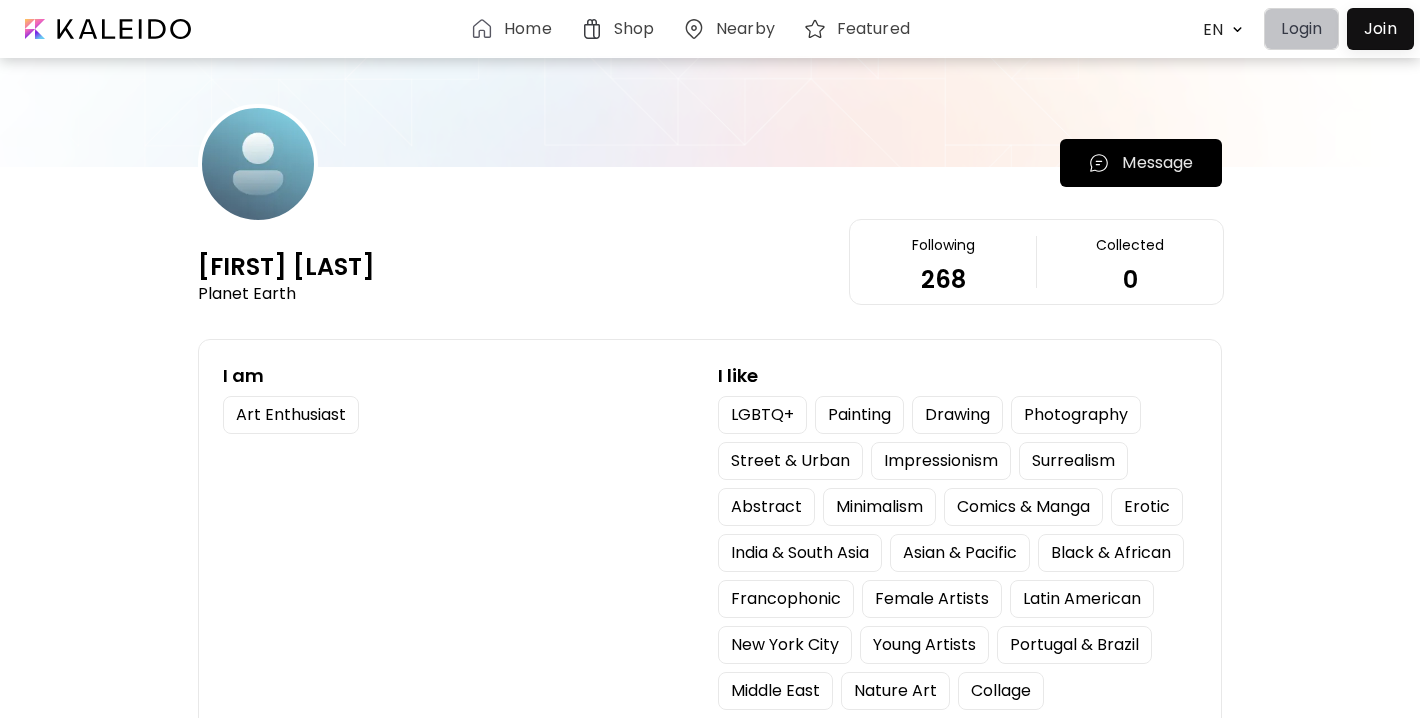 click on "Login" at bounding box center [1301, 29] 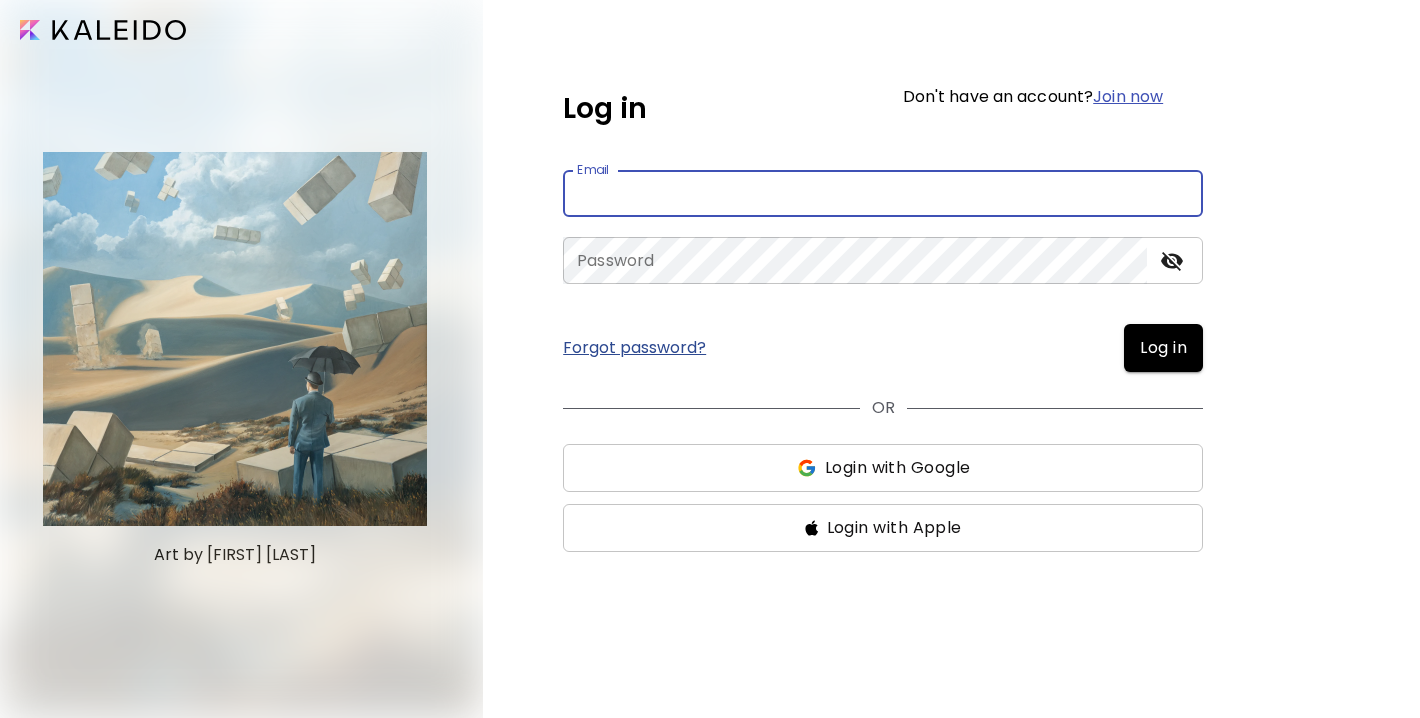 click at bounding box center [883, 193] 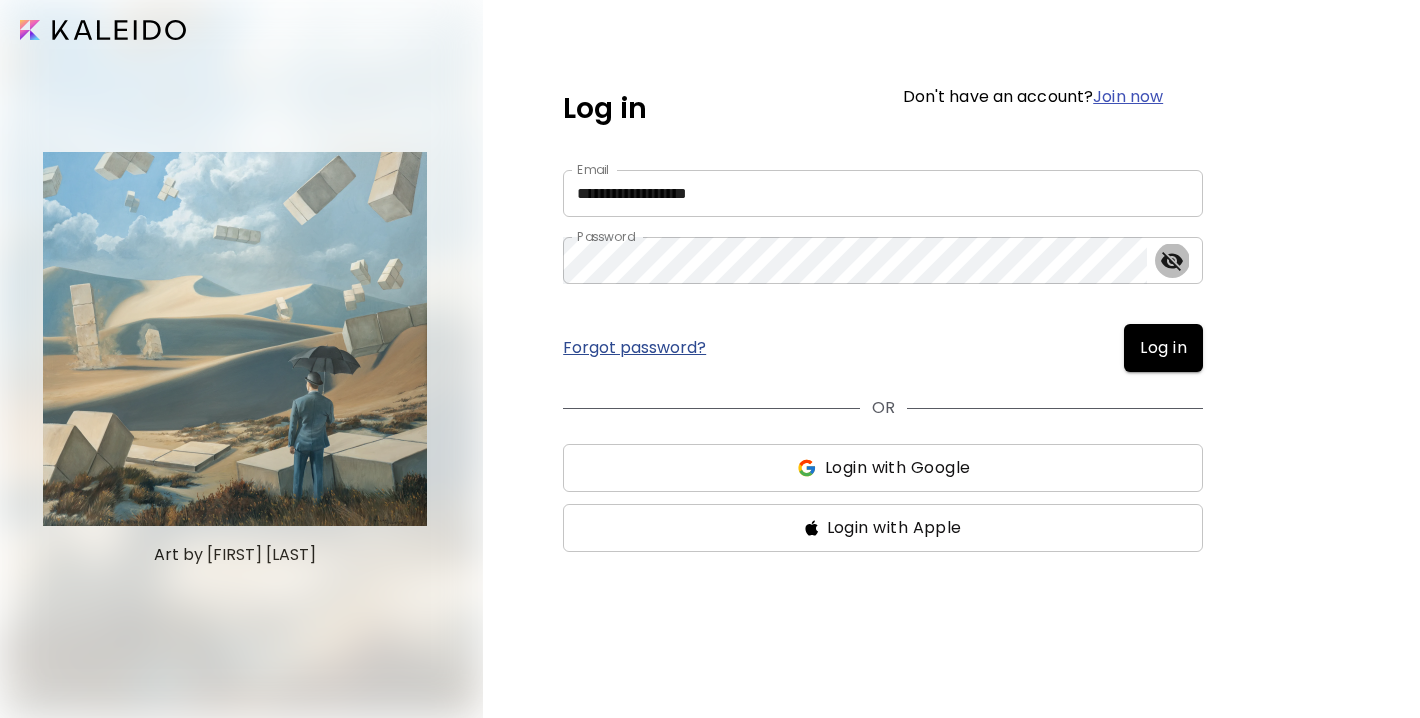 click at bounding box center [1172, 261] 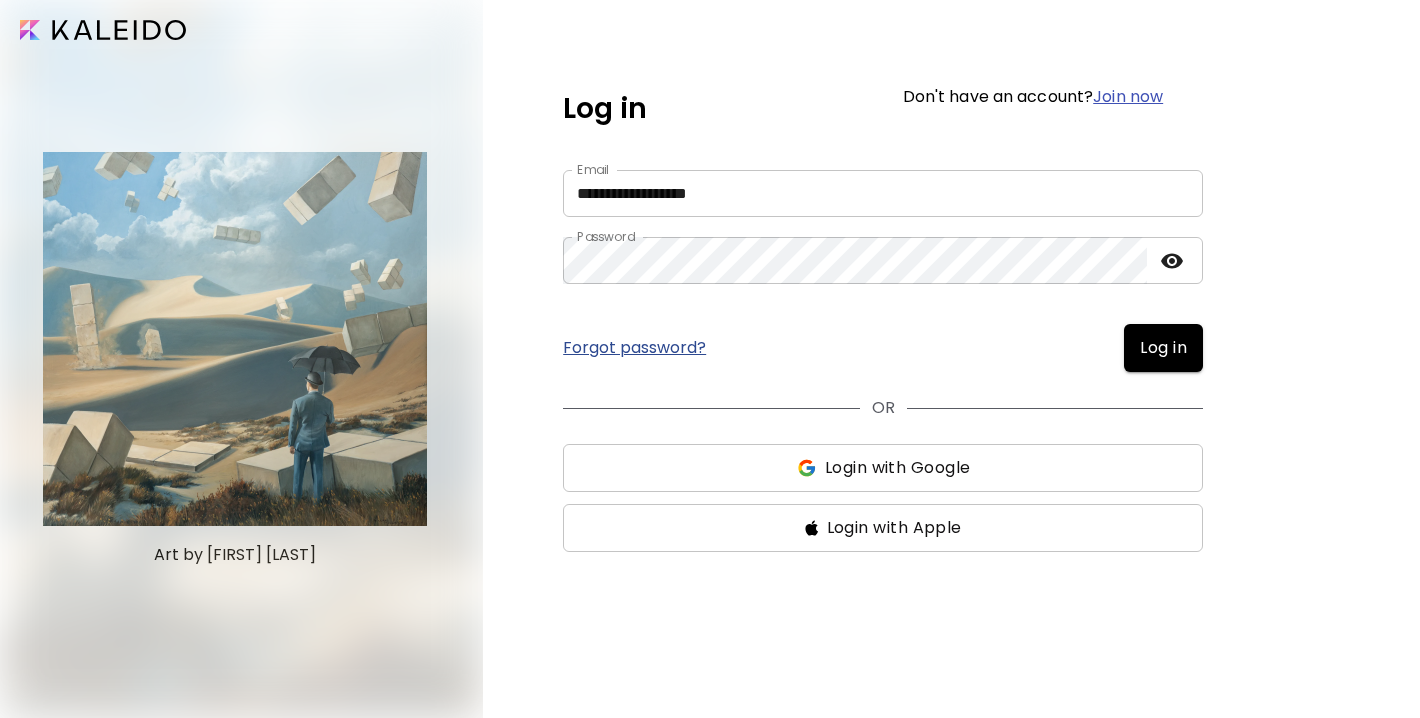 click on "**********" at bounding box center [883, 361] 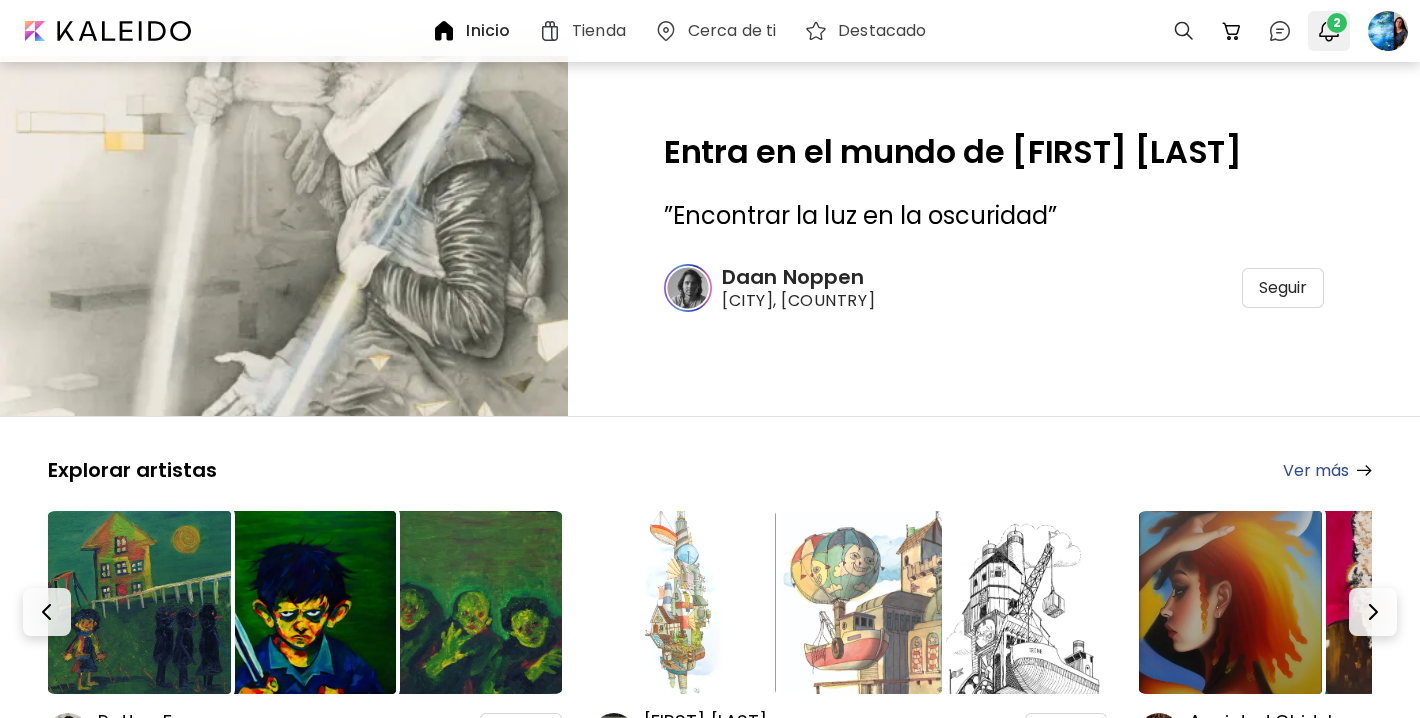 click on "2" at bounding box center (1337, 23) 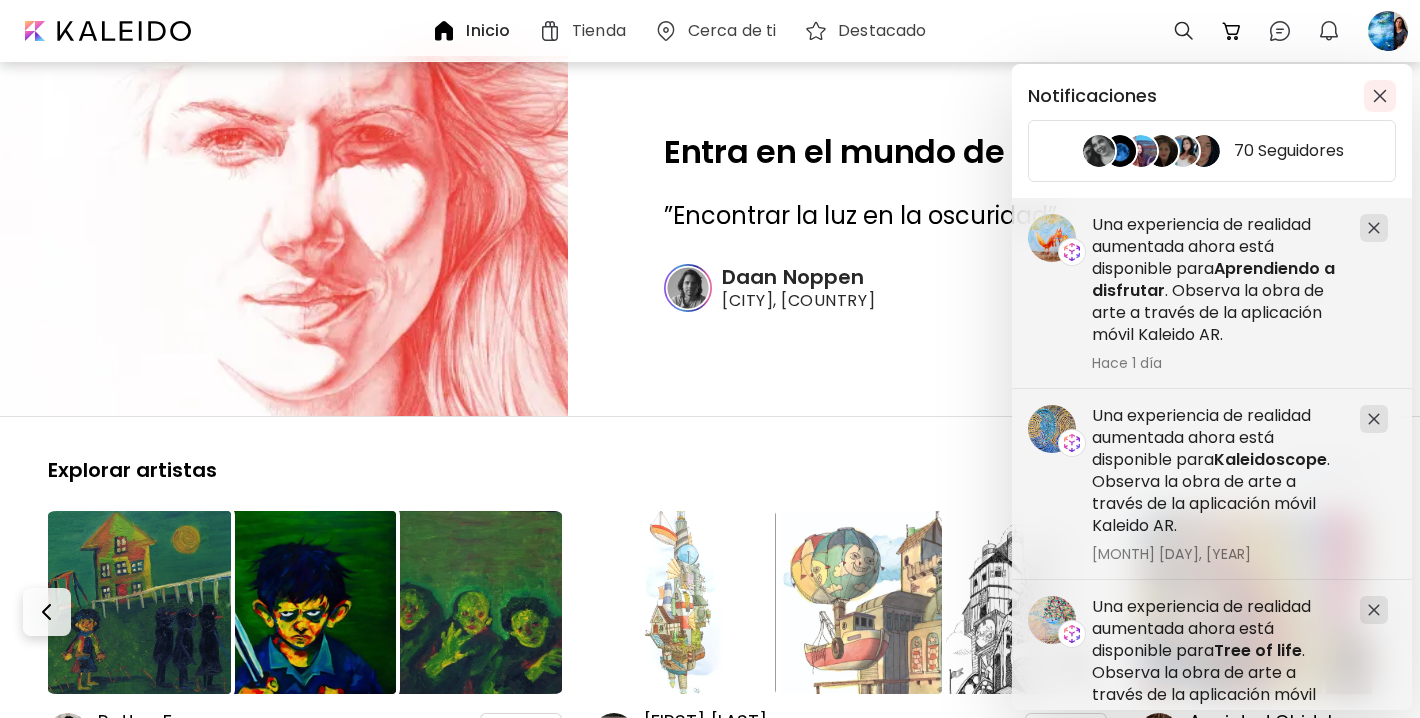 click at bounding box center [1380, 96] 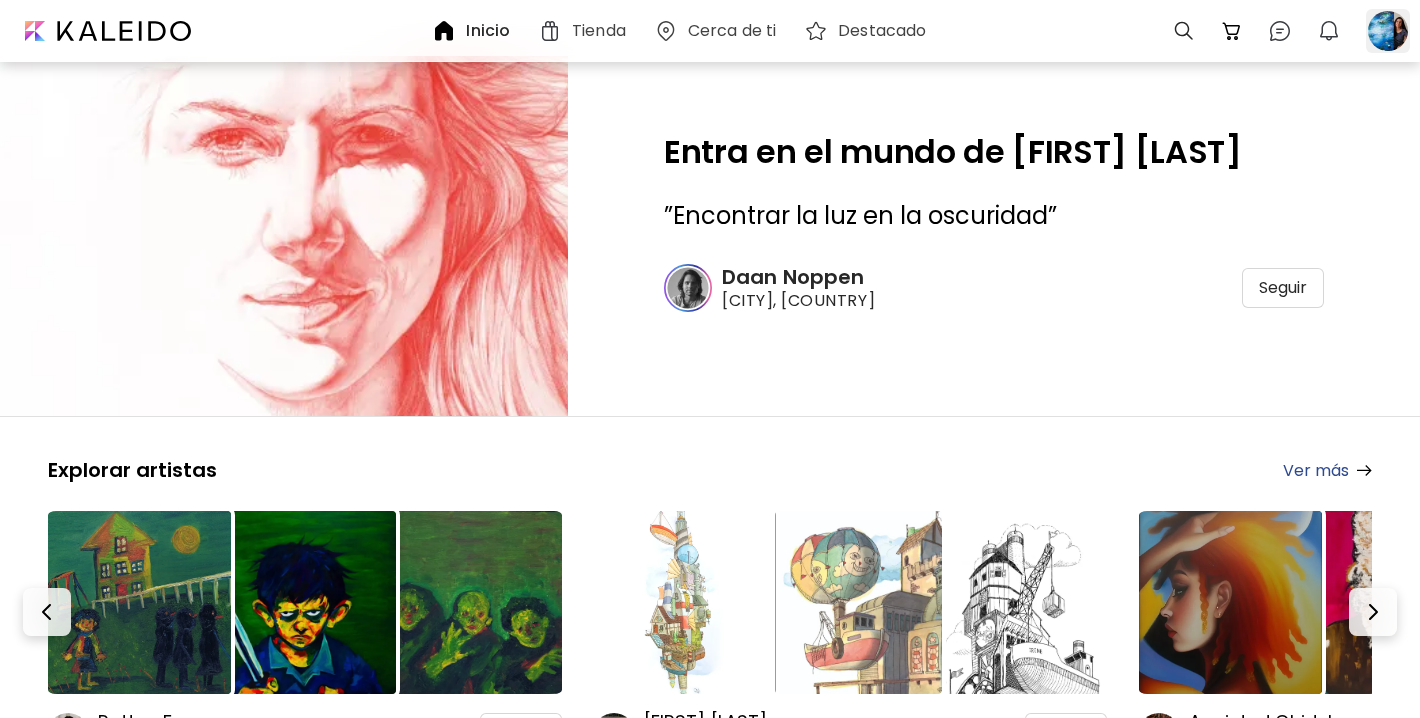 click at bounding box center [1388, 31] 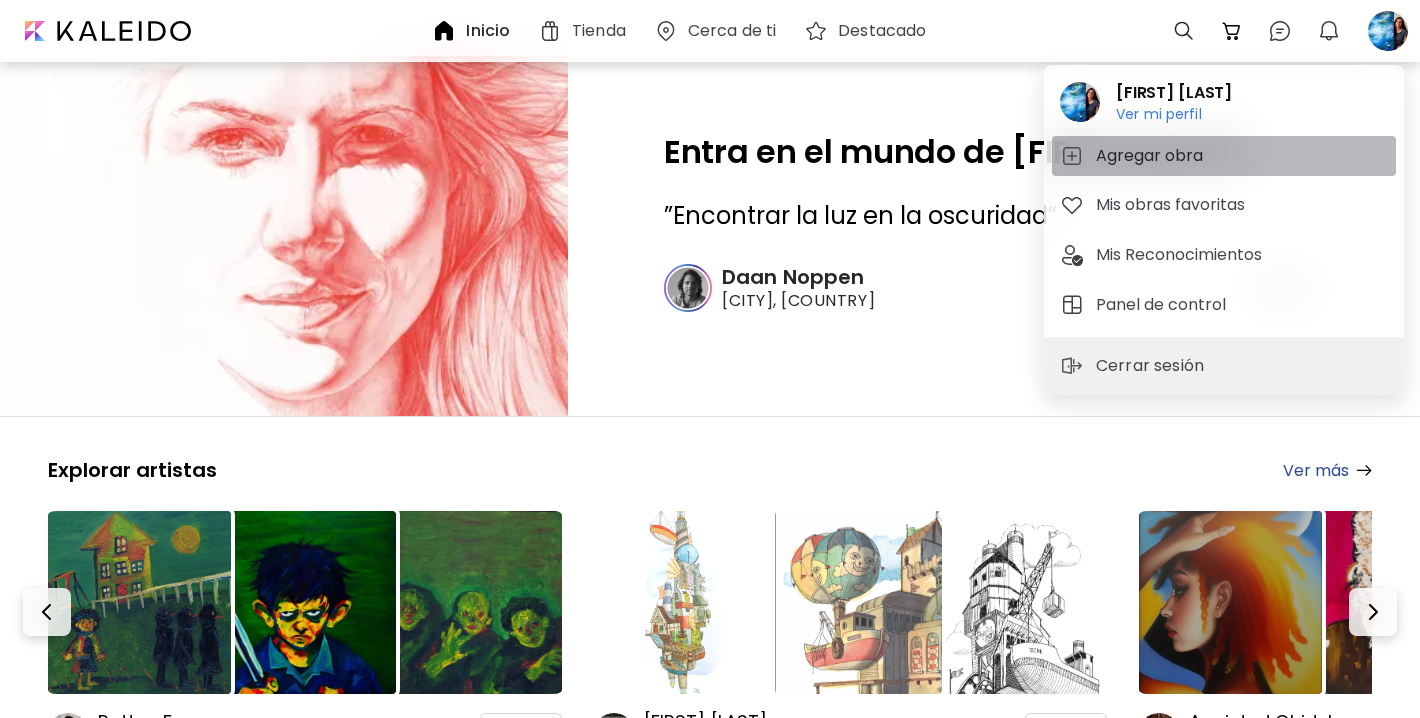click on "Agregar obra" at bounding box center (1152, 156) 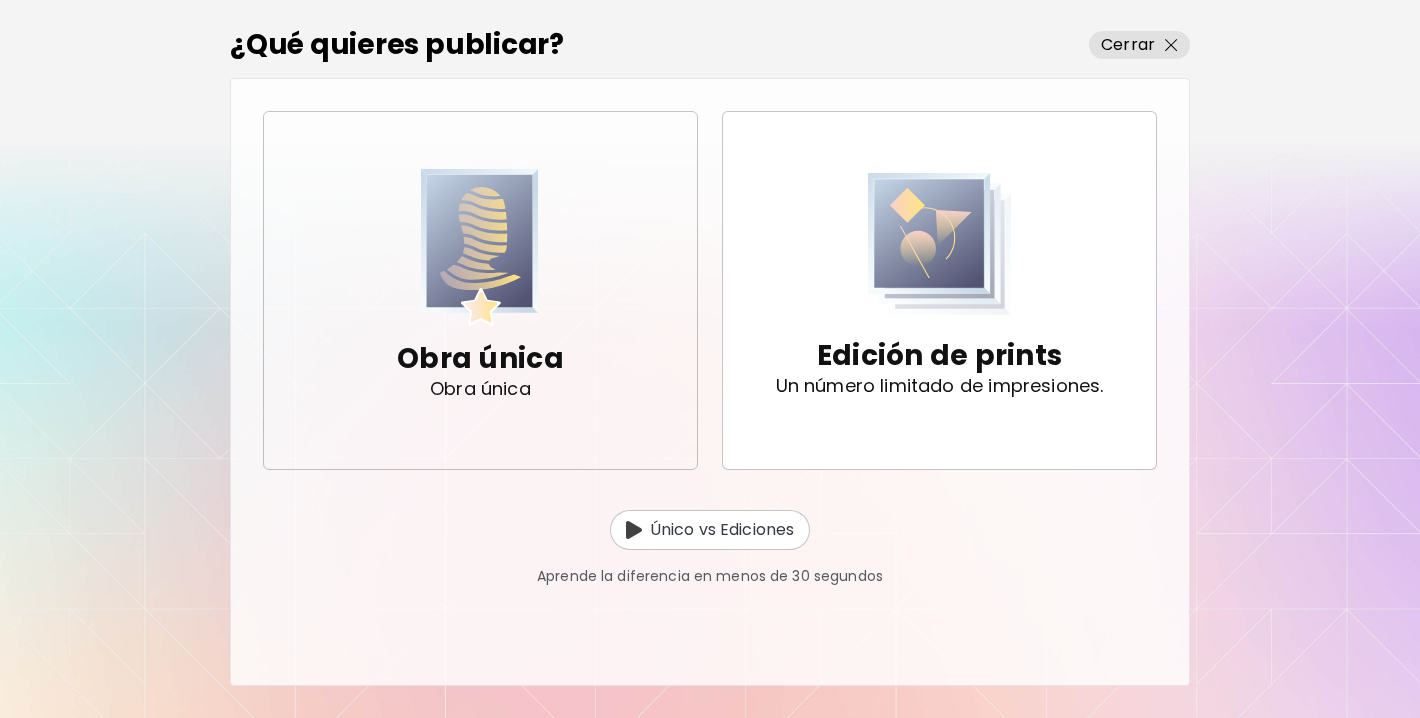 click on "Obra única Obra única" at bounding box center (480, 369) 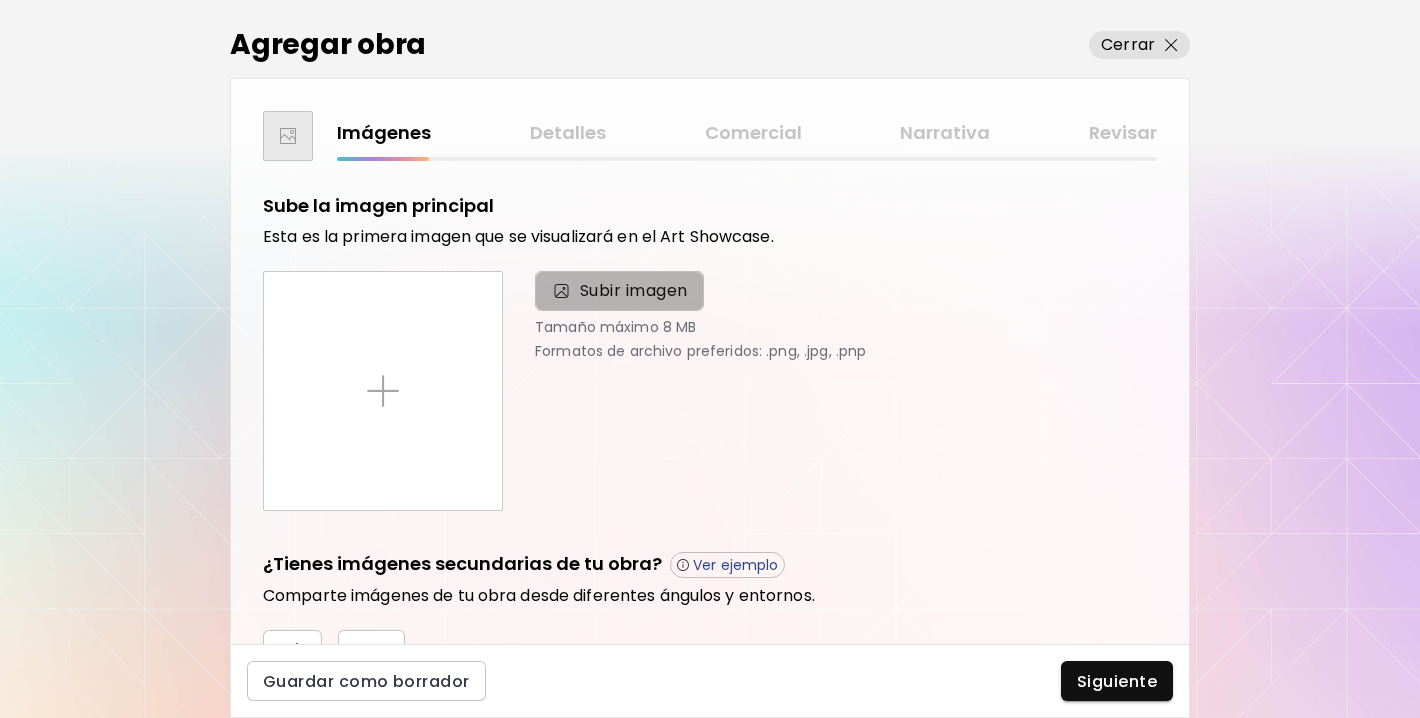 click on "Subir imagen" at bounding box center [634, 291] 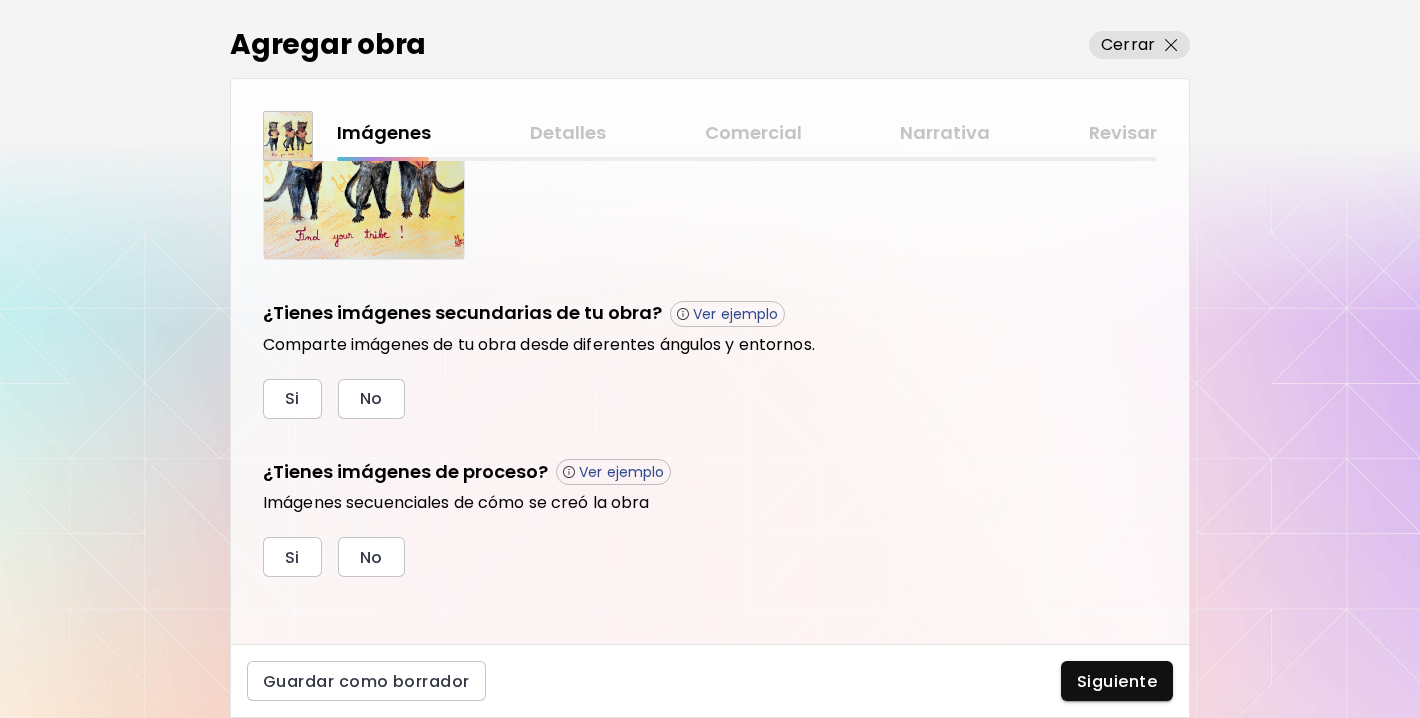 scroll, scrollTop: 575, scrollLeft: 0, axis: vertical 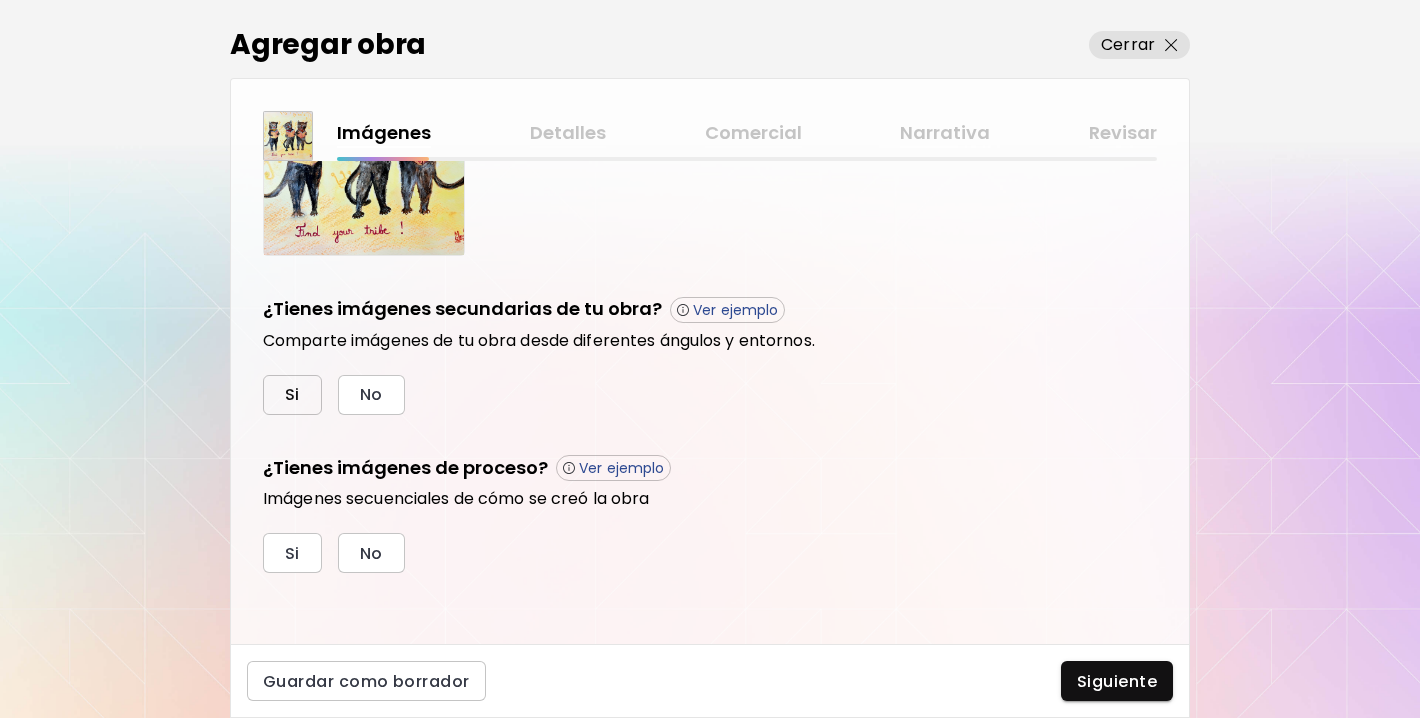 click on "Si" at bounding box center (292, 395) 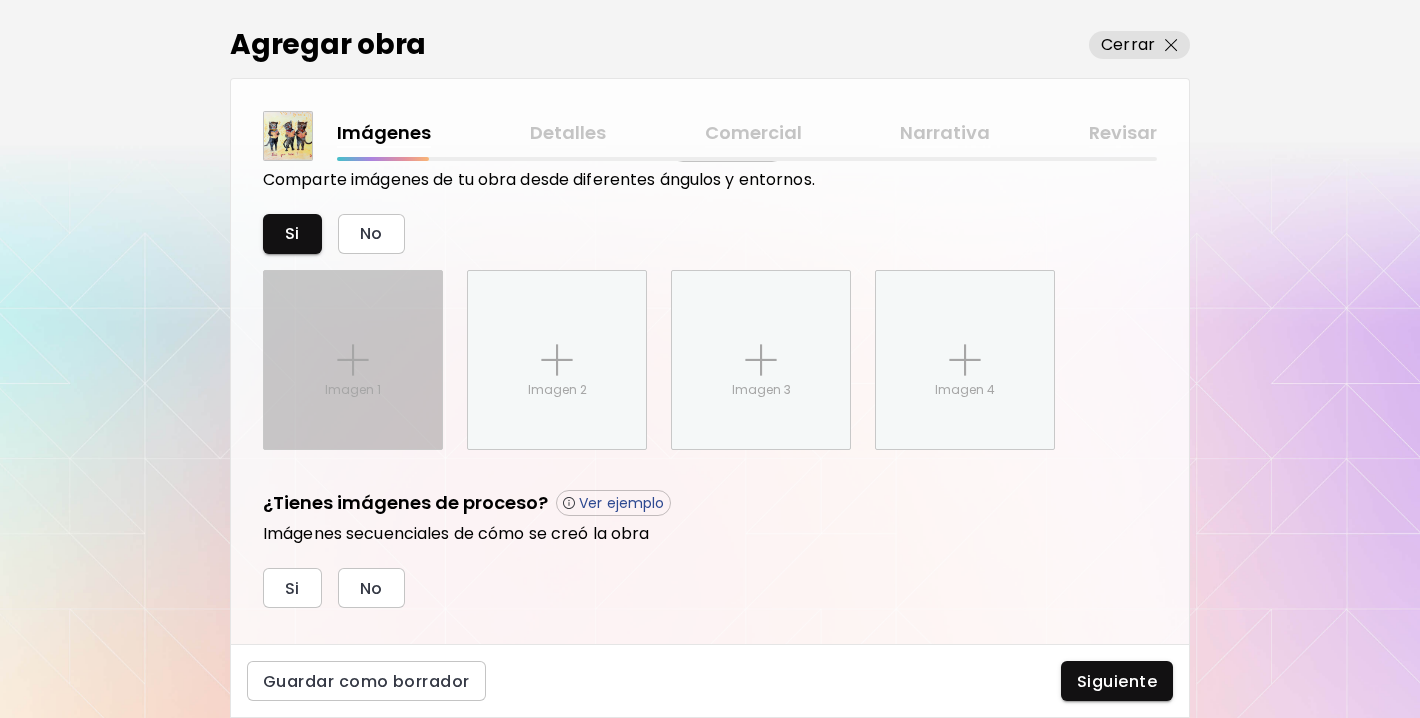 scroll, scrollTop: 771, scrollLeft: 0, axis: vertical 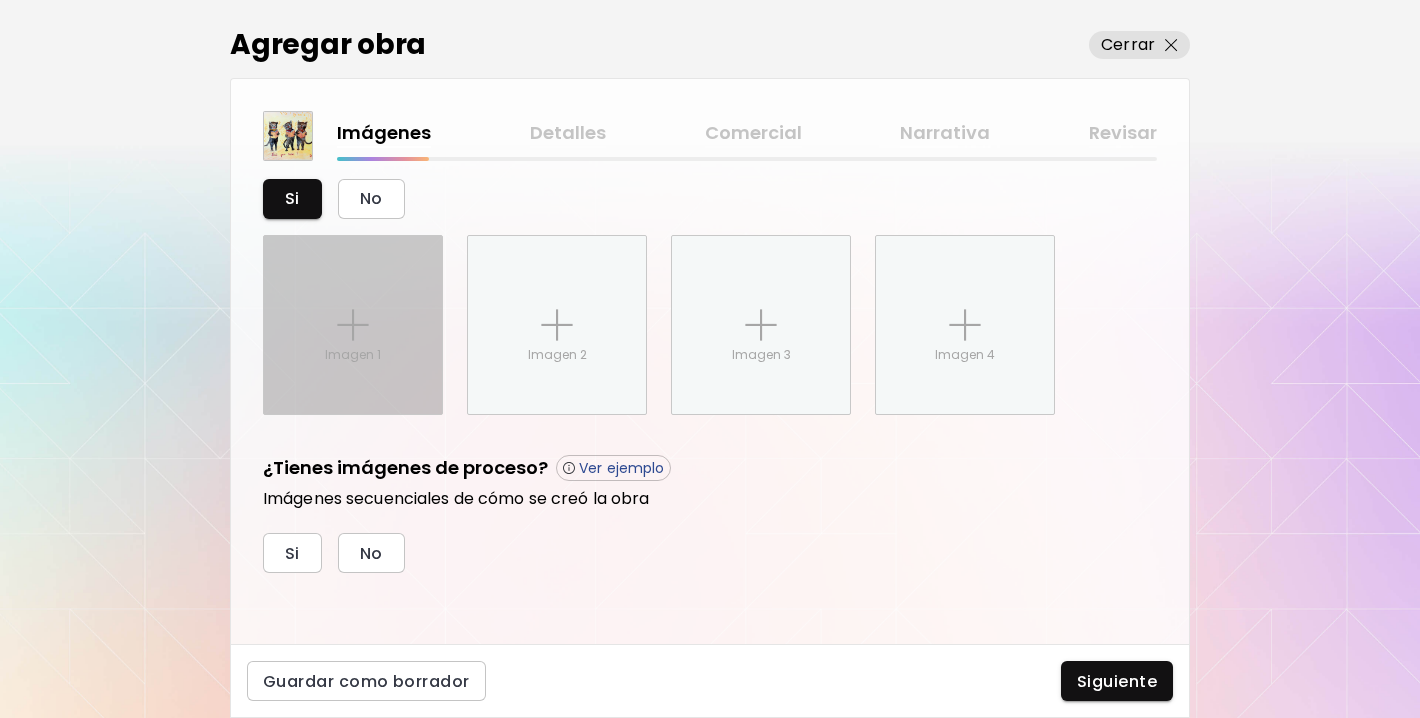click on "Imagen 1" at bounding box center [353, 325] 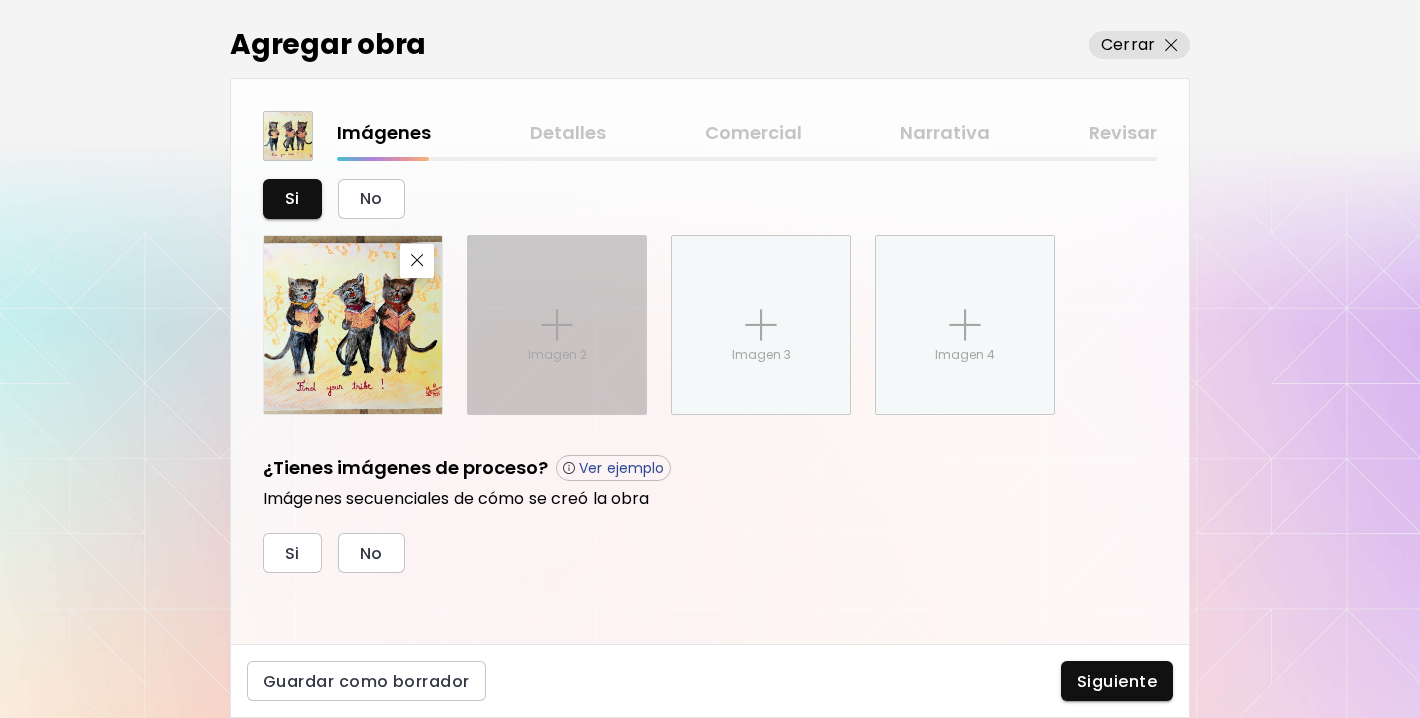 click on "Imagen 2" at bounding box center (557, 325) 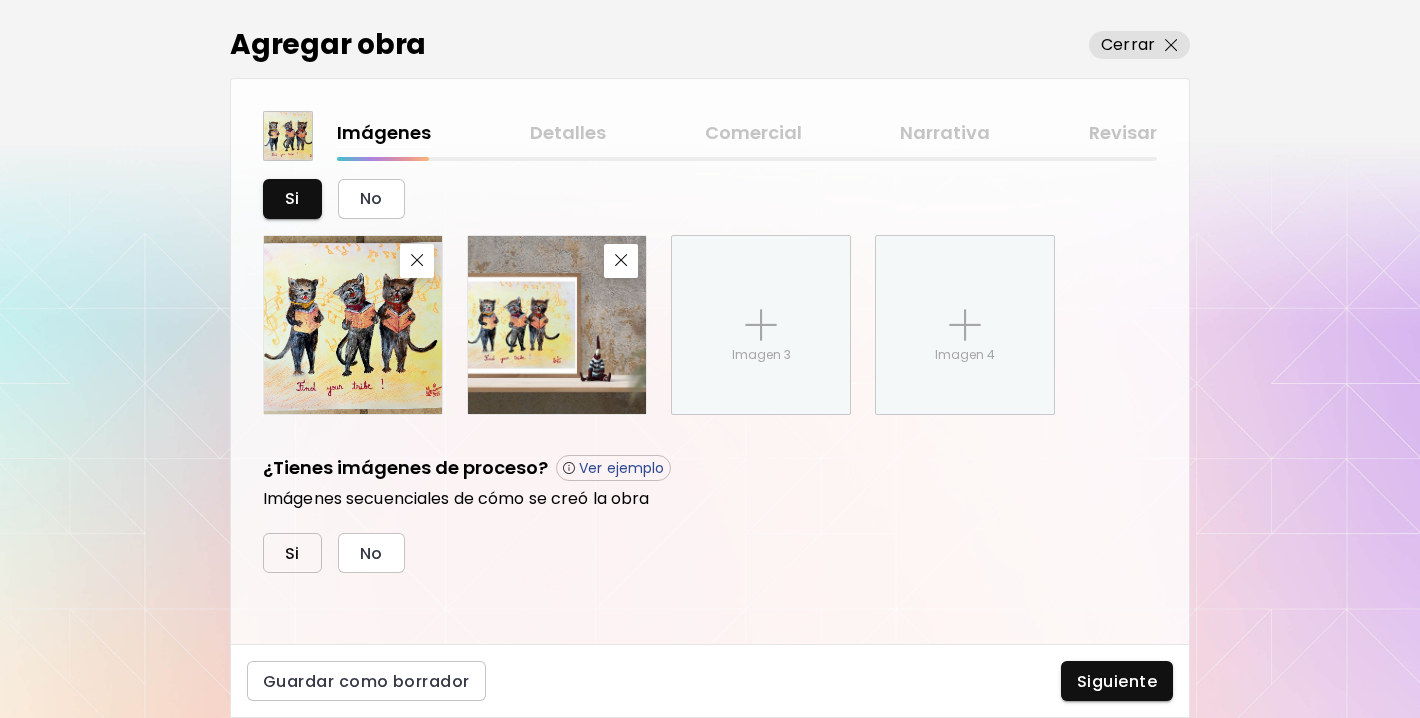 click on "Si" at bounding box center [292, 553] 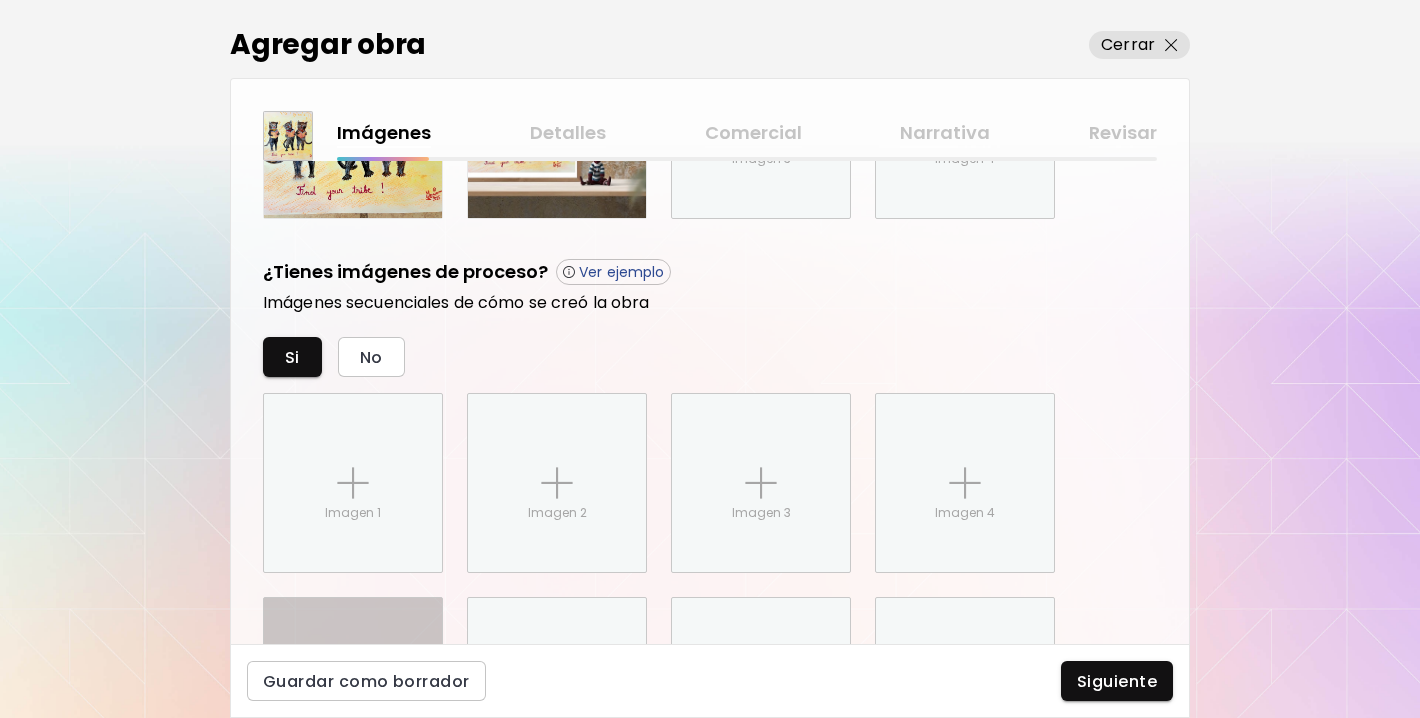 scroll, scrollTop: 1171, scrollLeft: 0, axis: vertical 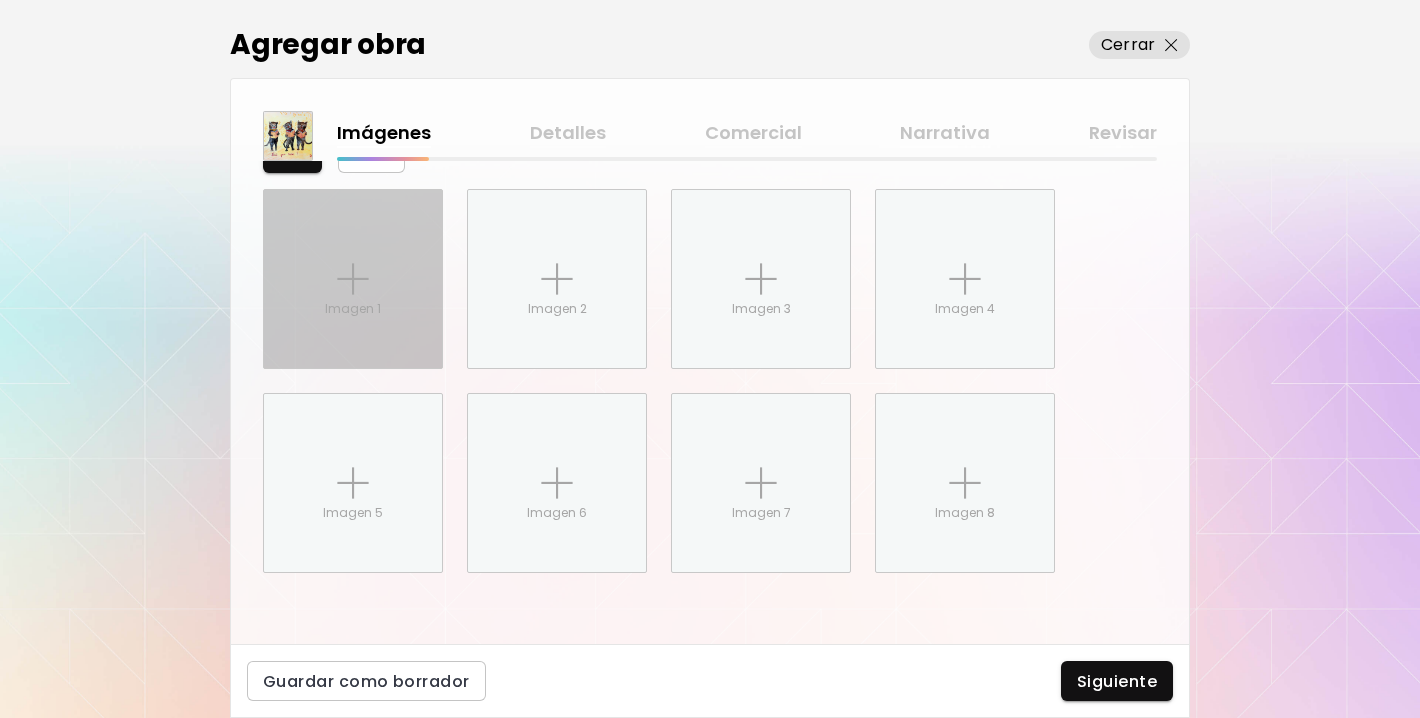 click on "Imagen 1" at bounding box center (353, 279) 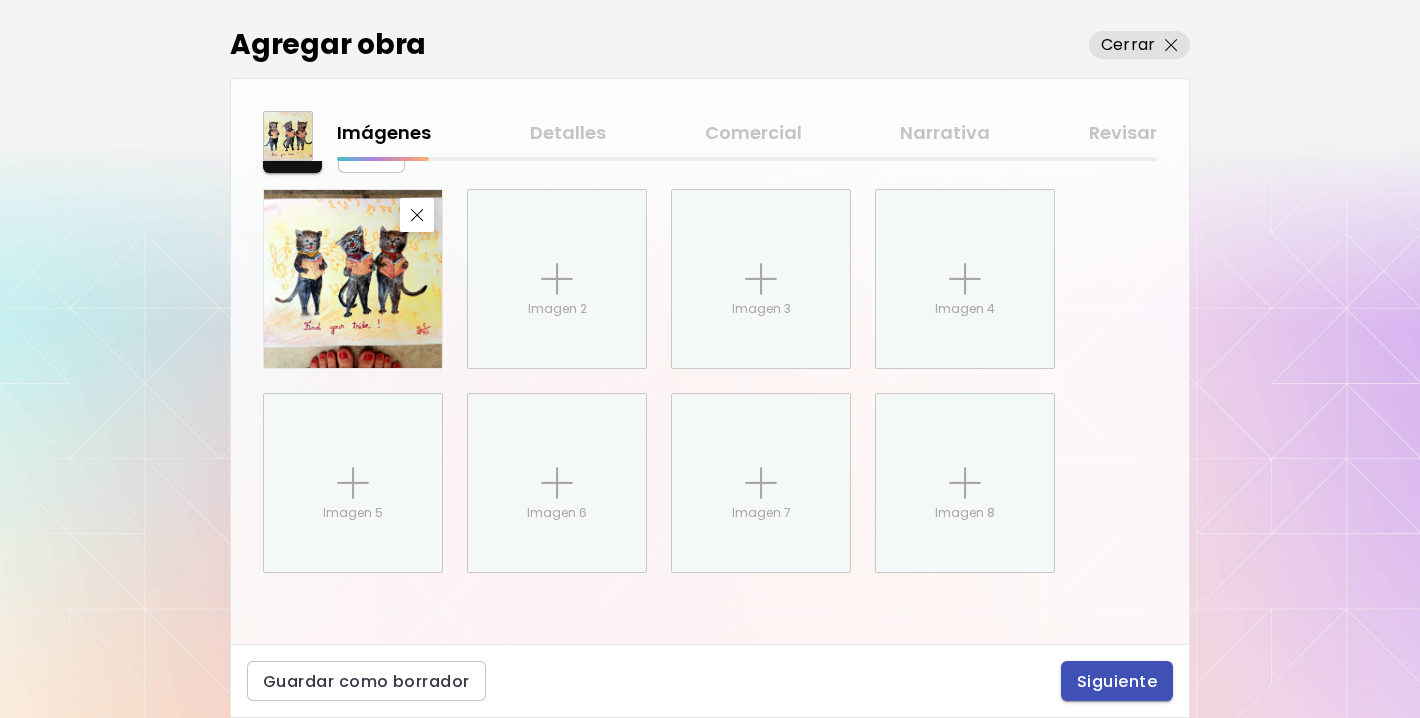 click on "Siguiente" at bounding box center [1117, 681] 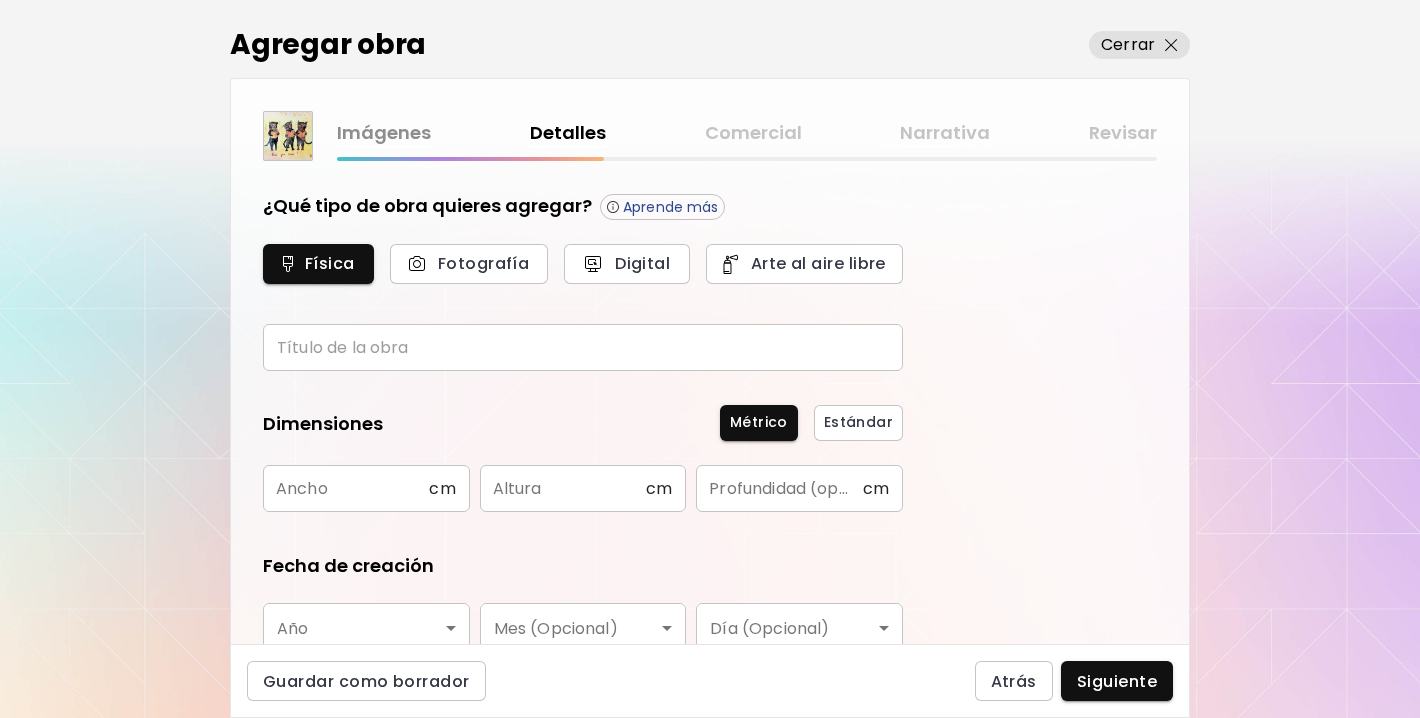 click at bounding box center (583, 347) 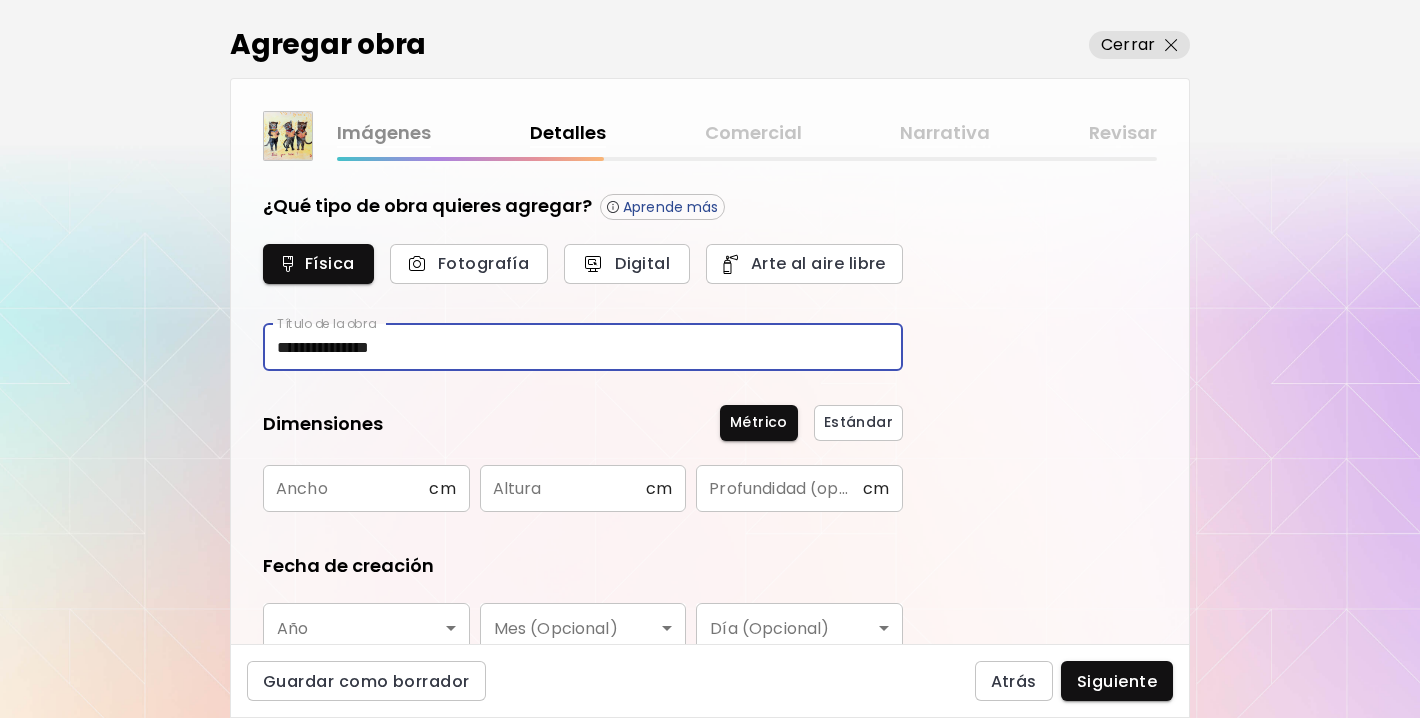 type on "**********" 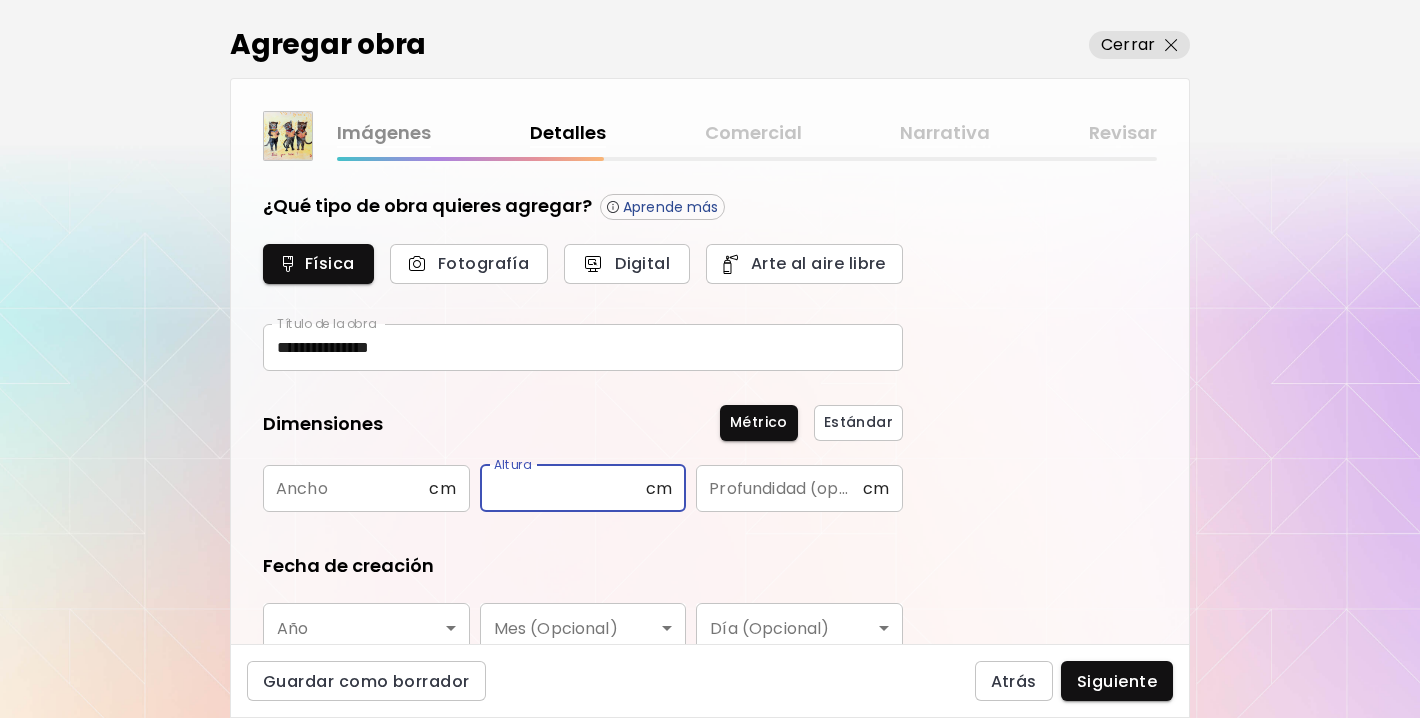 click at bounding box center [563, 488] 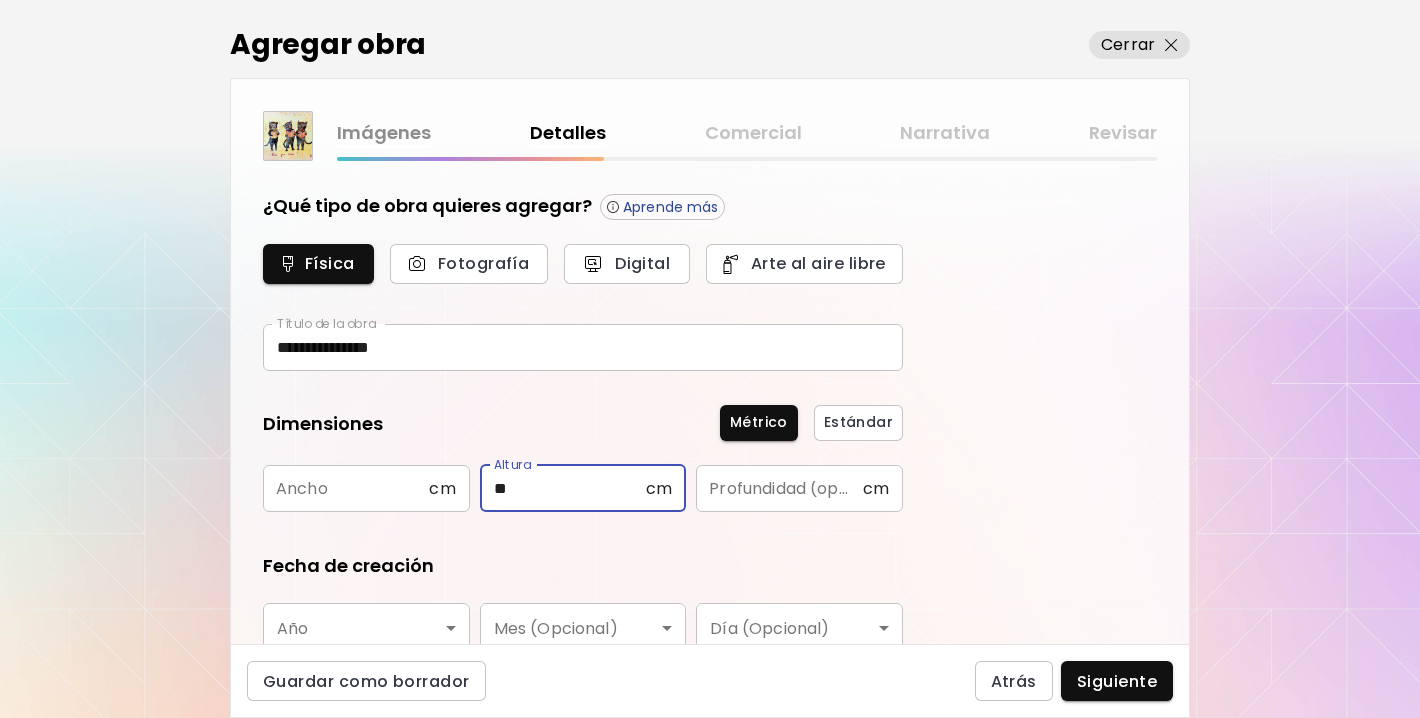 type on "**" 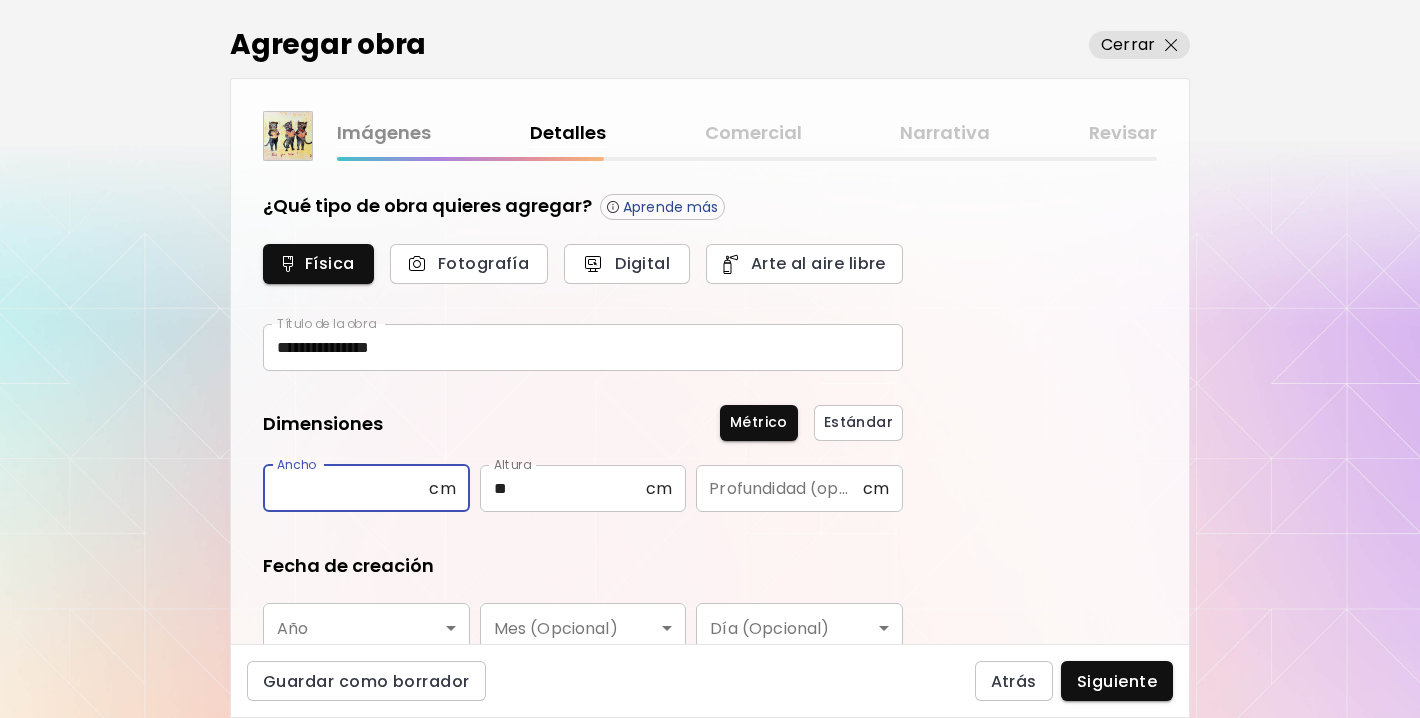 click at bounding box center [346, 488] 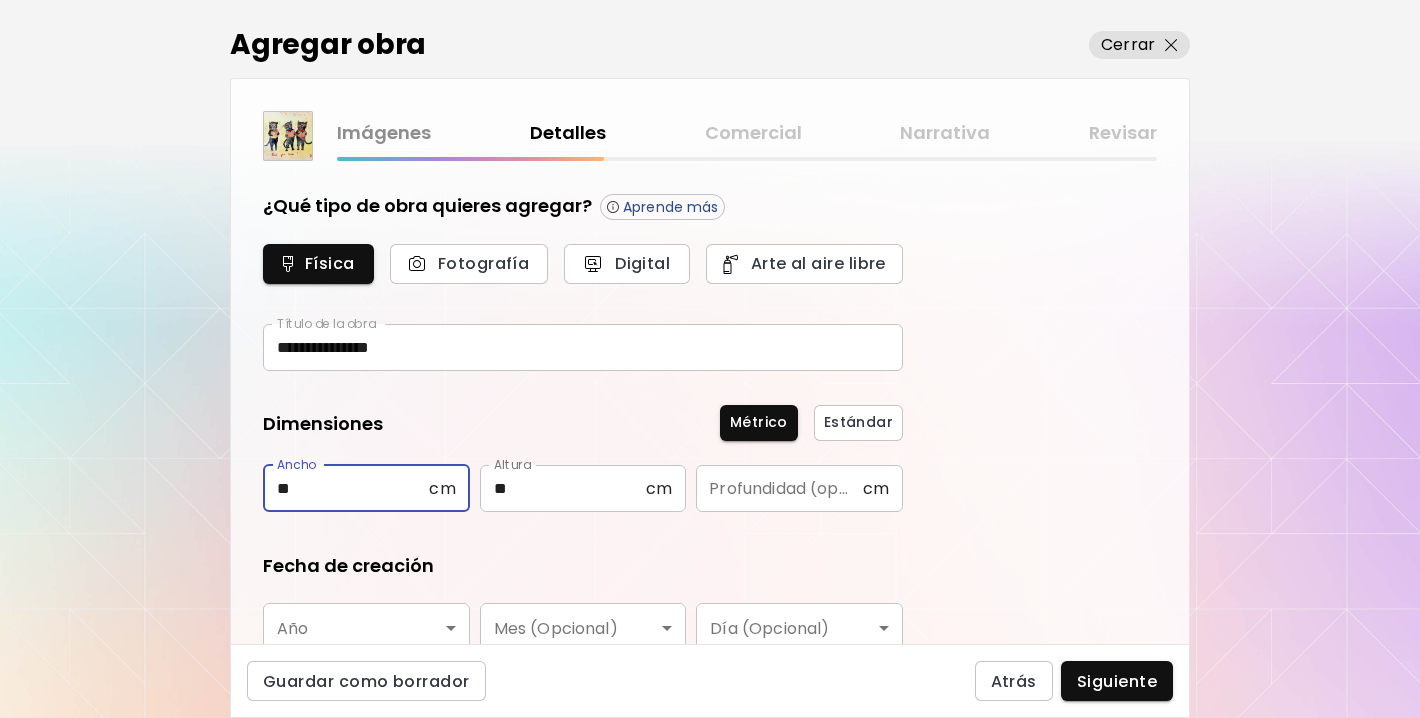 type on "**" 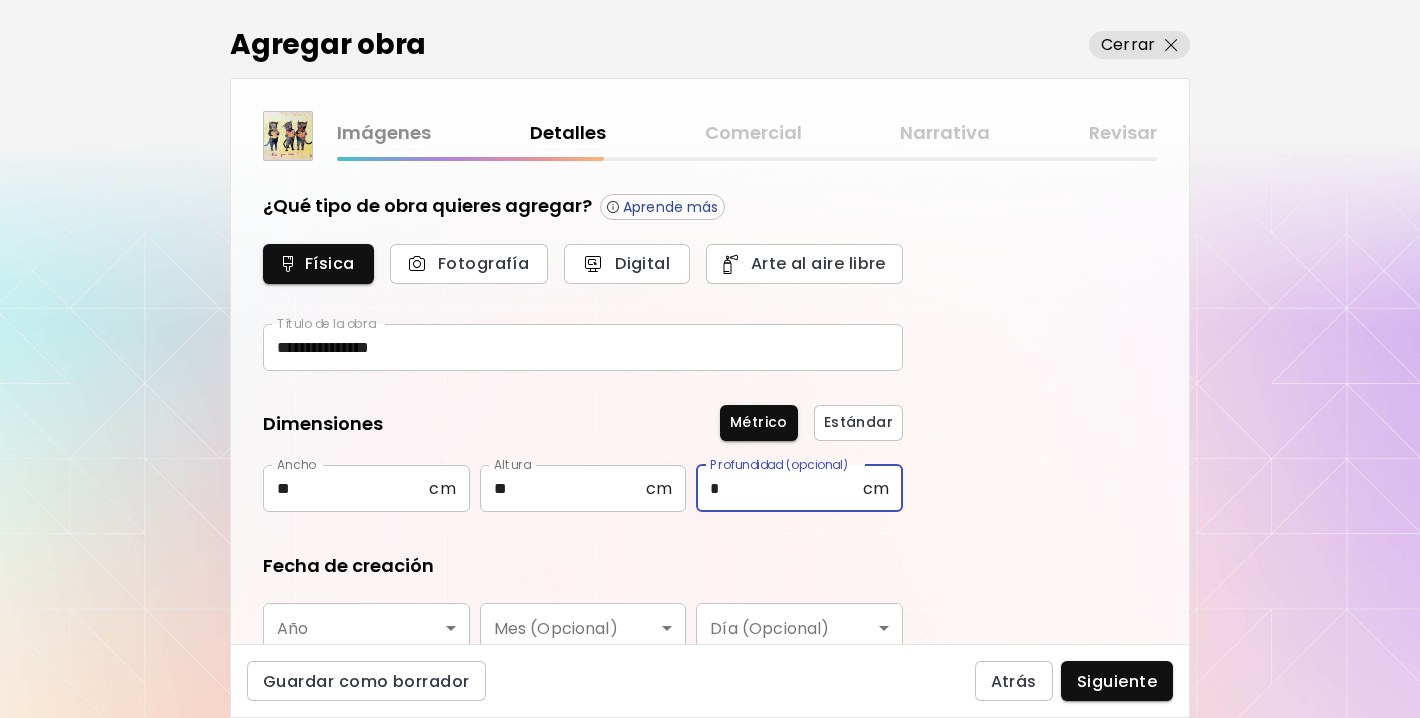 type on "*" 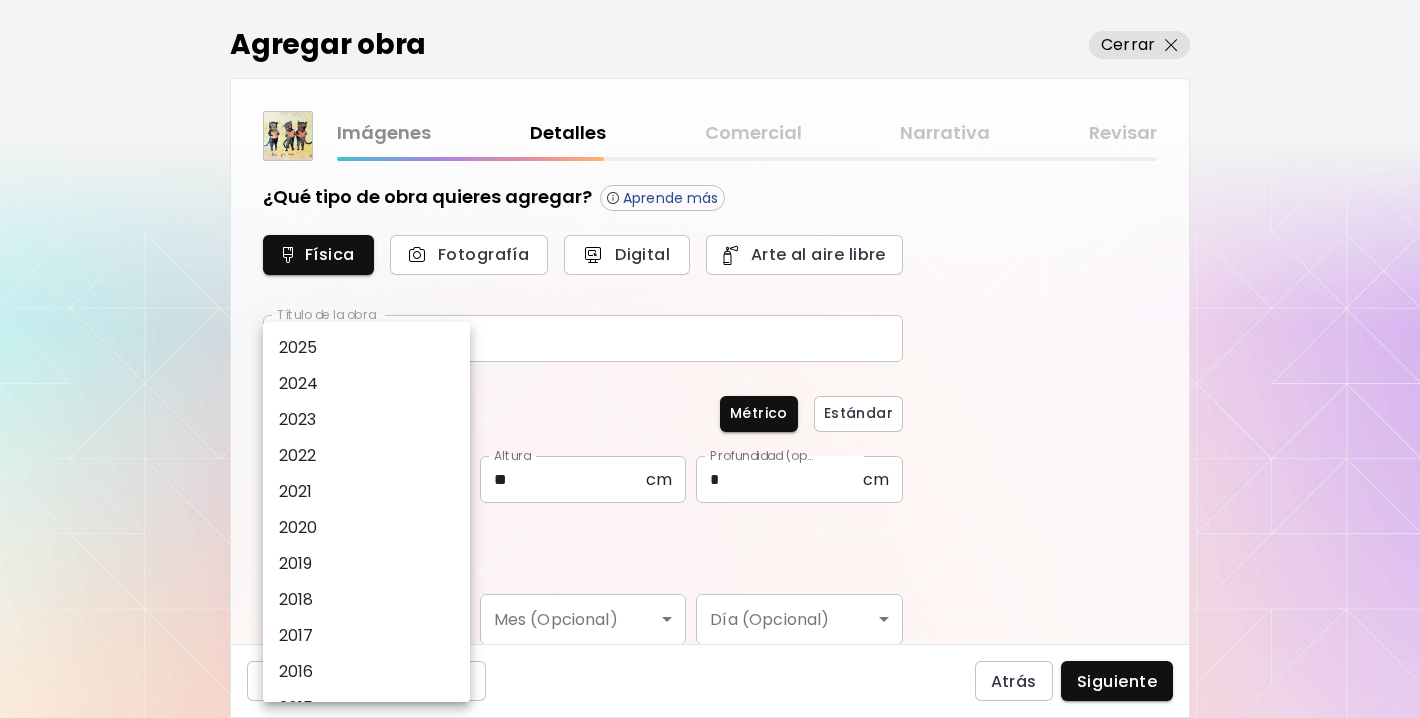 click on "2025" at bounding box center (366, 348) 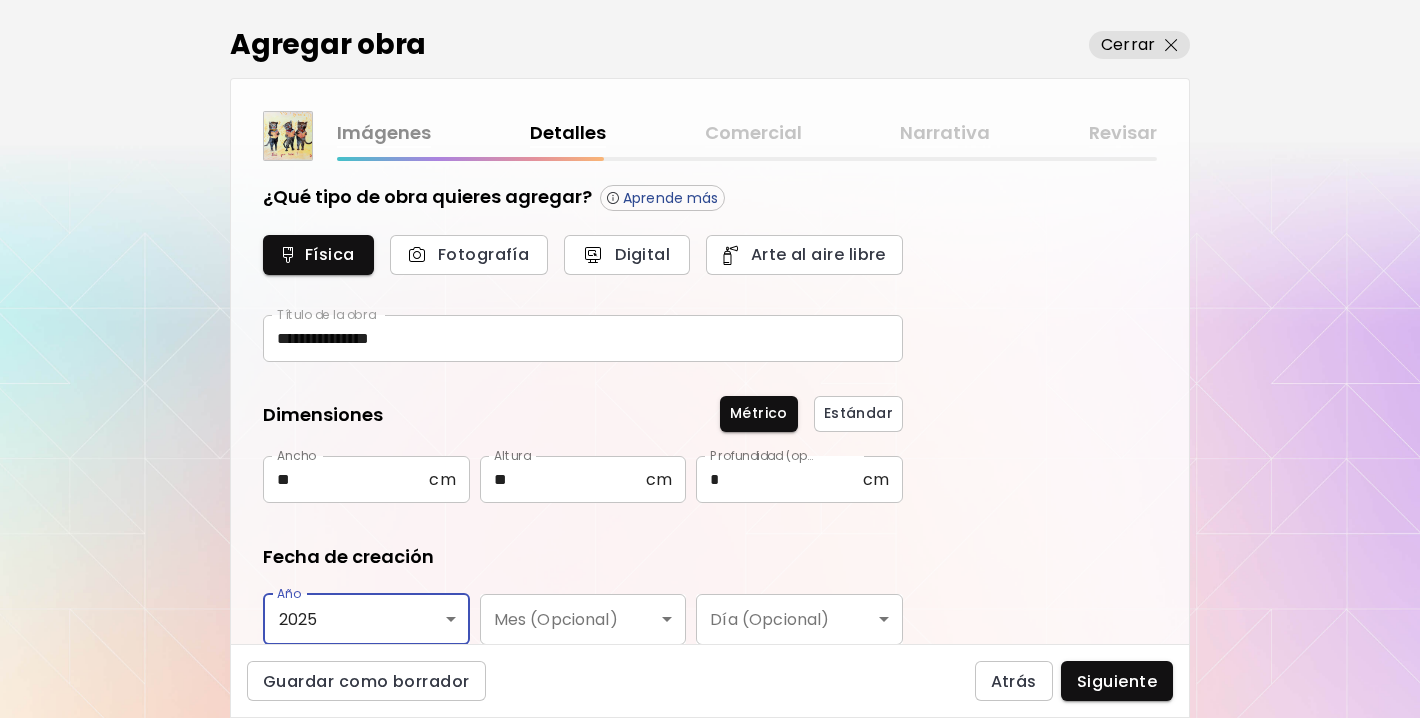 click on "**********" at bounding box center [710, 359] 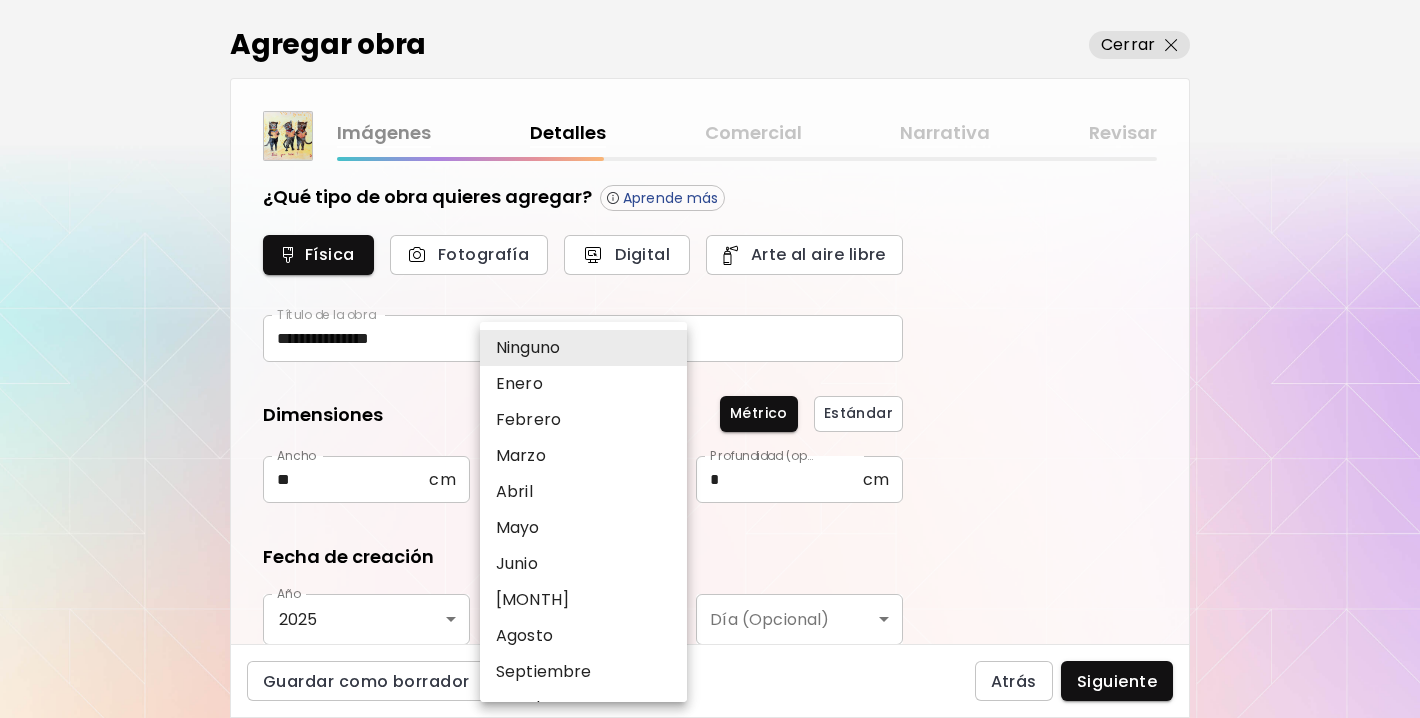 click on "[MONTH]" at bounding box center [583, 600] 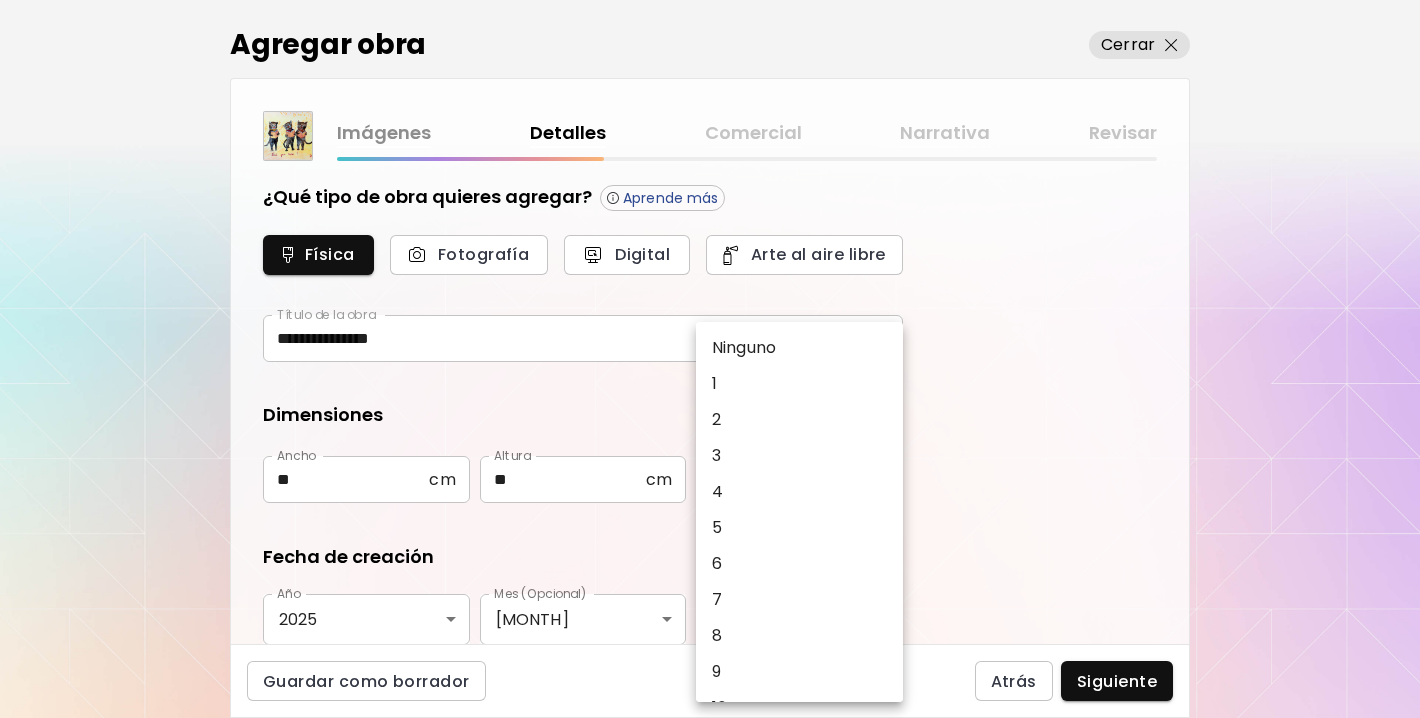 click on "**********" at bounding box center (710, 359) 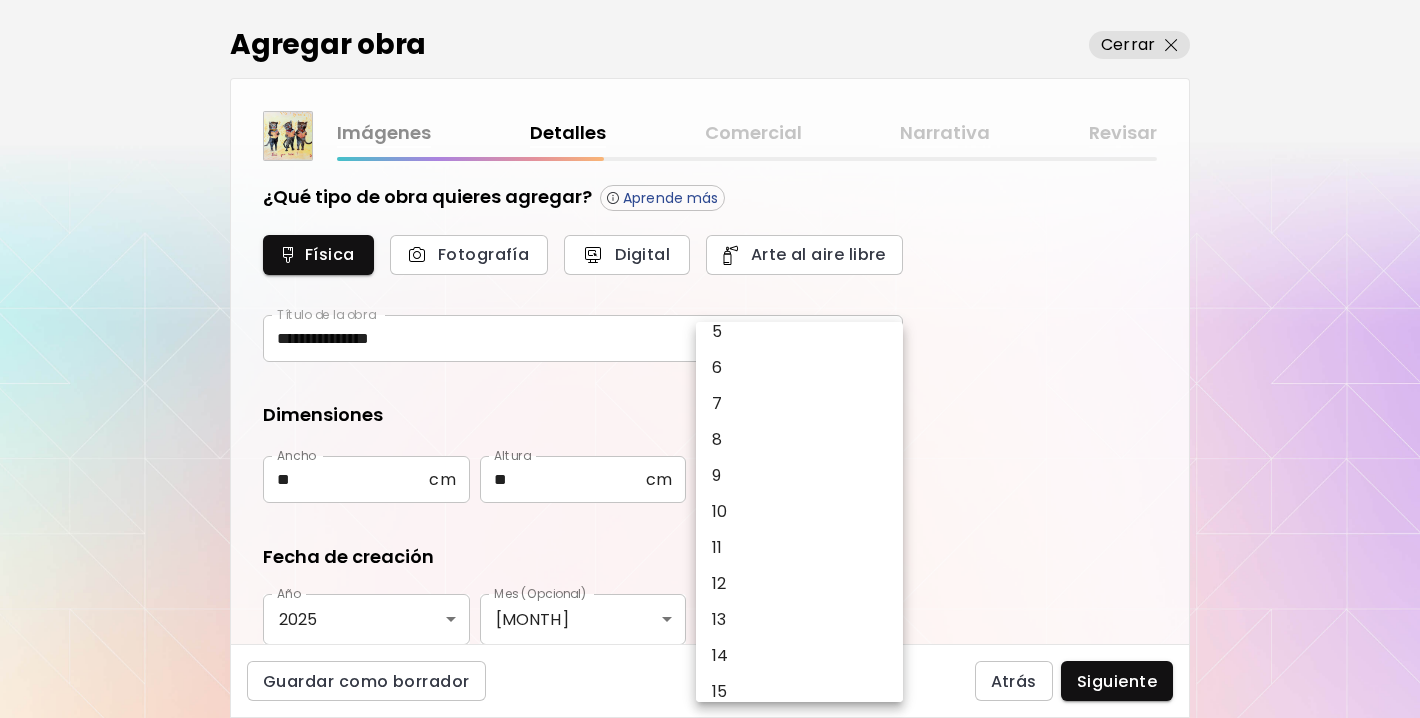 scroll, scrollTop: 226, scrollLeft: 0, axis: vertical 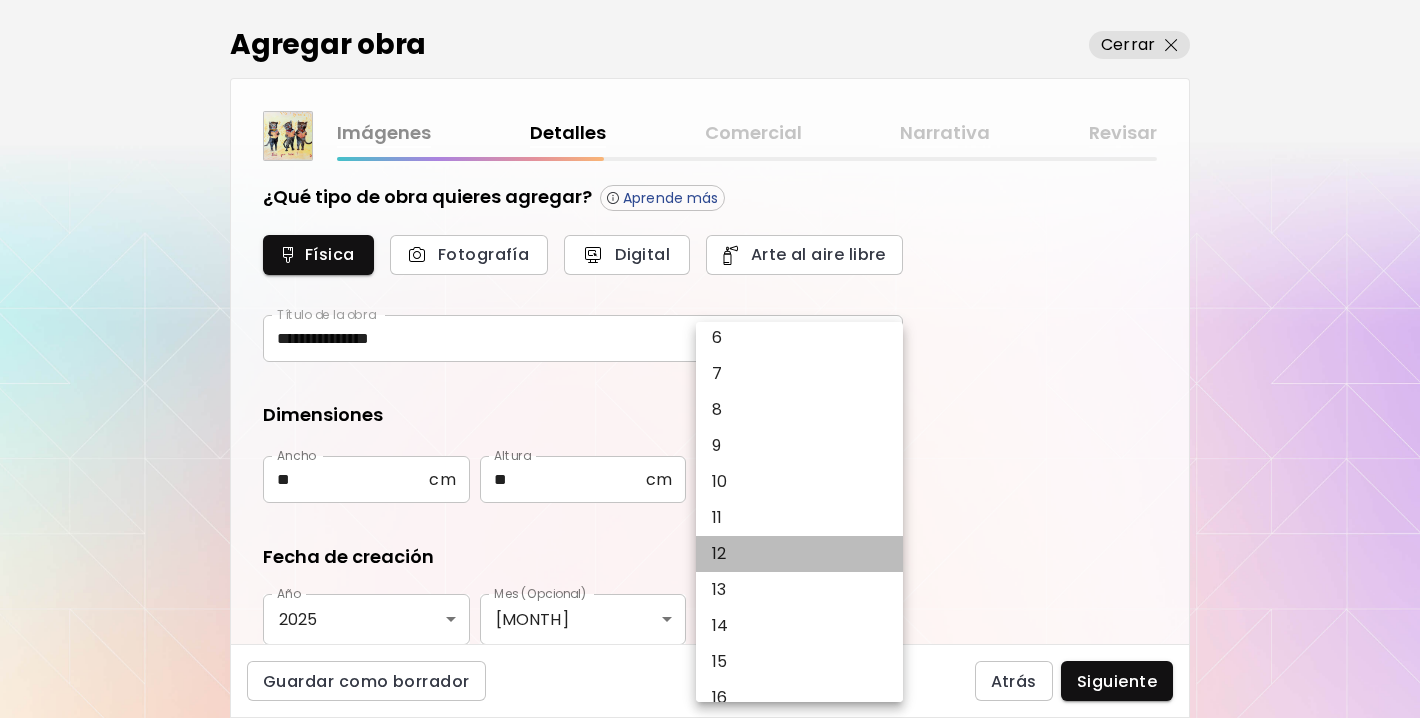 click on "12" at bounding box center [799, 554] 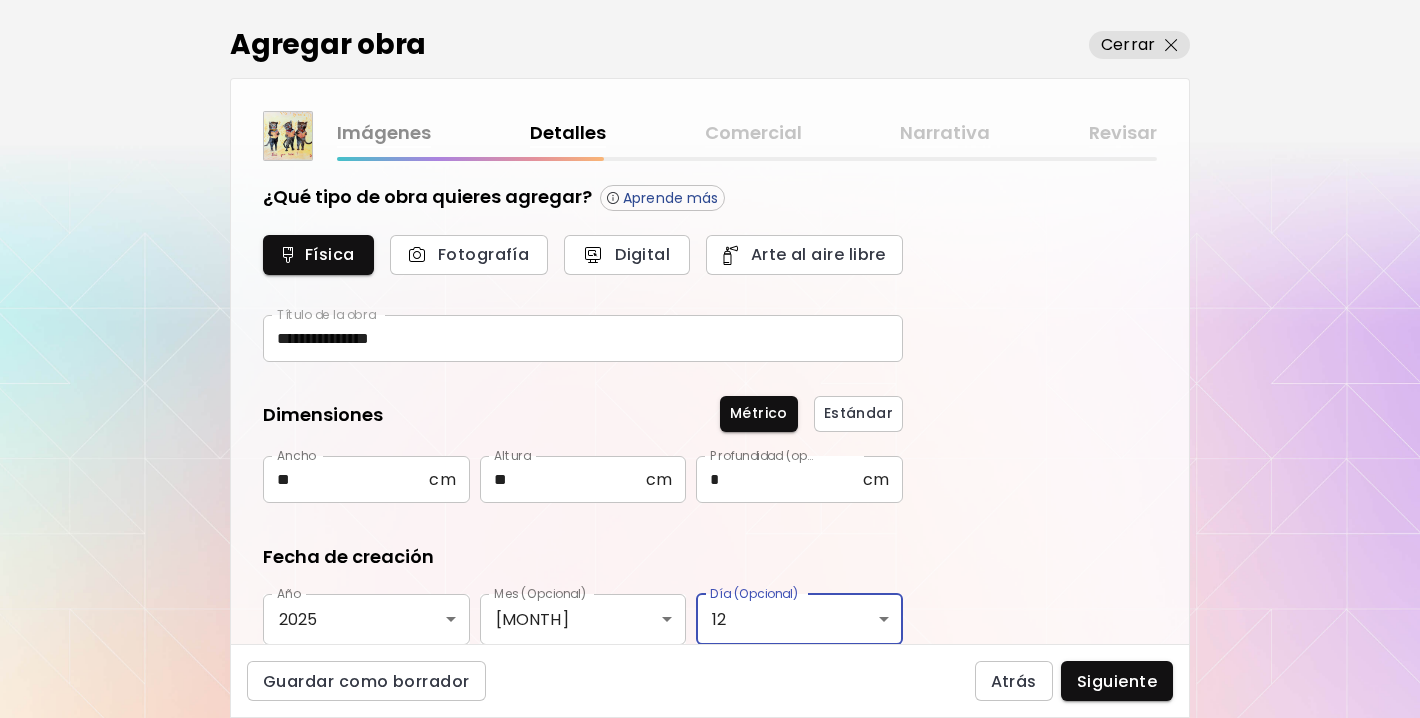 click on "**********" at bounding box center (710, 402) 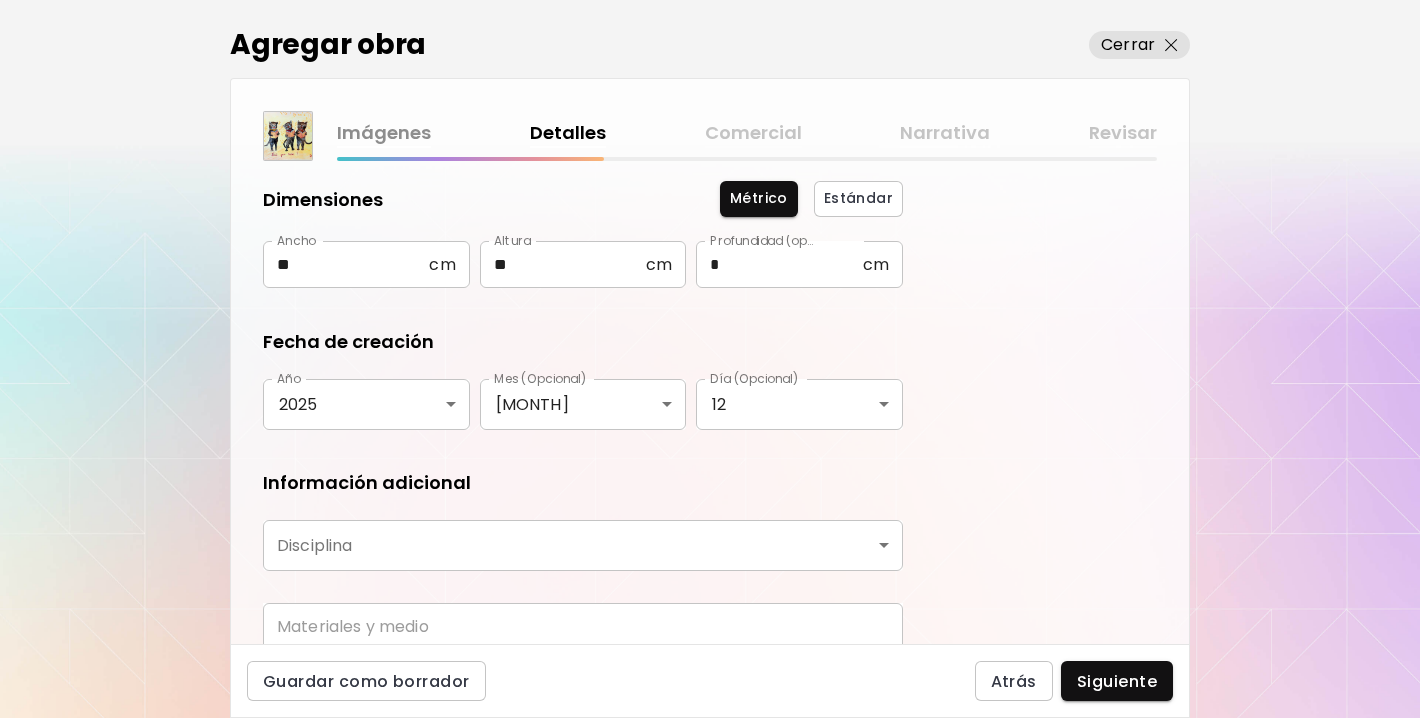 scroll, scrollTop: 309, scrollLeft: 0, axis: vertical 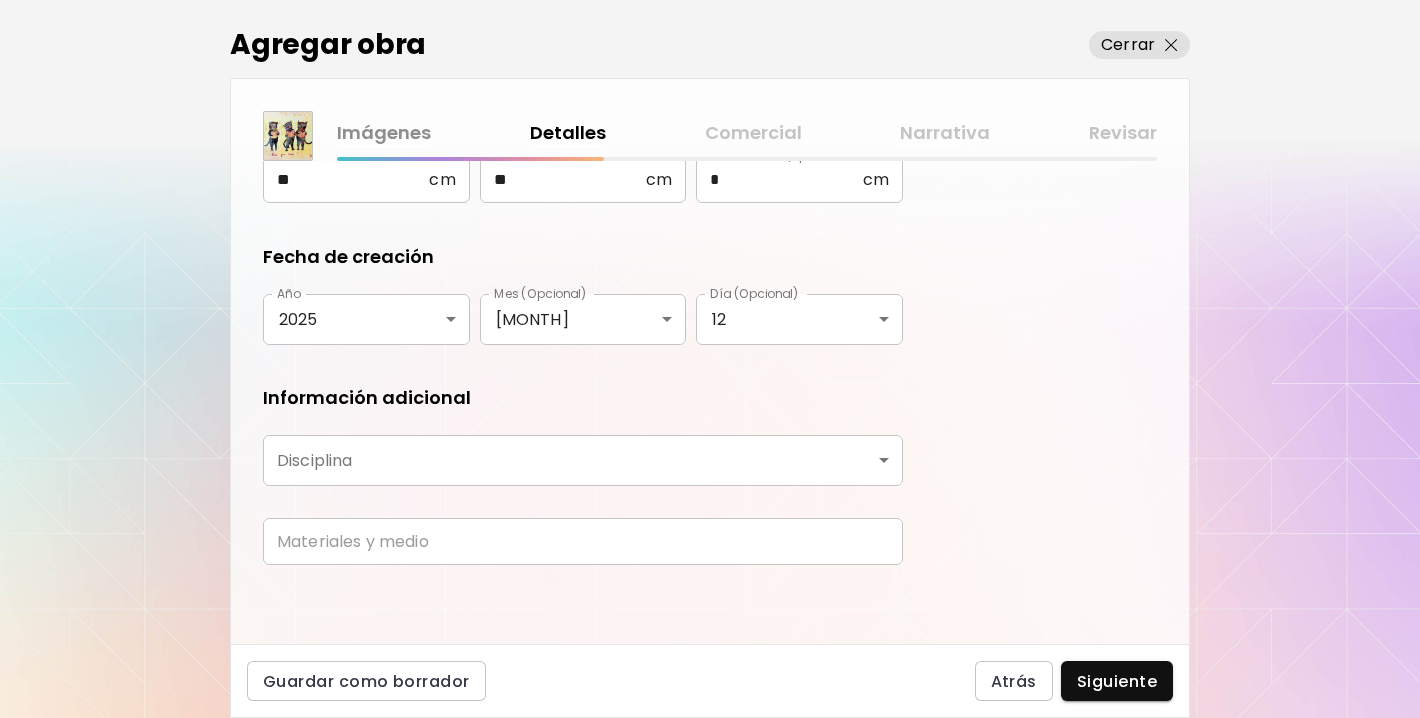 click on "**********" at bounding box center [710, 359] 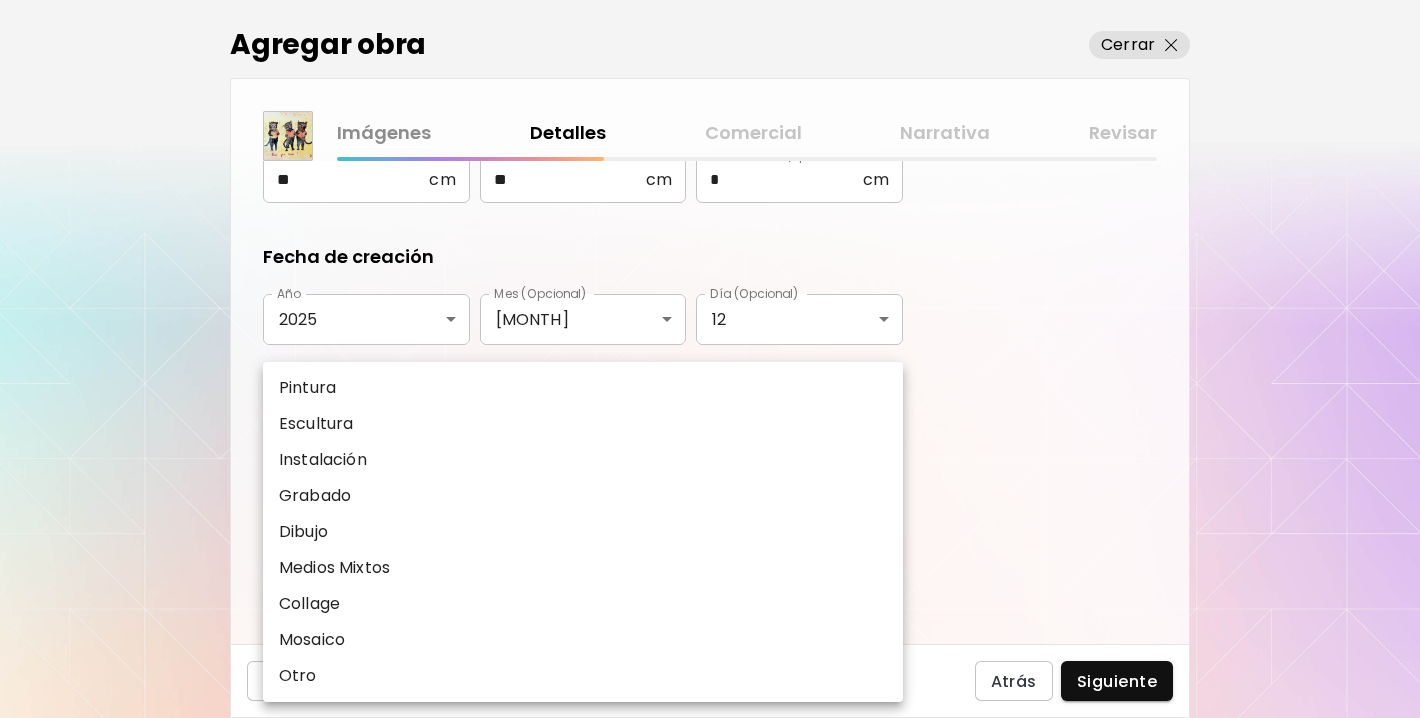 click on "Pintura" at bounding box center (583, 388) 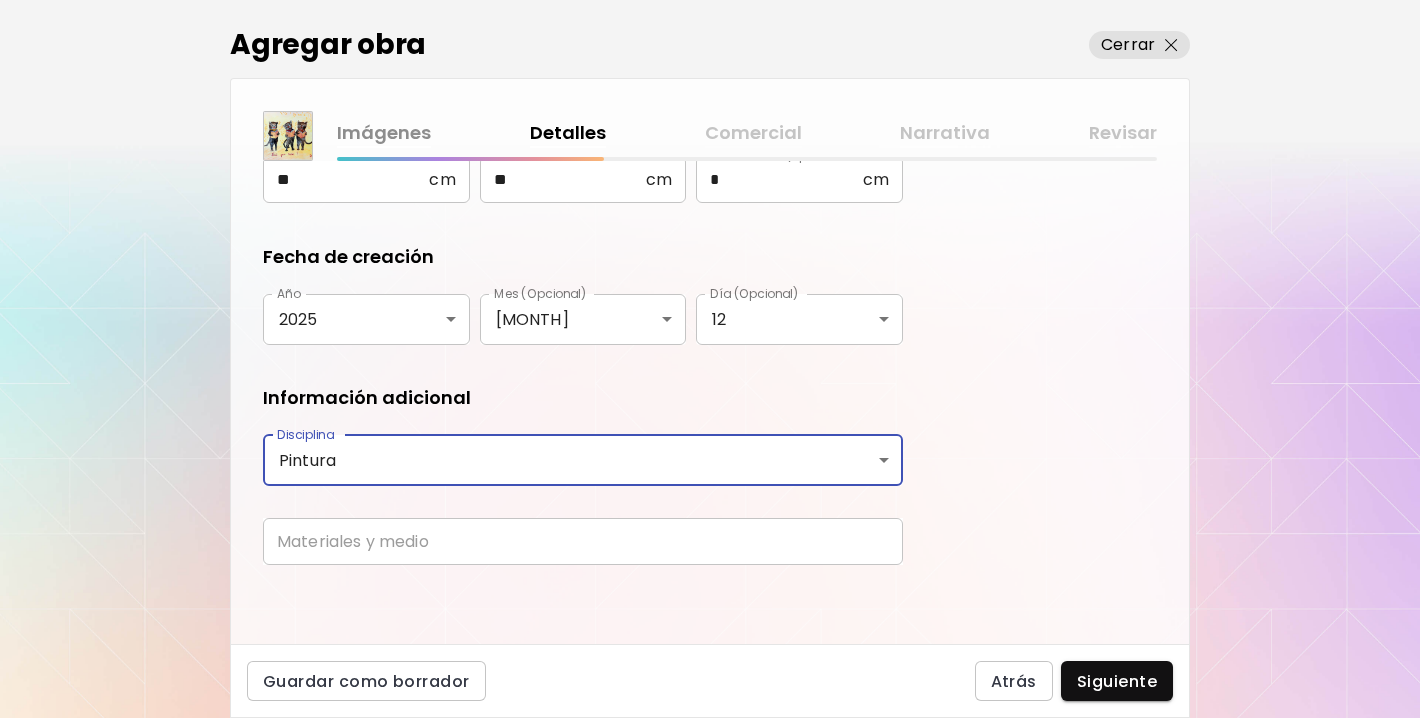 click at bounding box center [583, 541] 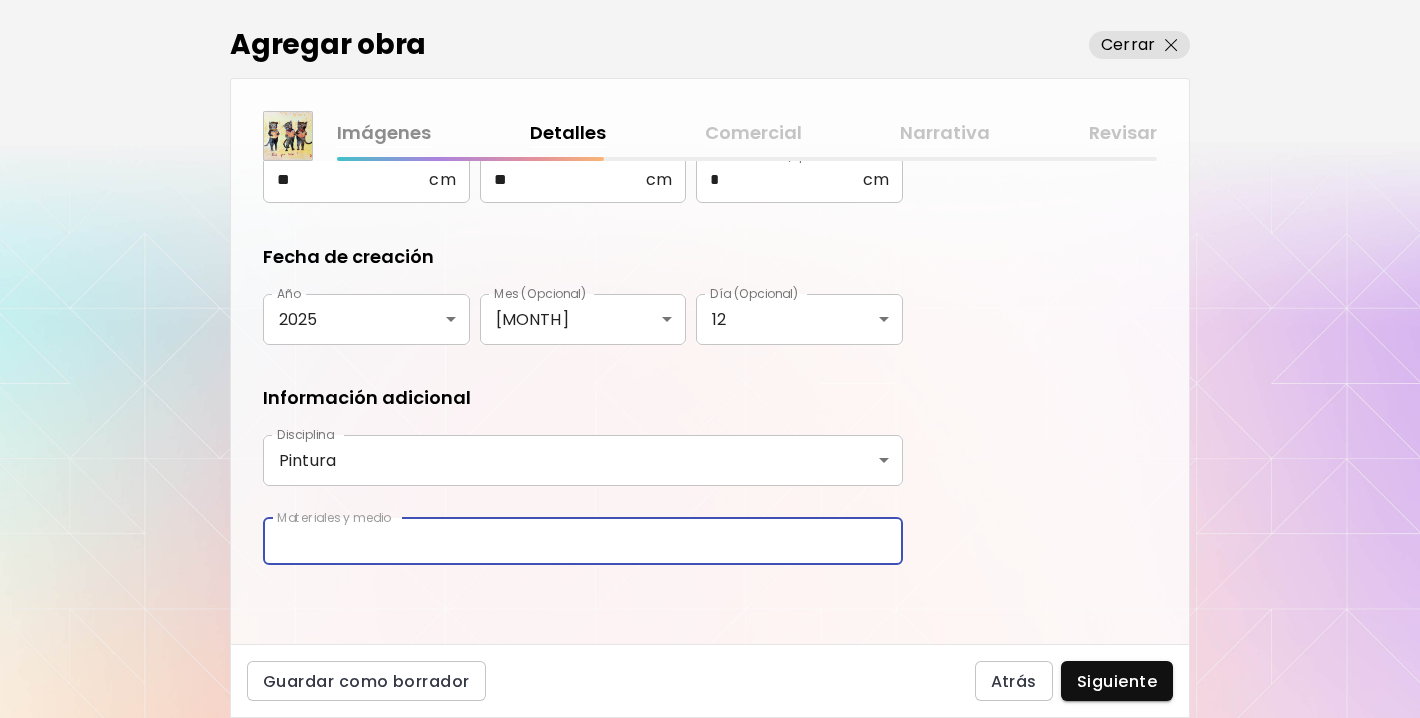 type on "**********" 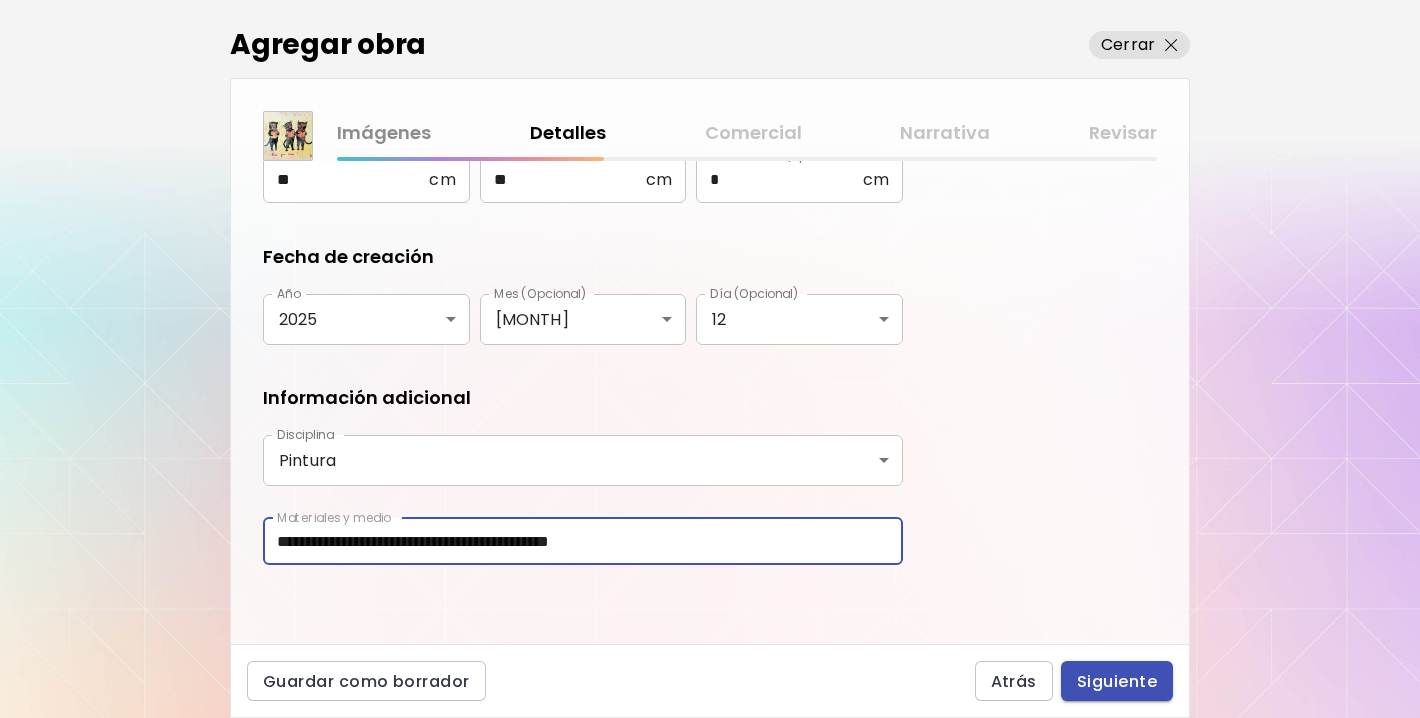click on "Siguiente" at bounding box center [1117, 681] 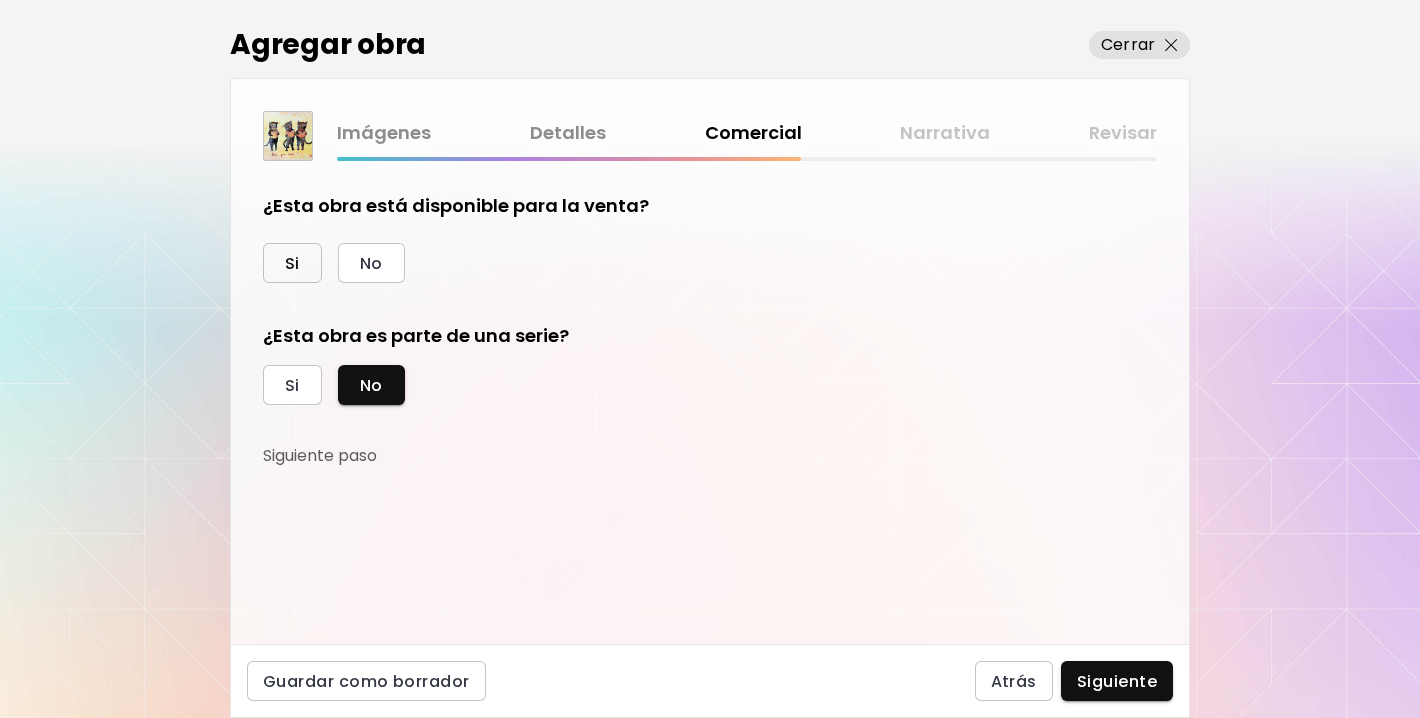 click on "Si" at bounding box center [292, 263] 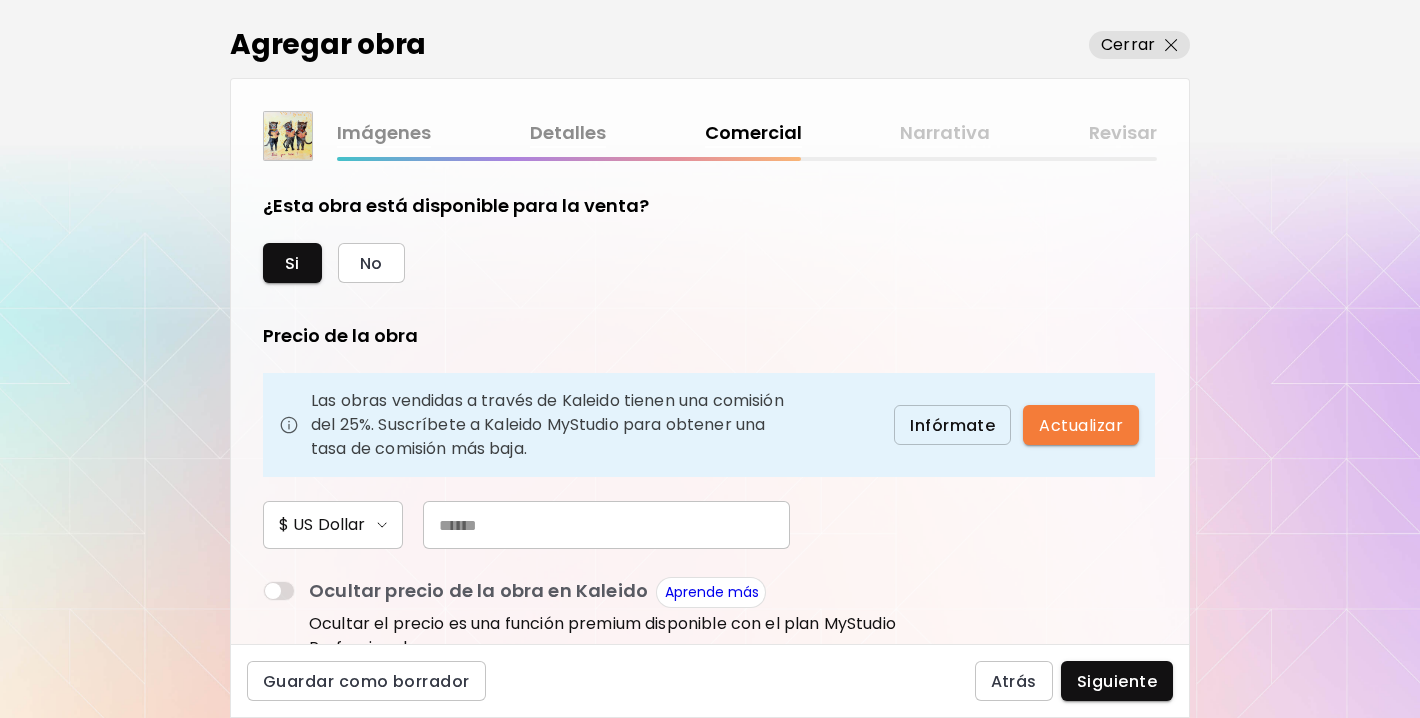 click at bounding box center (606, 525) 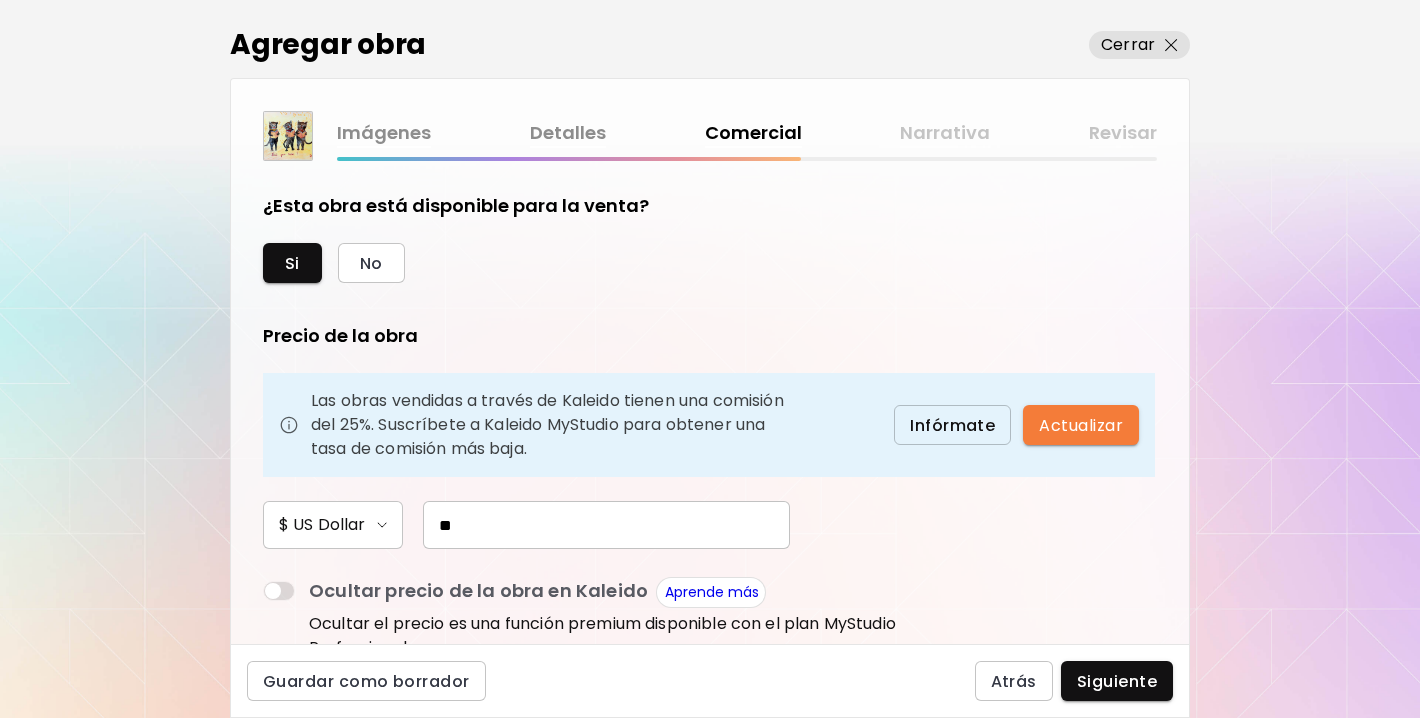 click on "$ US Dollar **" at bounding box center [583, 525] 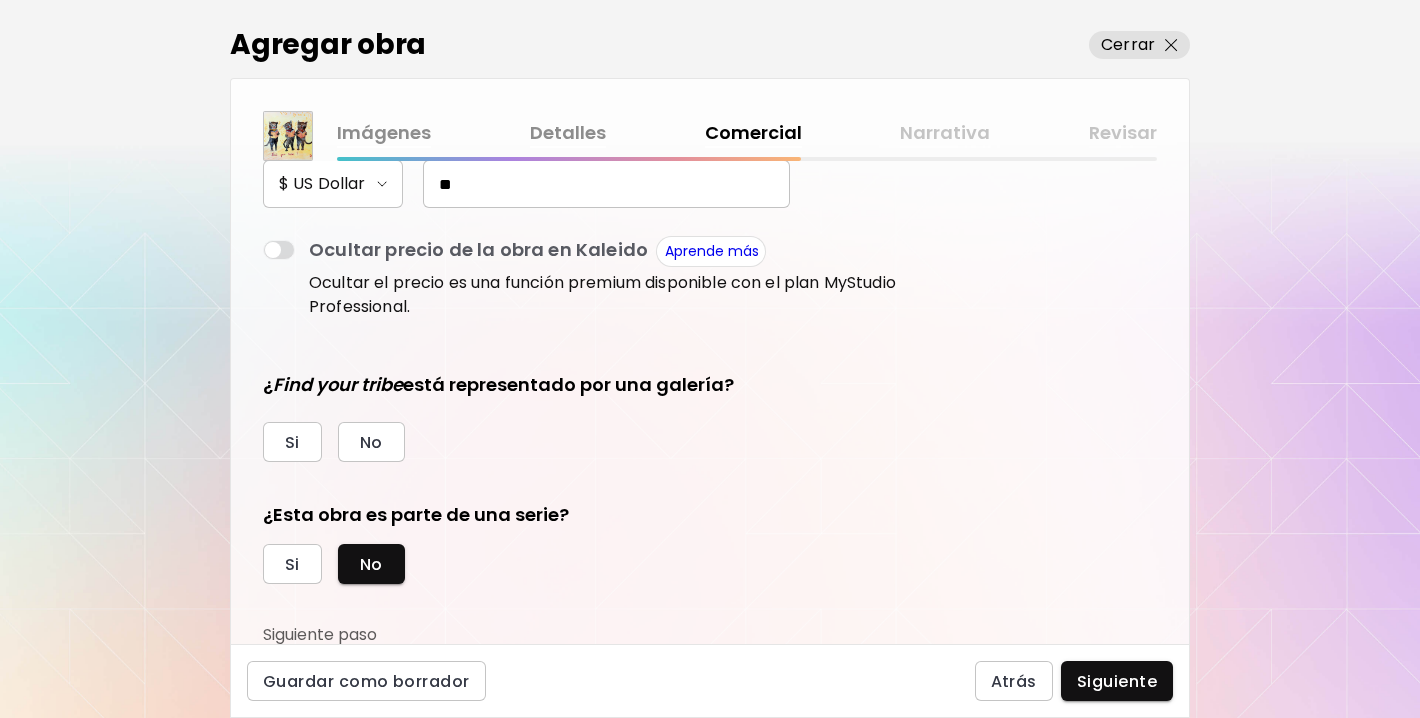 scroll, scrollTop: 343, scrollLeft: 0, axis: vertical 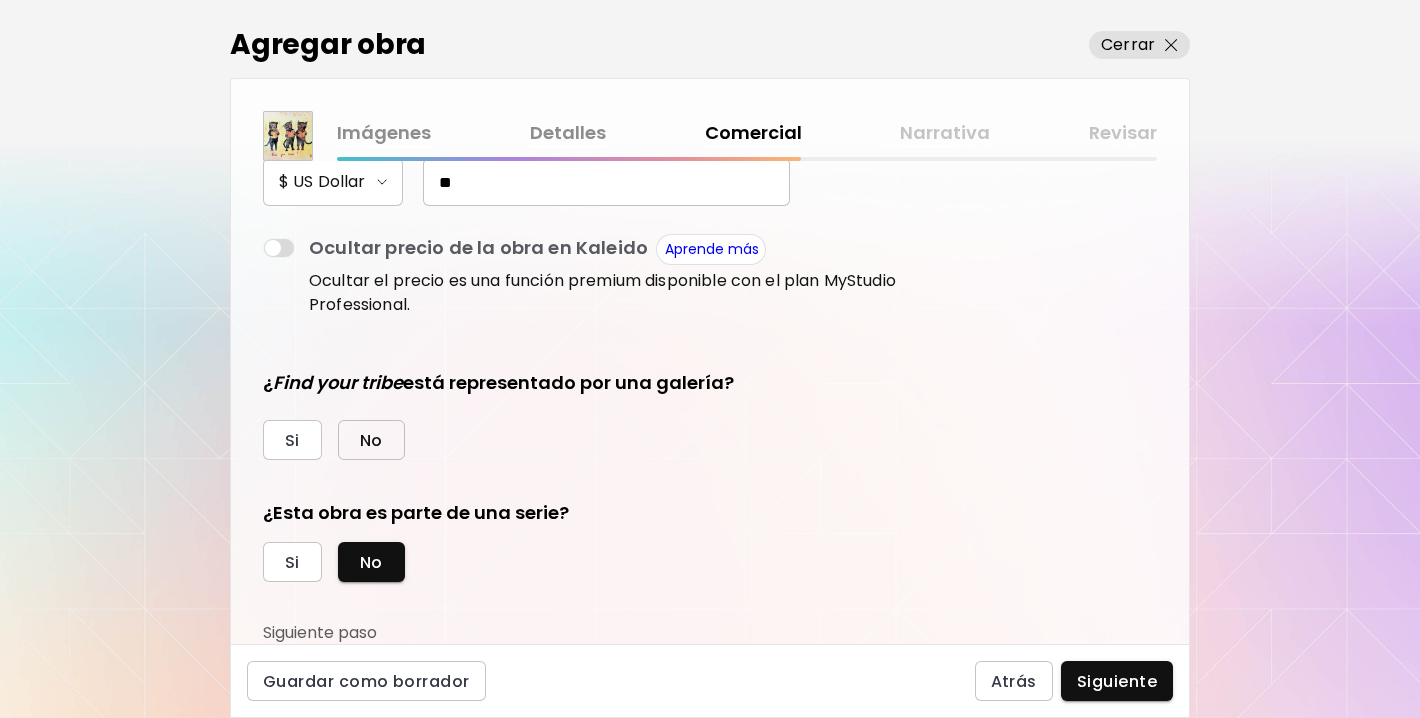 click on "No" at bounding box center [371, 440] 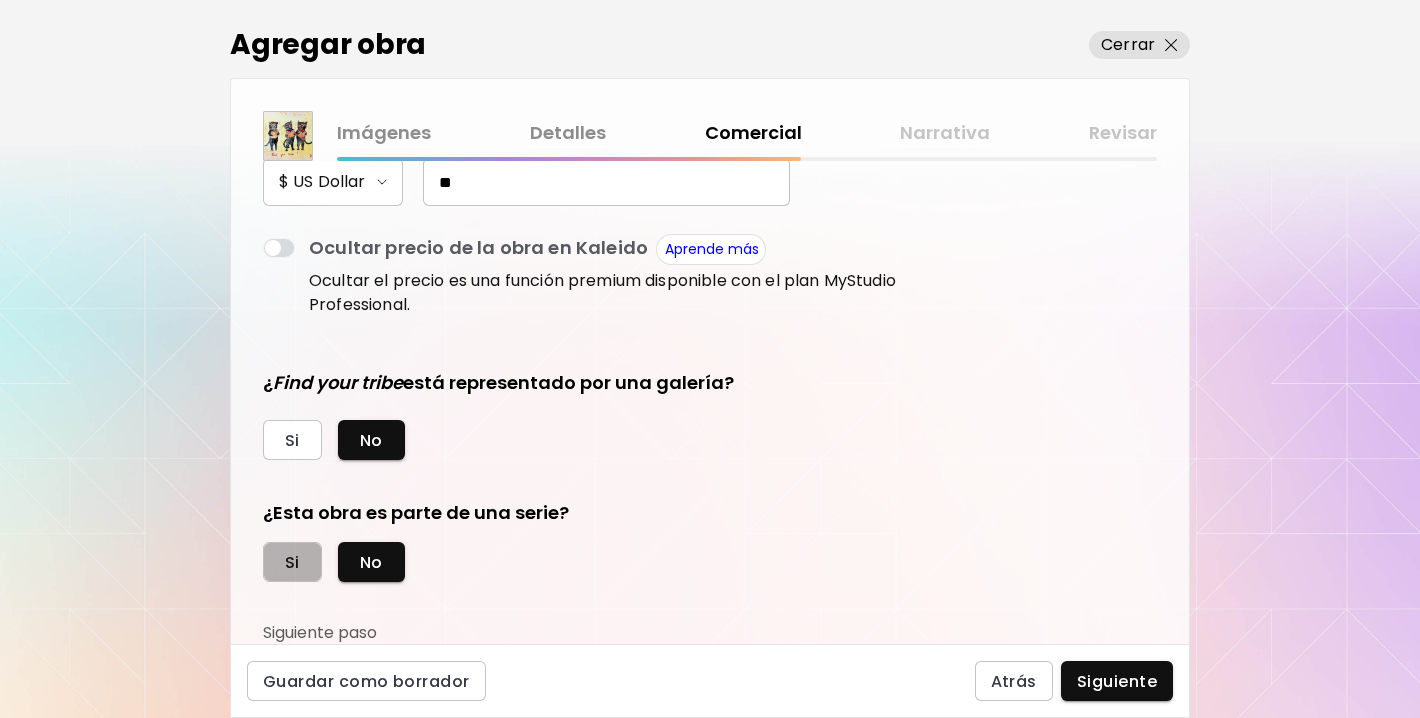 click on "Si" at bounding box center (292, 562) 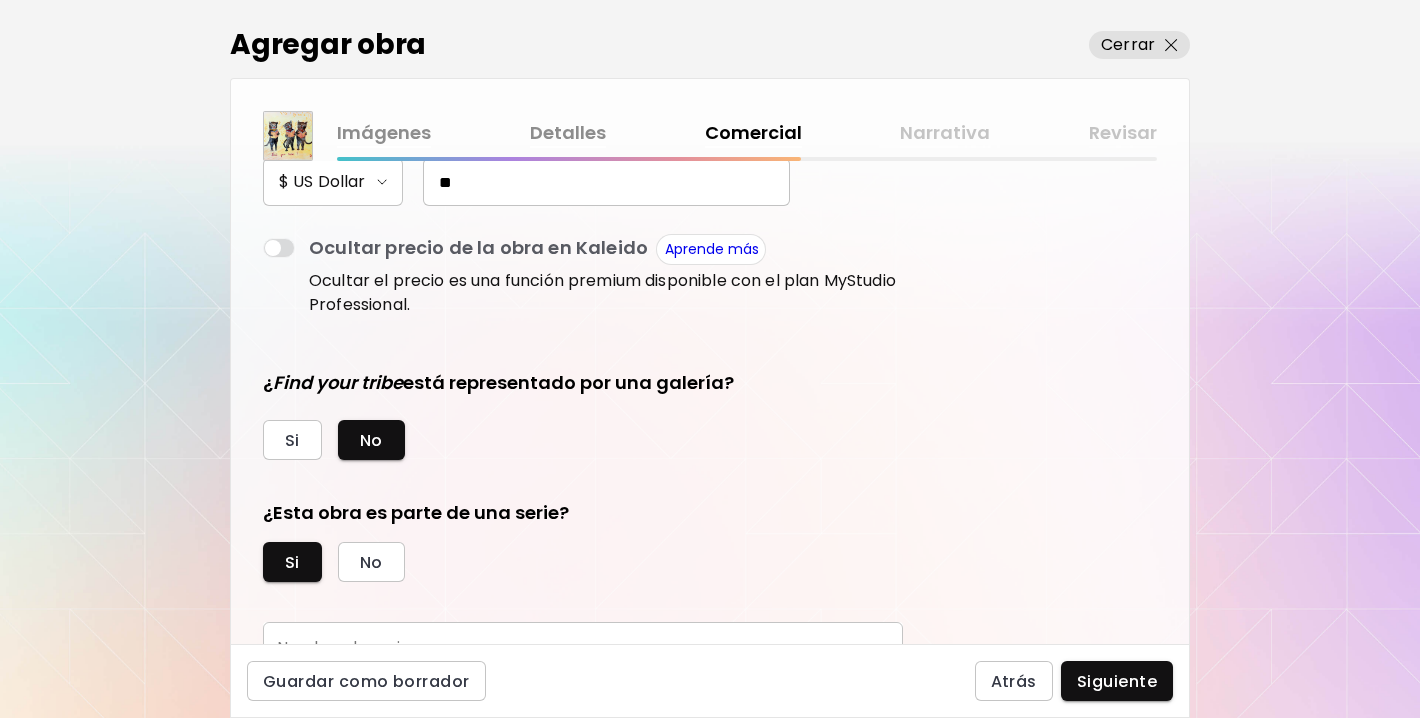 scroll, scrollTop: 436, scrollLeft: 0, axis: vertical 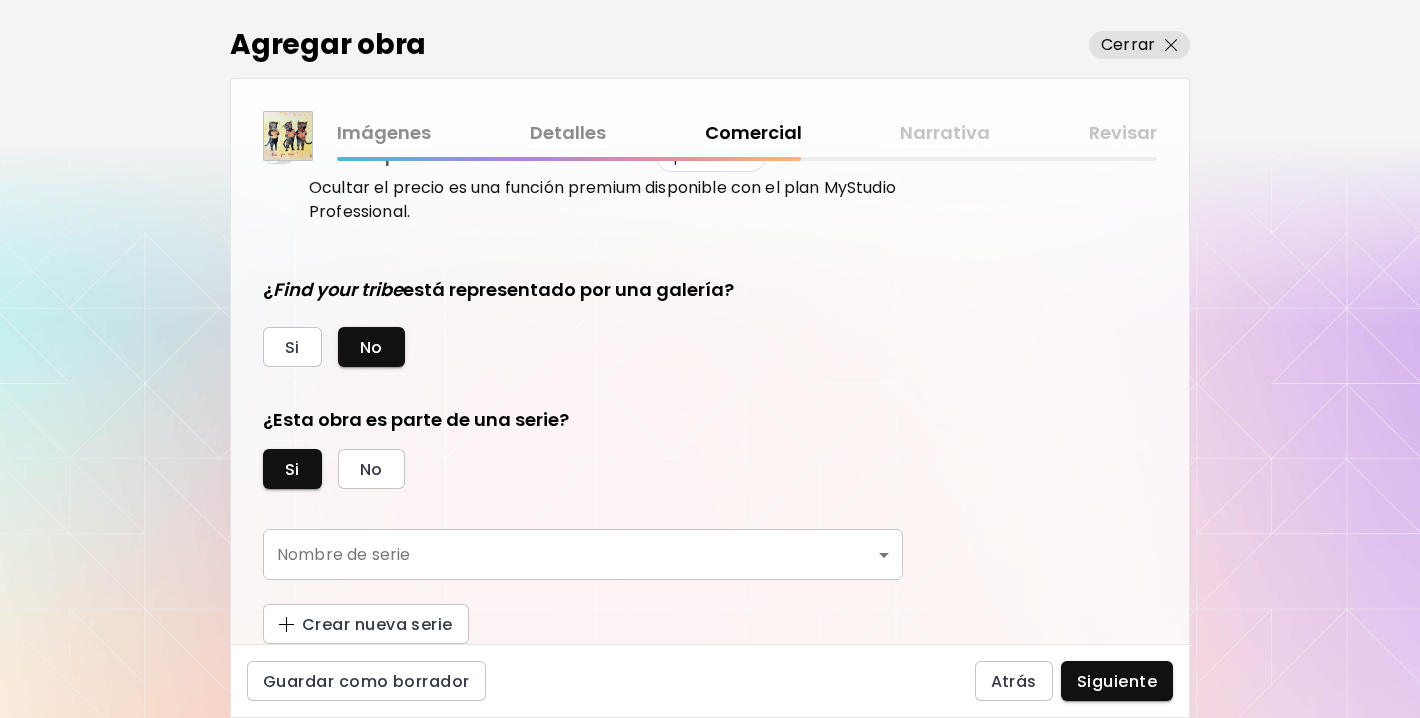 click on "kaleido.art/[NAME] Agregar obra Administrar obras Editar perfil My BioLink Comunidad Metas MyStudio Actualizar My Website My Showrooms My Documents My Subscribers My Provenance My Augmentations My Analytics Ajustes Ayuda 0 0 Agregar obra Cerrar Imágenes Detalles Comercial Narrativa Revisar ¿Esta obra está disponible para la venta? Si No Precio de la obra Las obras vendidas a través de Kaleido tienen una comisión del 25%. Suscríbete a Kaleido MyStudio para obtener una tasa de comisión más baja. Infórmate Actualizar $ US Dollar ** Ocultar precio de la obra en Kaleido Aprende más Ocultar el precio es una función premium disponible con el plan MyStudio Professional. ¿ Find your tribe  está representado por una galería? Si No ¿Esta obra es parte de una serie? Si No Nombre de serie ​ Nombre de serie Crear nueva serie Guardar como borrador Atrás Siguiente Búsqueda de artista Nombre o usuario Nombre o usuario País del artista País del artista Disciplinas Todos Pintura Contemporánea Collage" at bounding box center (710, 359) 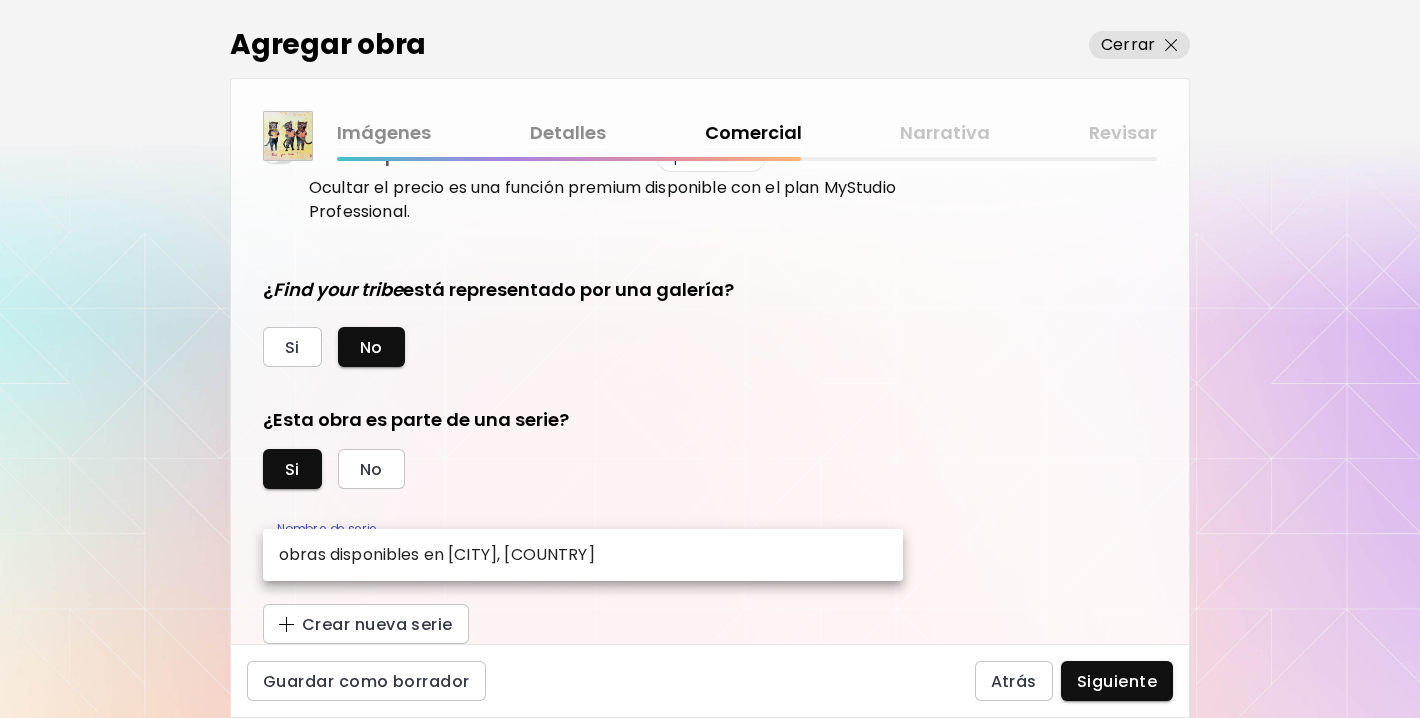click on "obras disponibles en [CITY], [COUNTRY]" at bounding box center (437, 555) 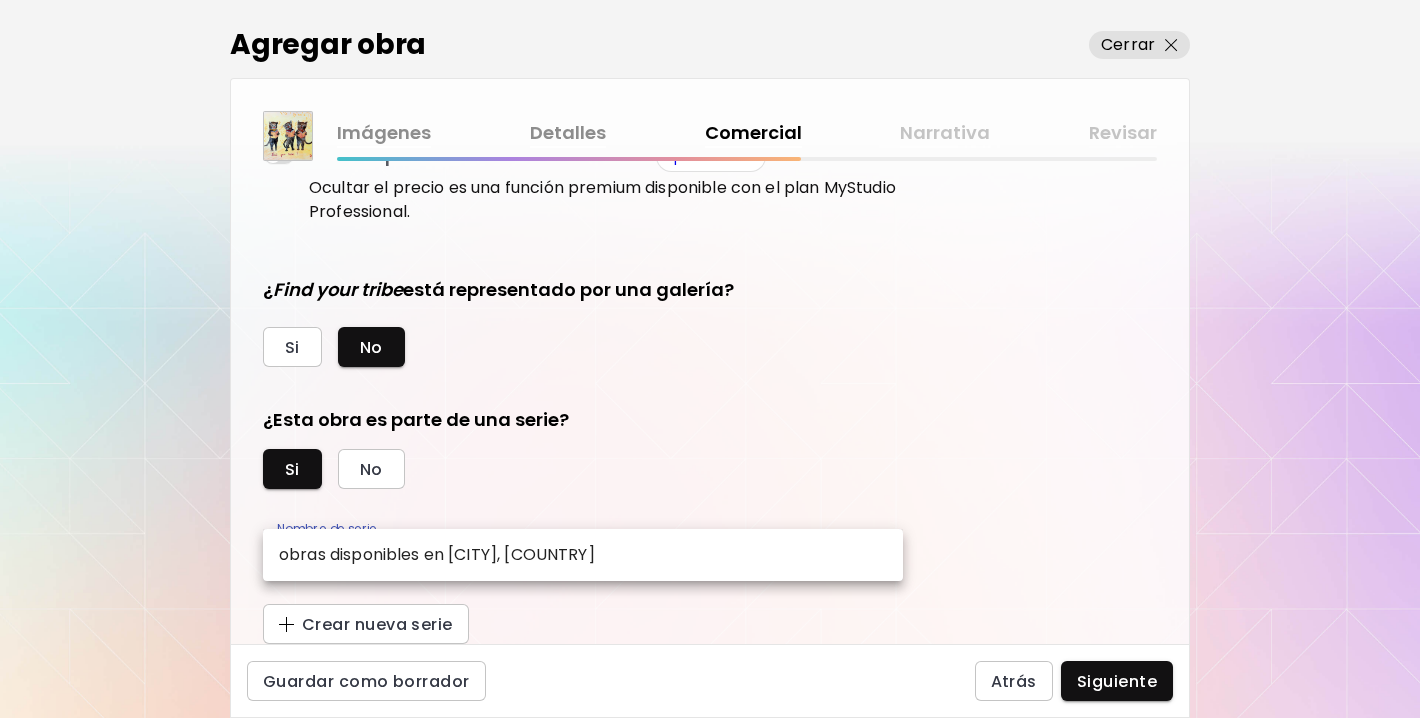 type on "**********" 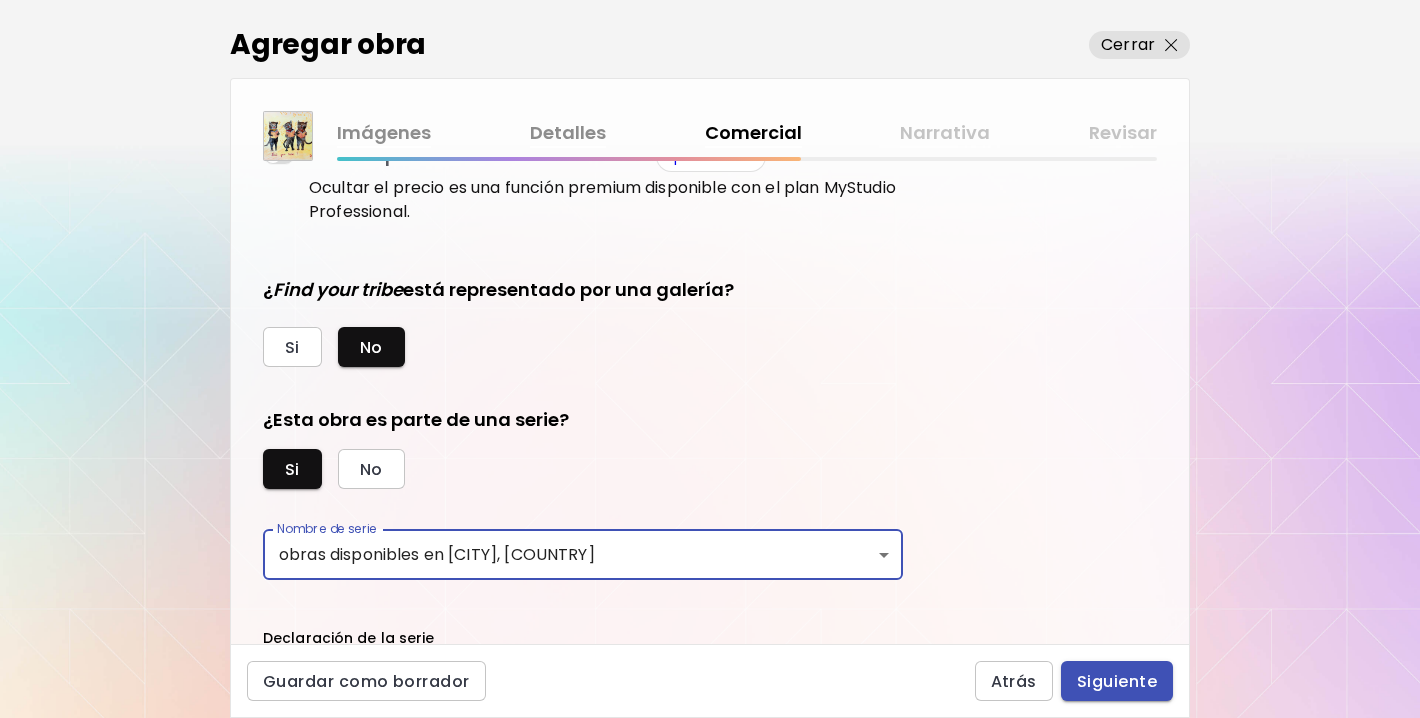click on "Siguiente" at bounding box center [1117, 681] 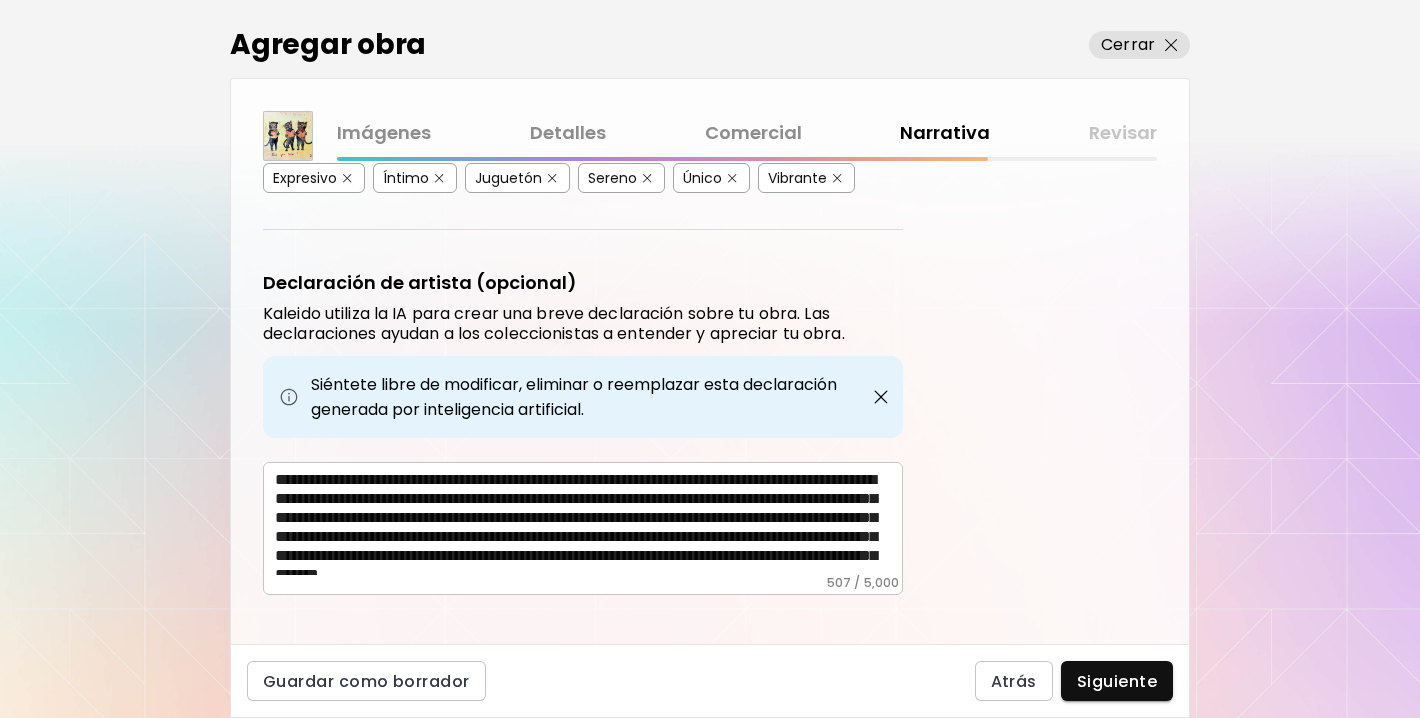 scroll, scrollTop: 623, scrollLeft: 0, axis: vertical 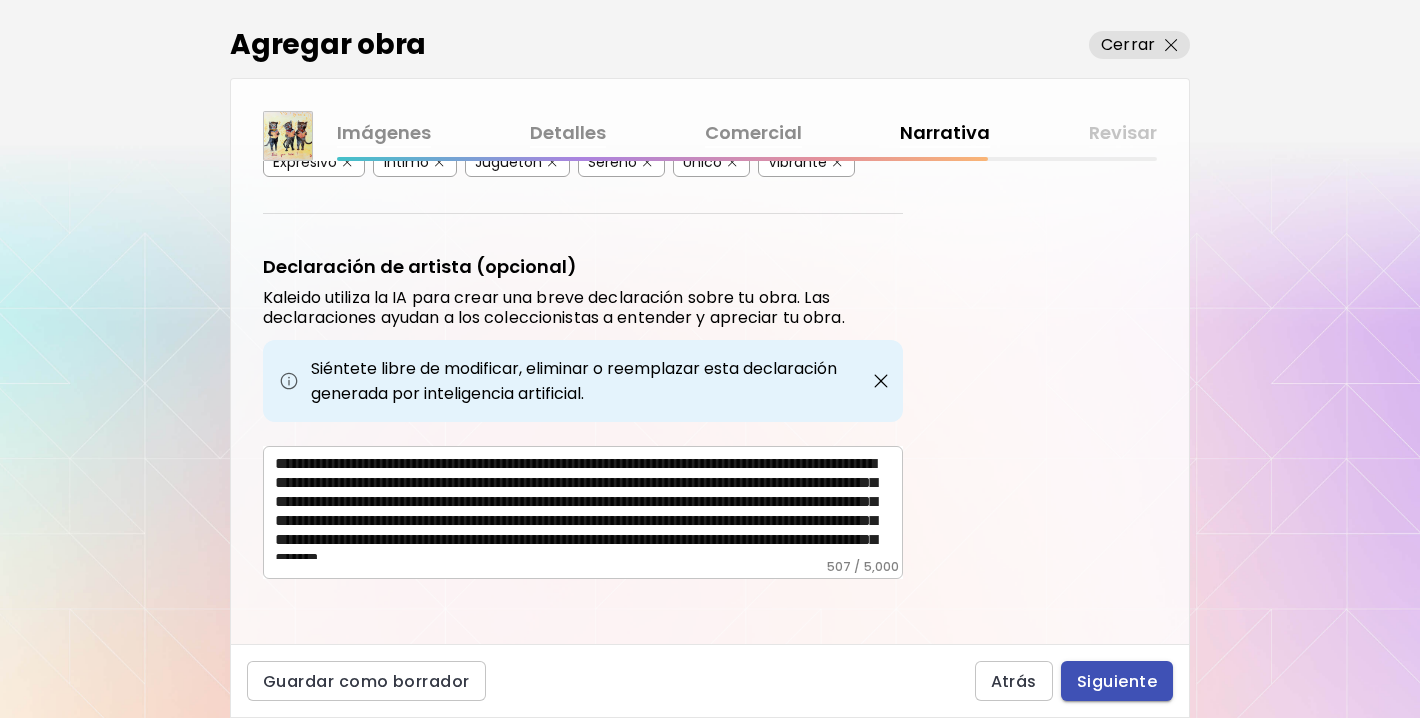 click on "Siguiente" at bounding box center (1117, 681) 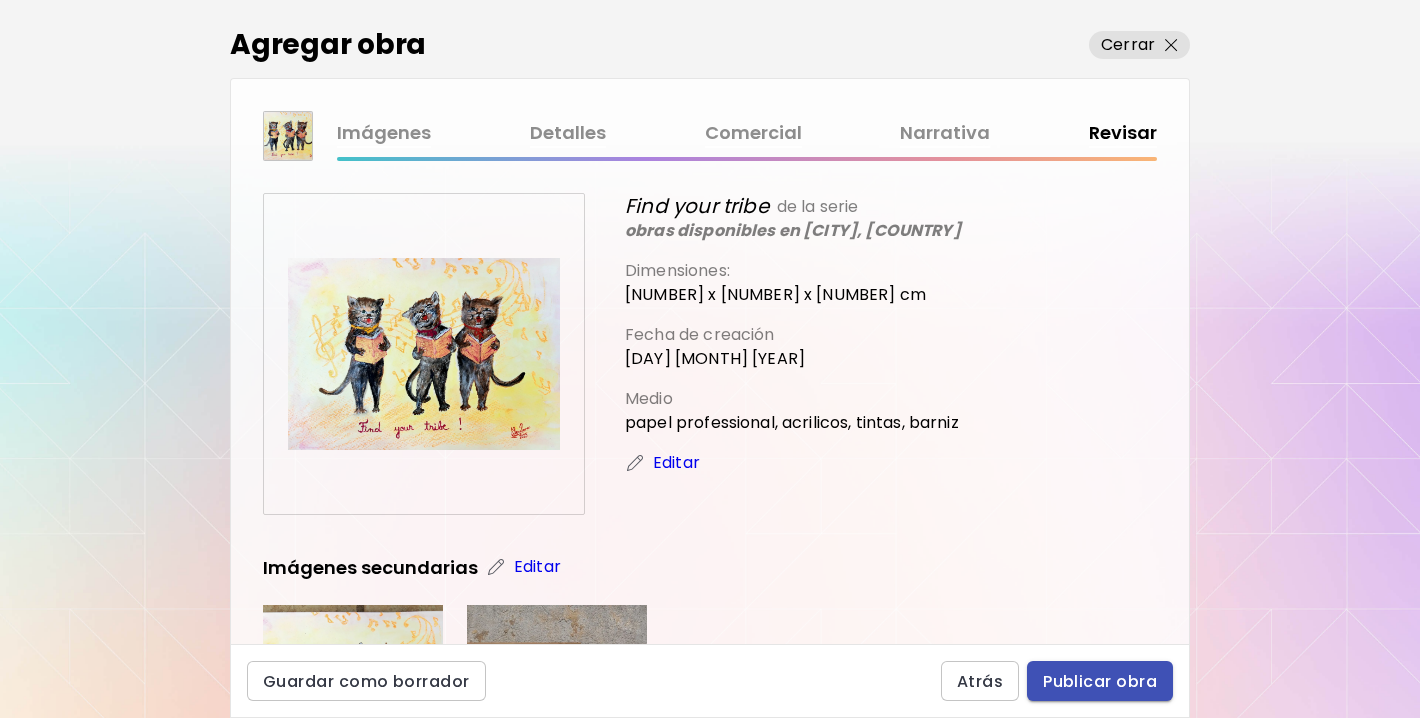 click on "Publicar obra" at bounding box center (1100, 681) 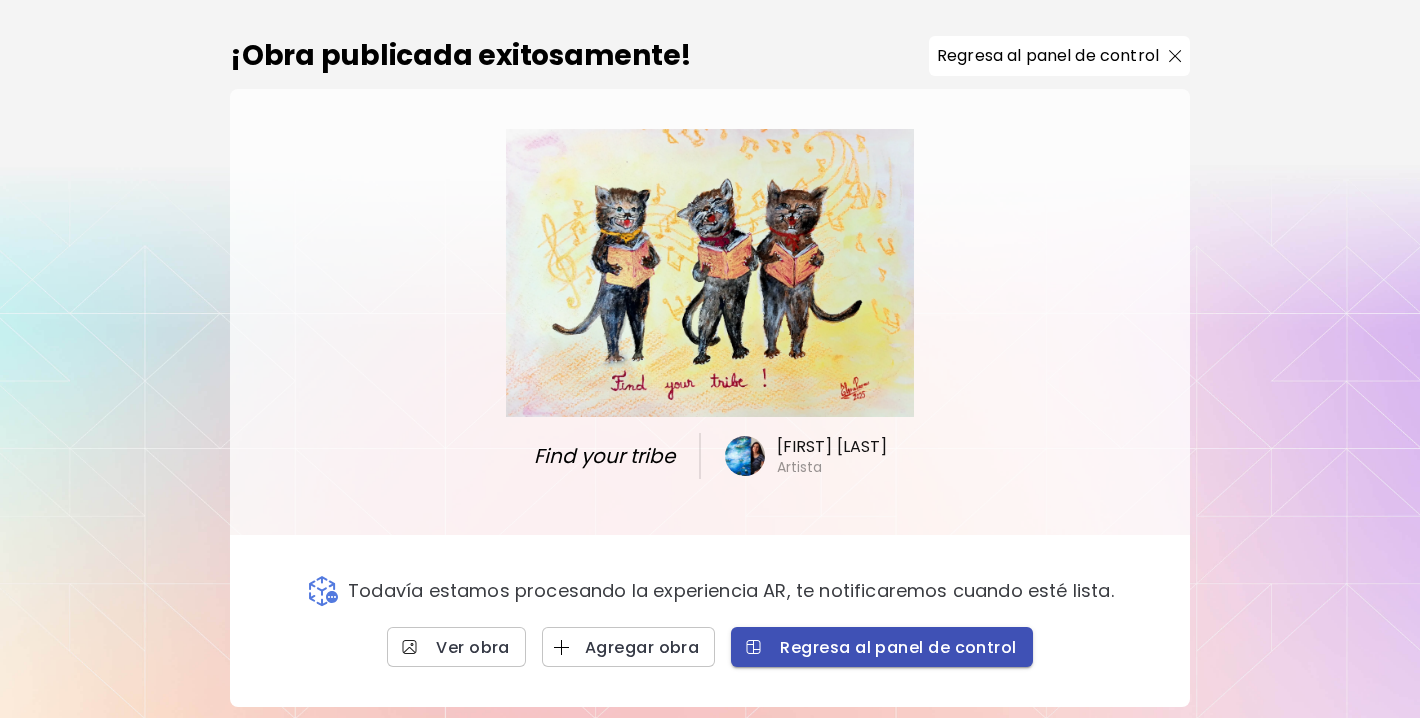 click on "Regresa al panel de control" at bounding box center [881, 647] 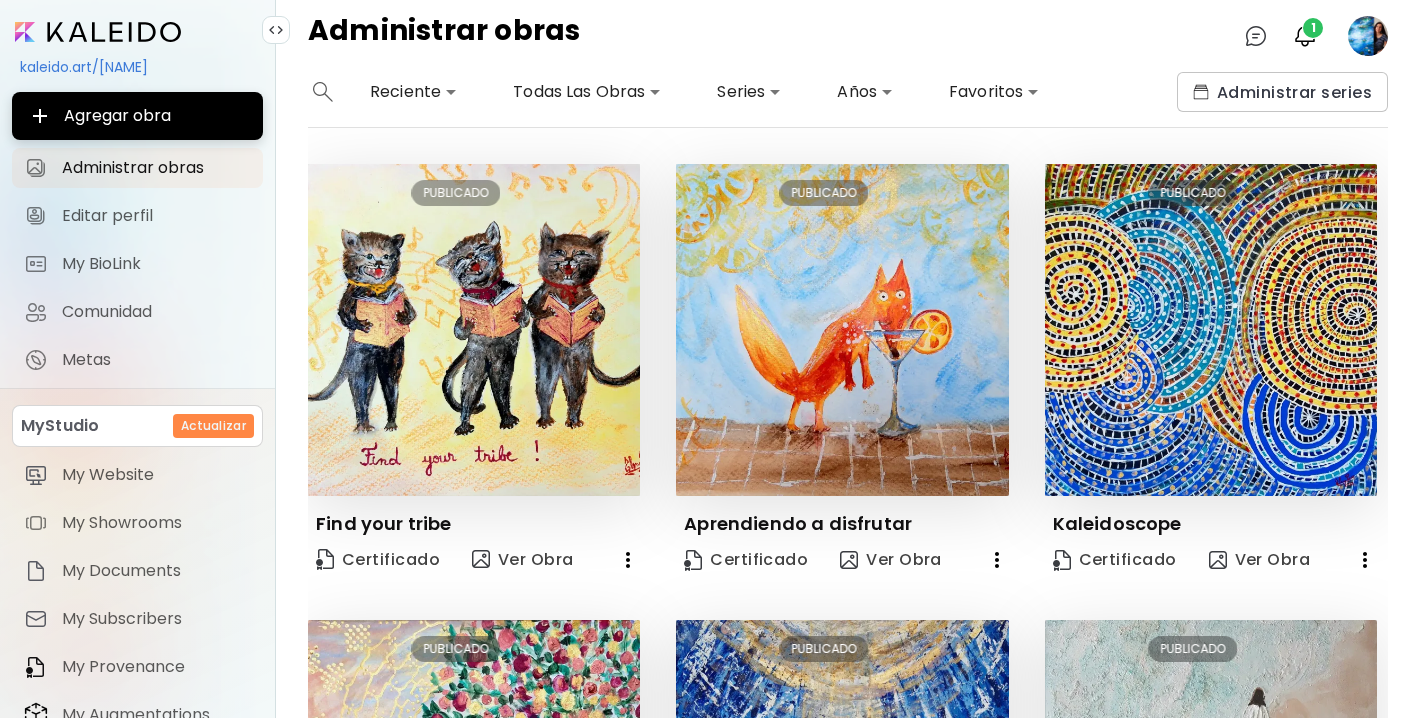 click 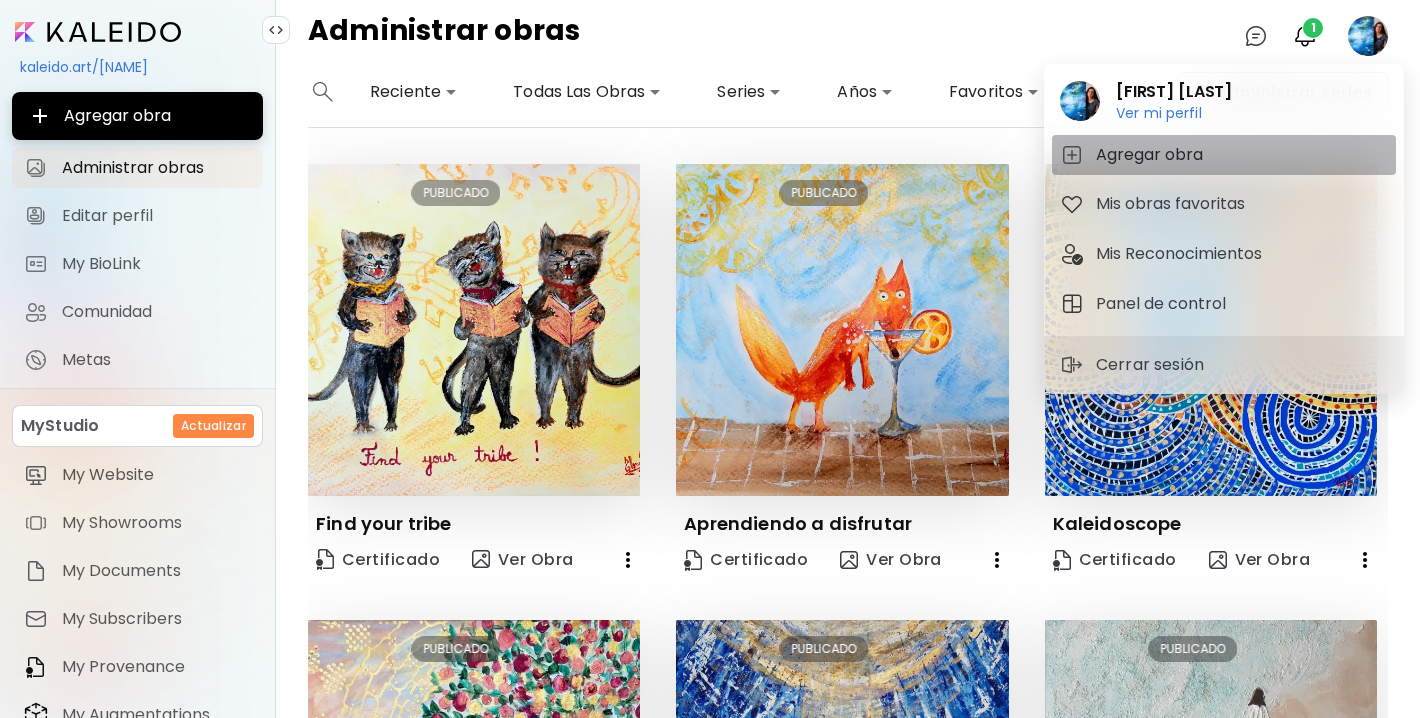 click on "Agregar obra" at bounding box center (1152, 155) 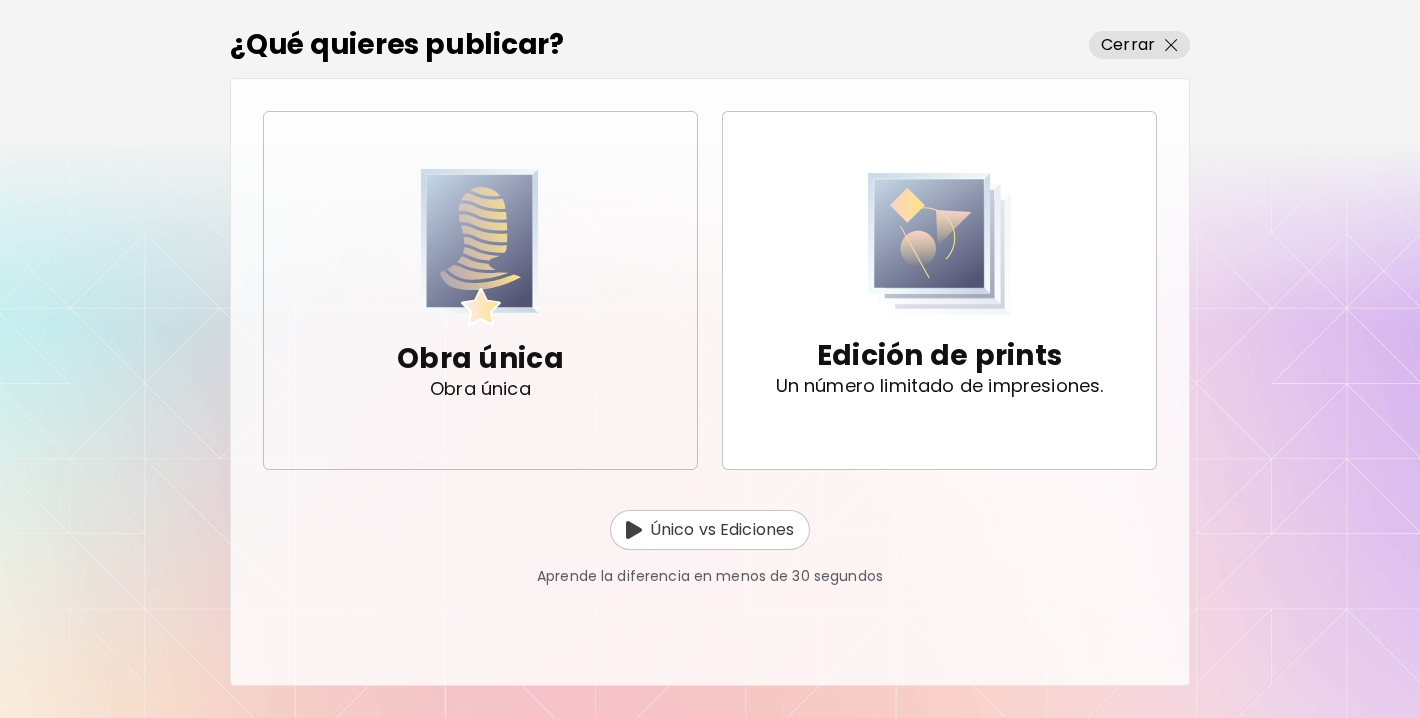 click at bounding box center [480, 247] 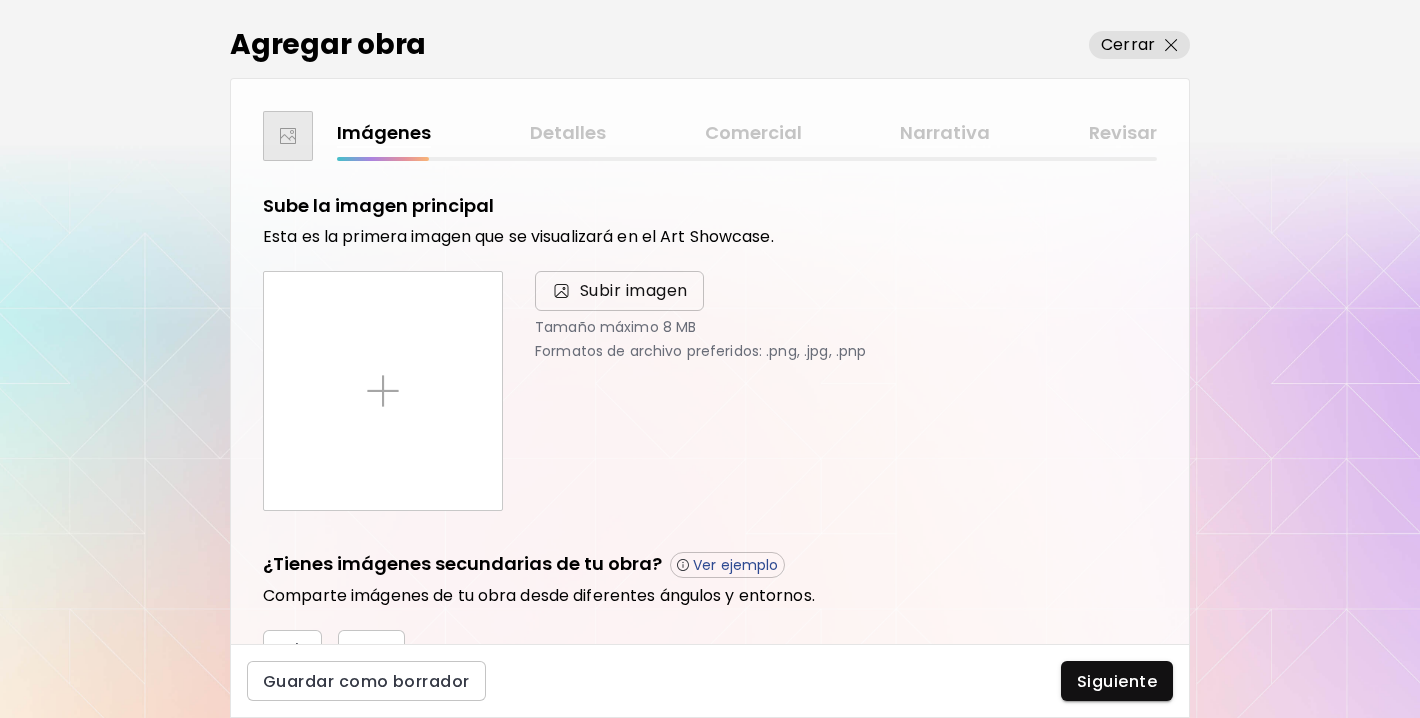 click on "Subir imagen" at bounding box center (634, 291) 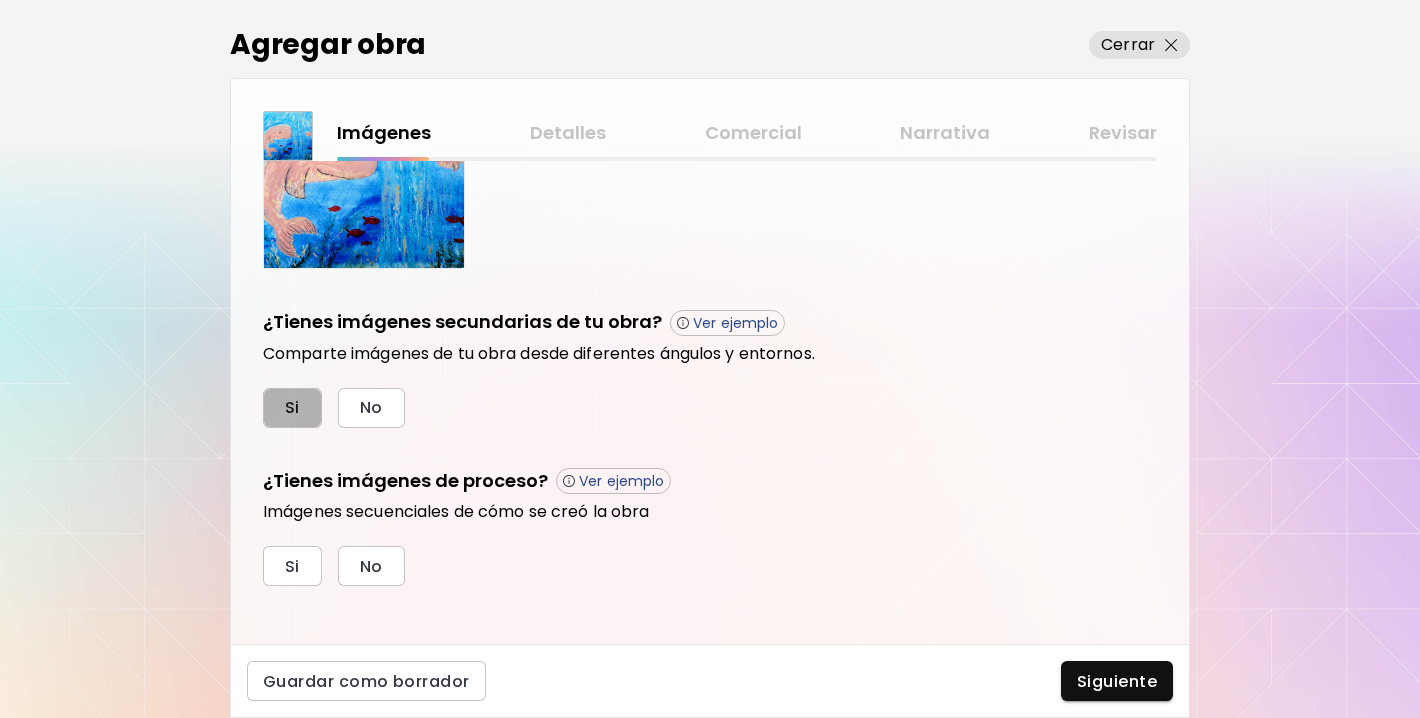 click on "Si" at bounding box center [292, 408] 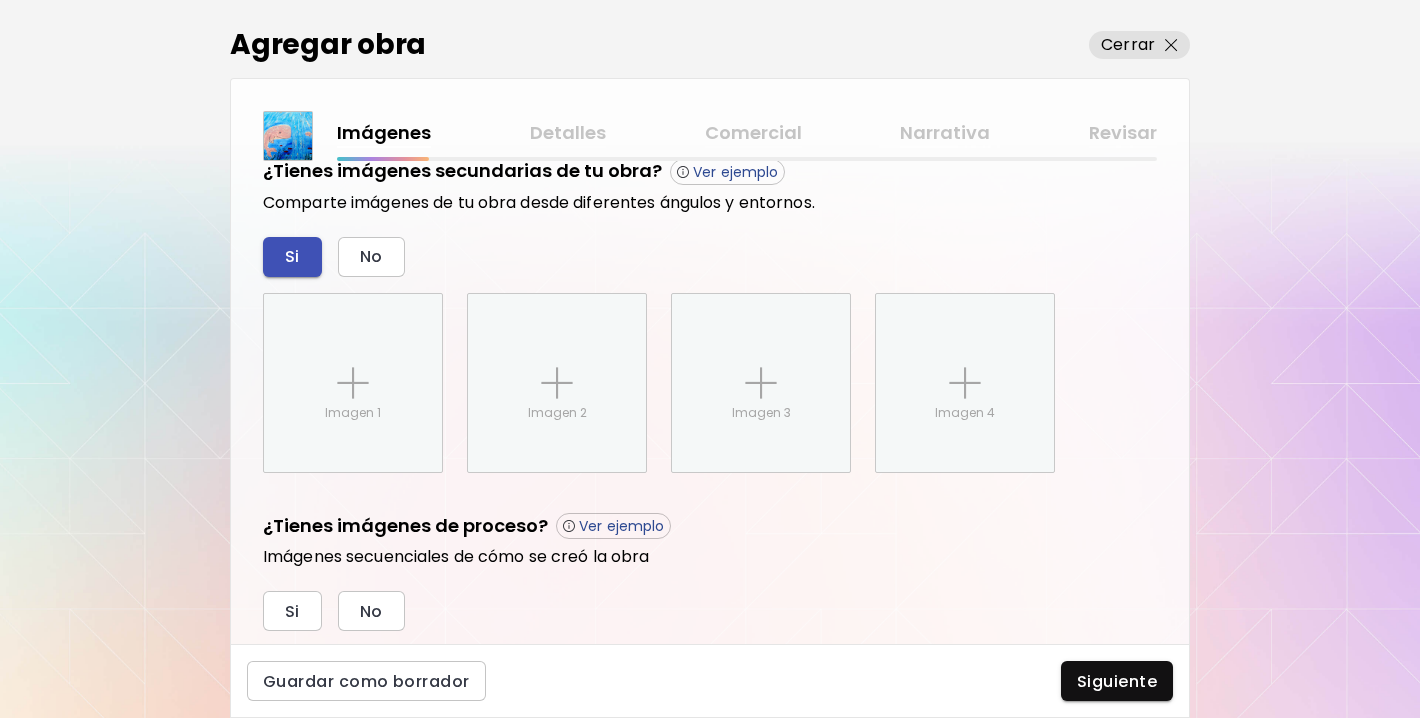 scroll, scrollTop: 771, scrollLeft: 0, axis: vertical 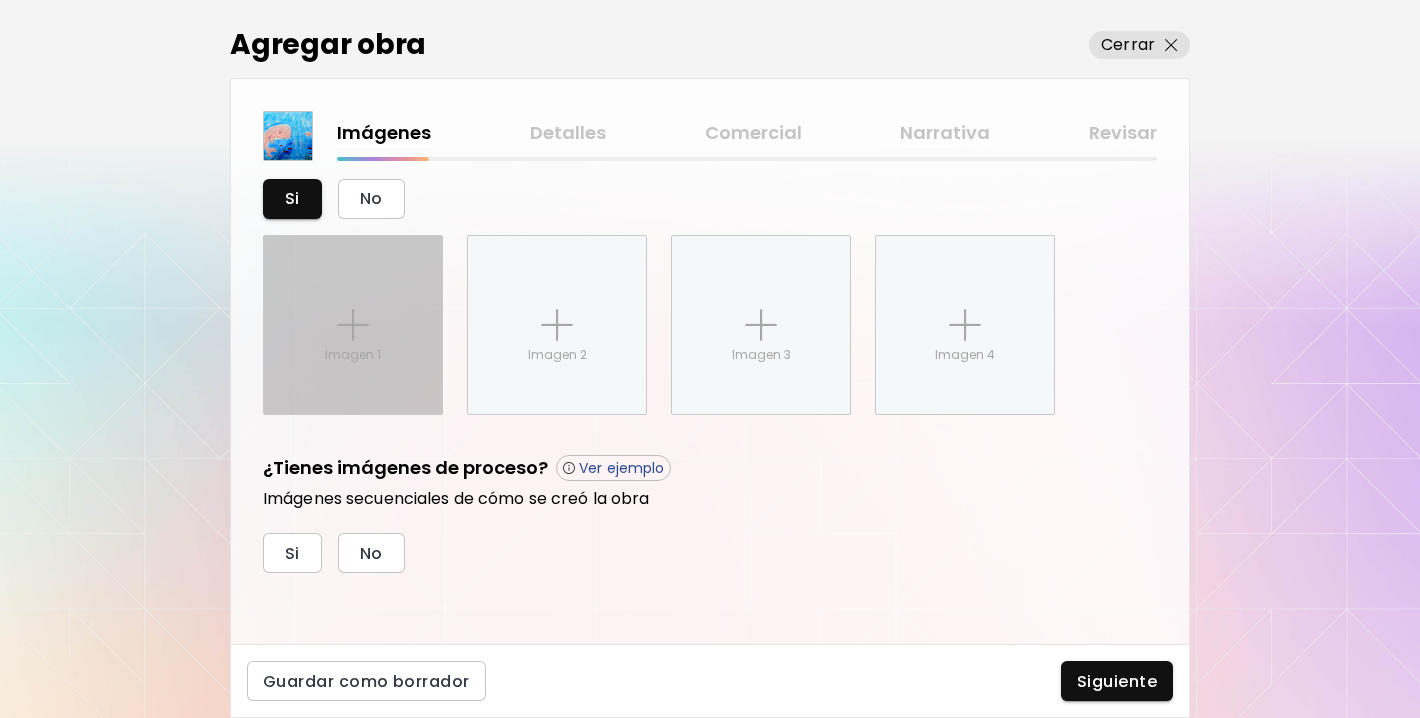 click on "Imagen 1" at bounding box center (353, 325) 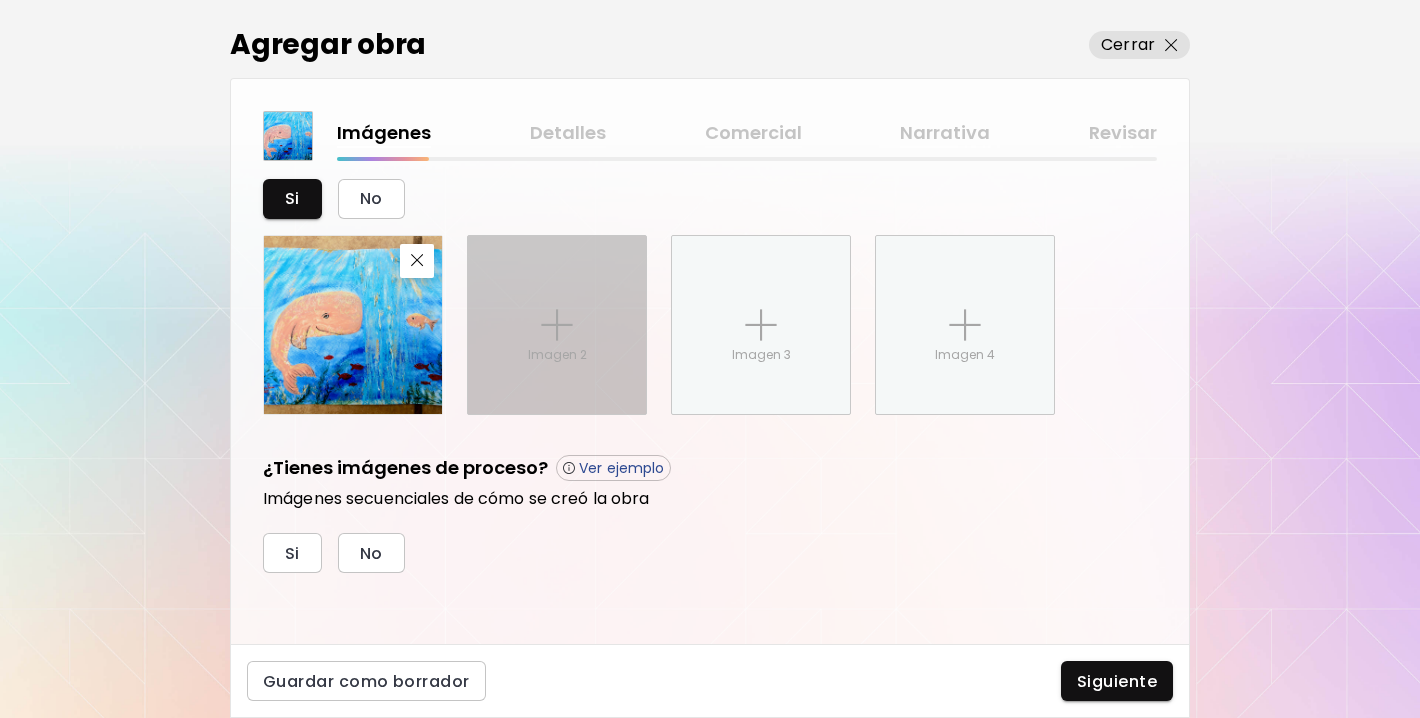 click on "Imagen 2" at bounding box center [557, 355] 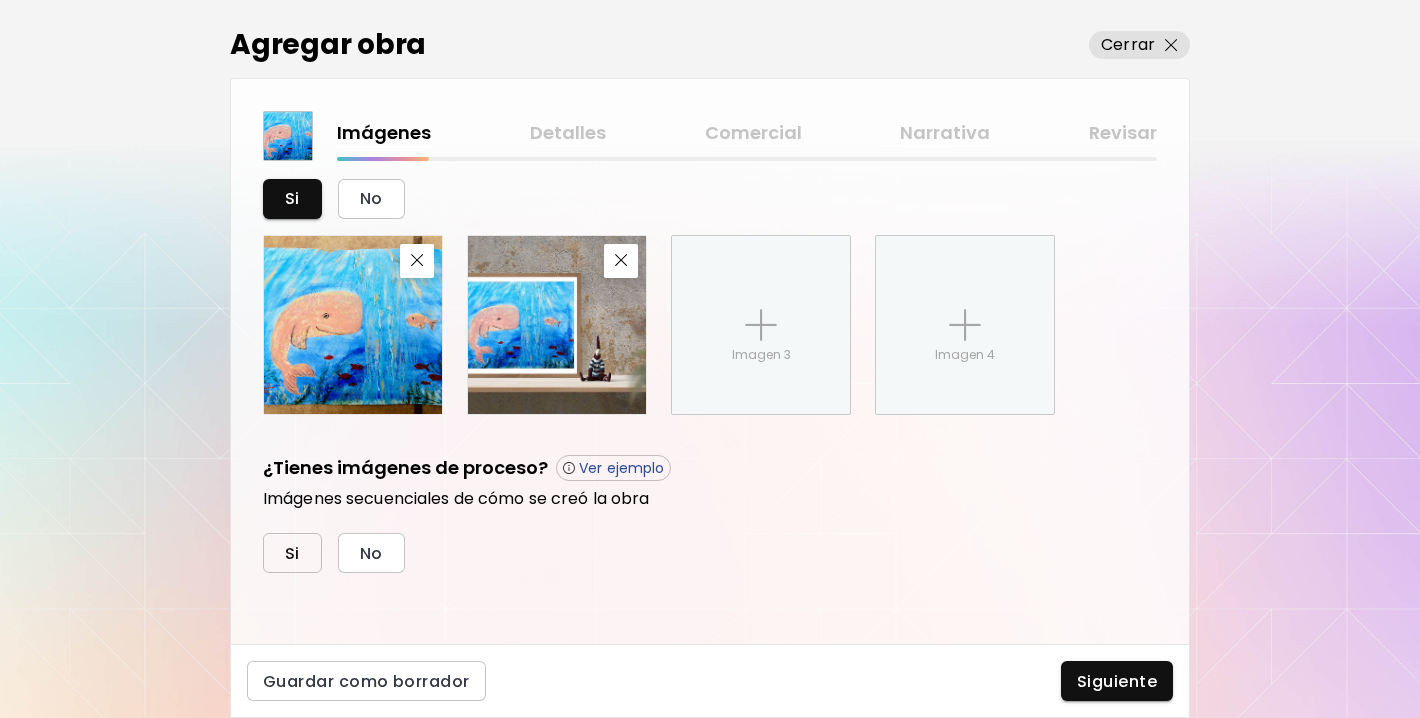 click on "Si" at bounding box center [292, 553] 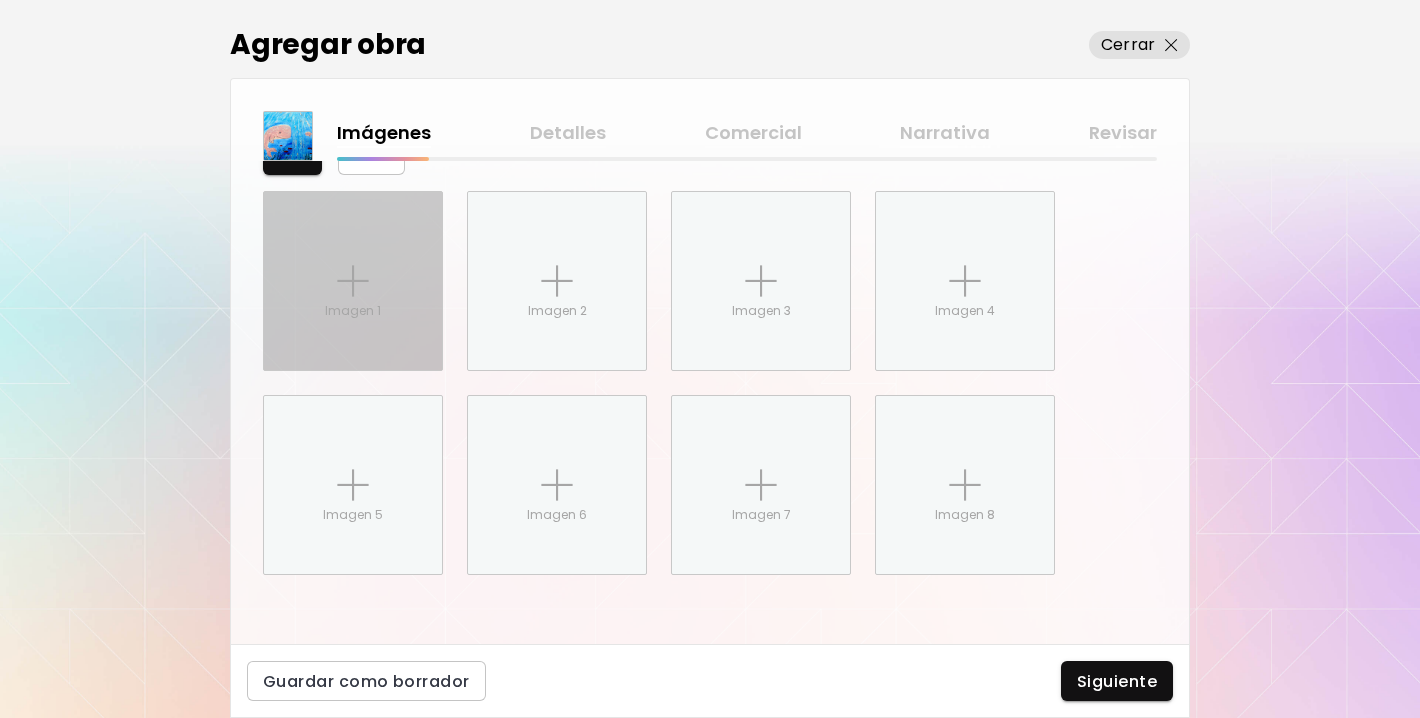 scroll, scrollTop: 1171, scrollLeft: 0, axis: vertical 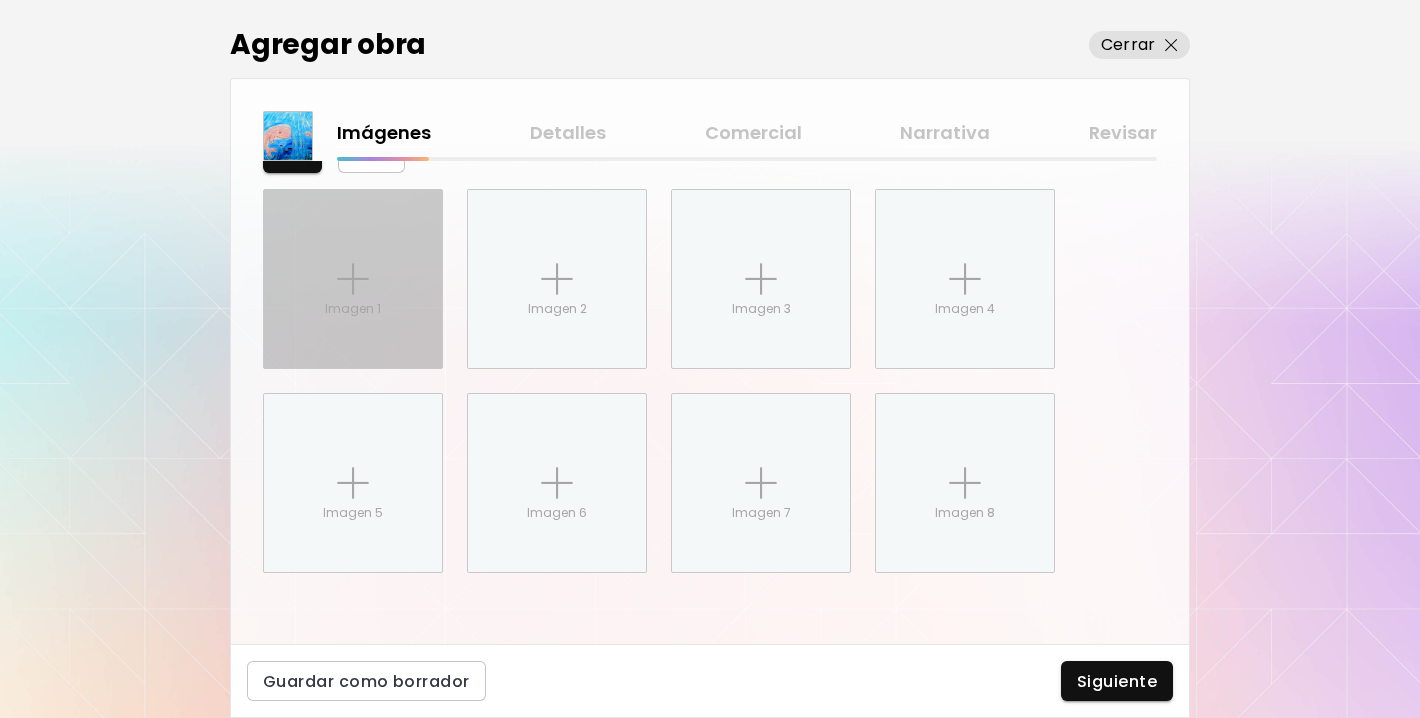 click on "Imagen 1" at bounding box center (353, 279) 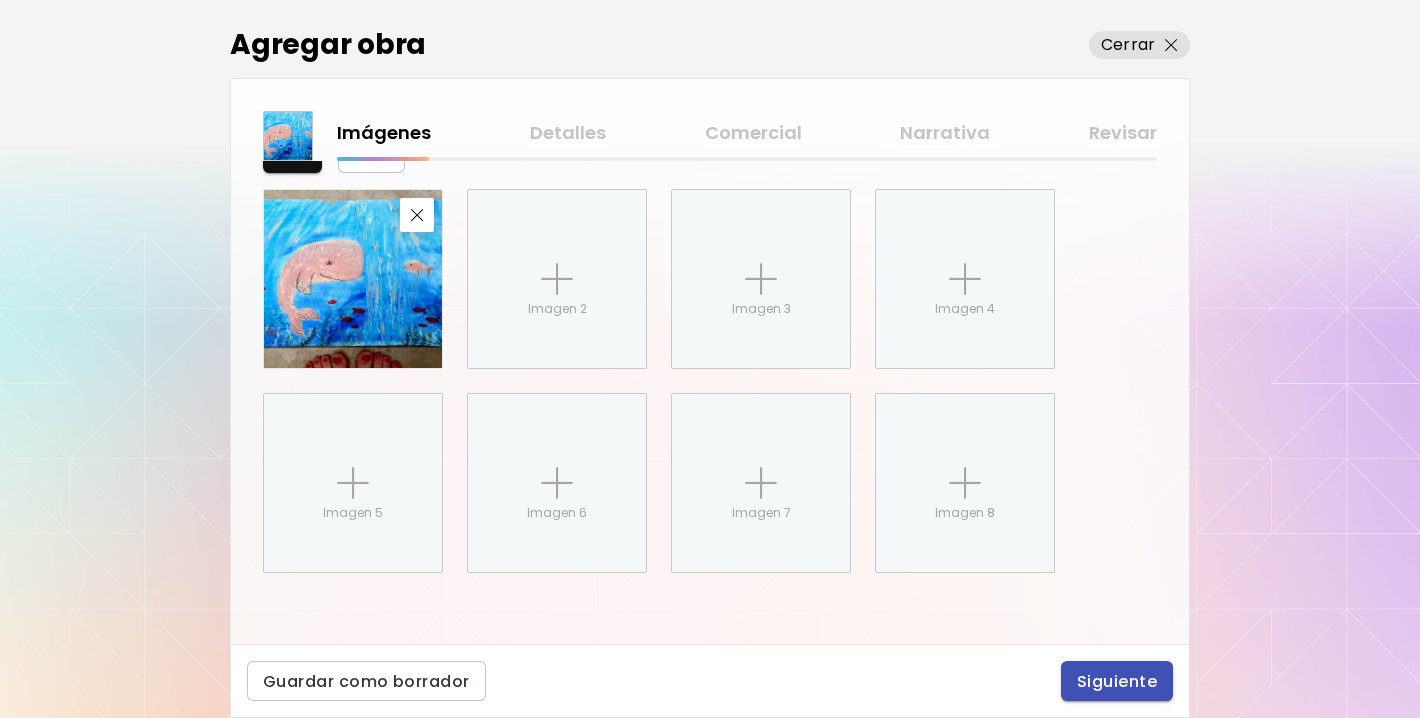 click on "Siguiente" at bounding box center (1117, 681) 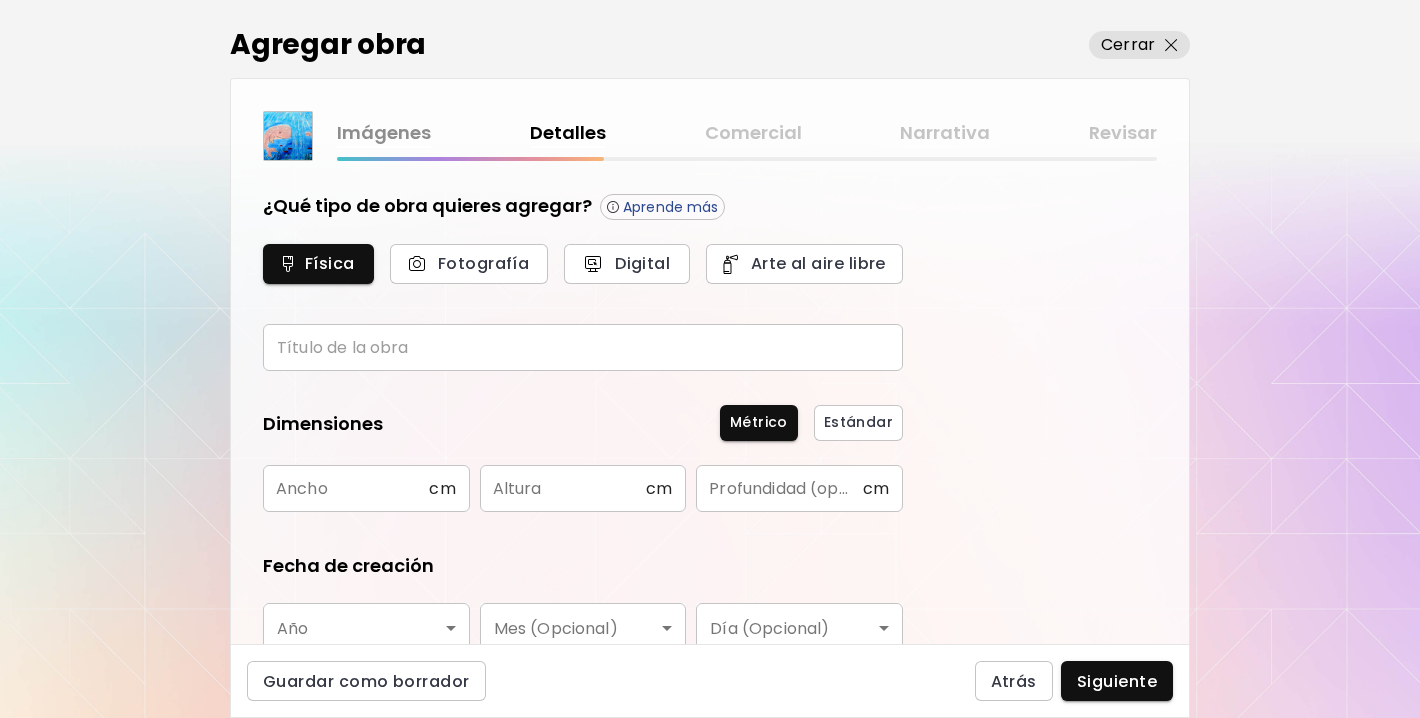 click at bounding box center (583, 347) 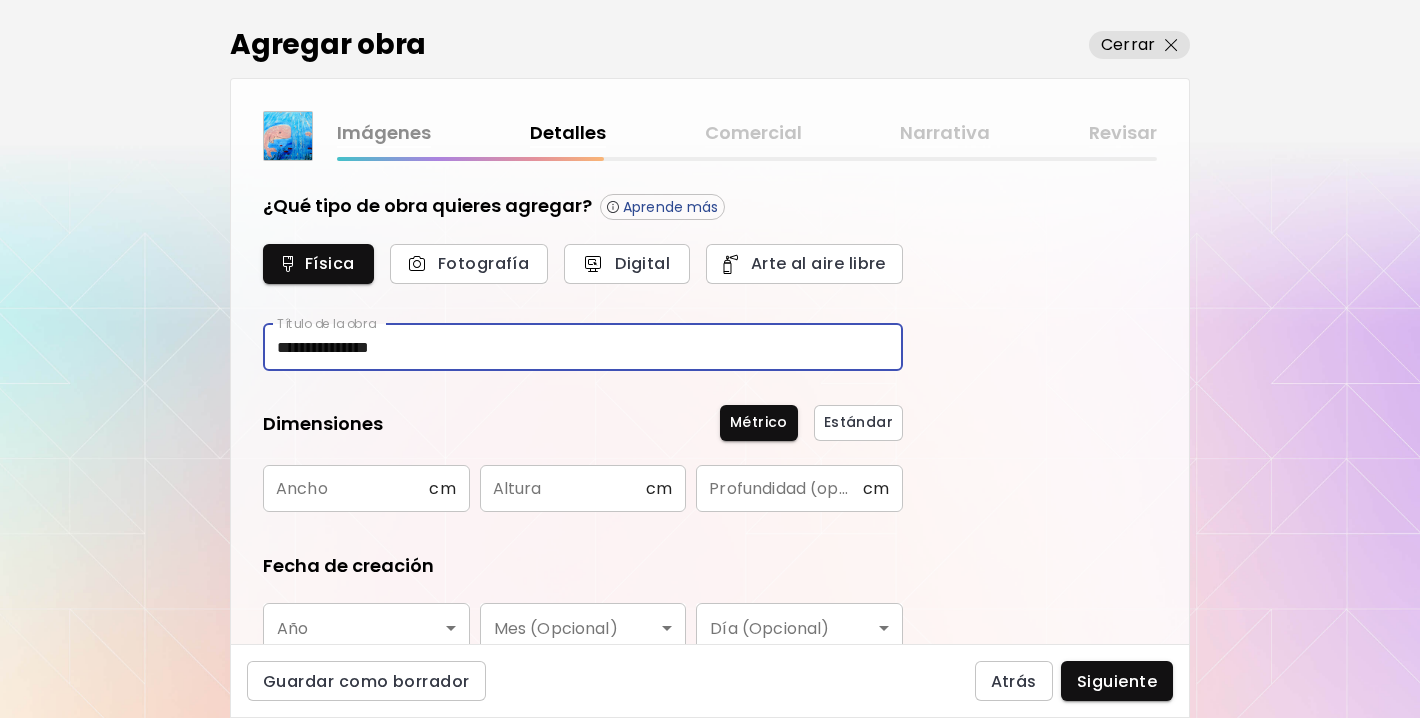 type on "**********" 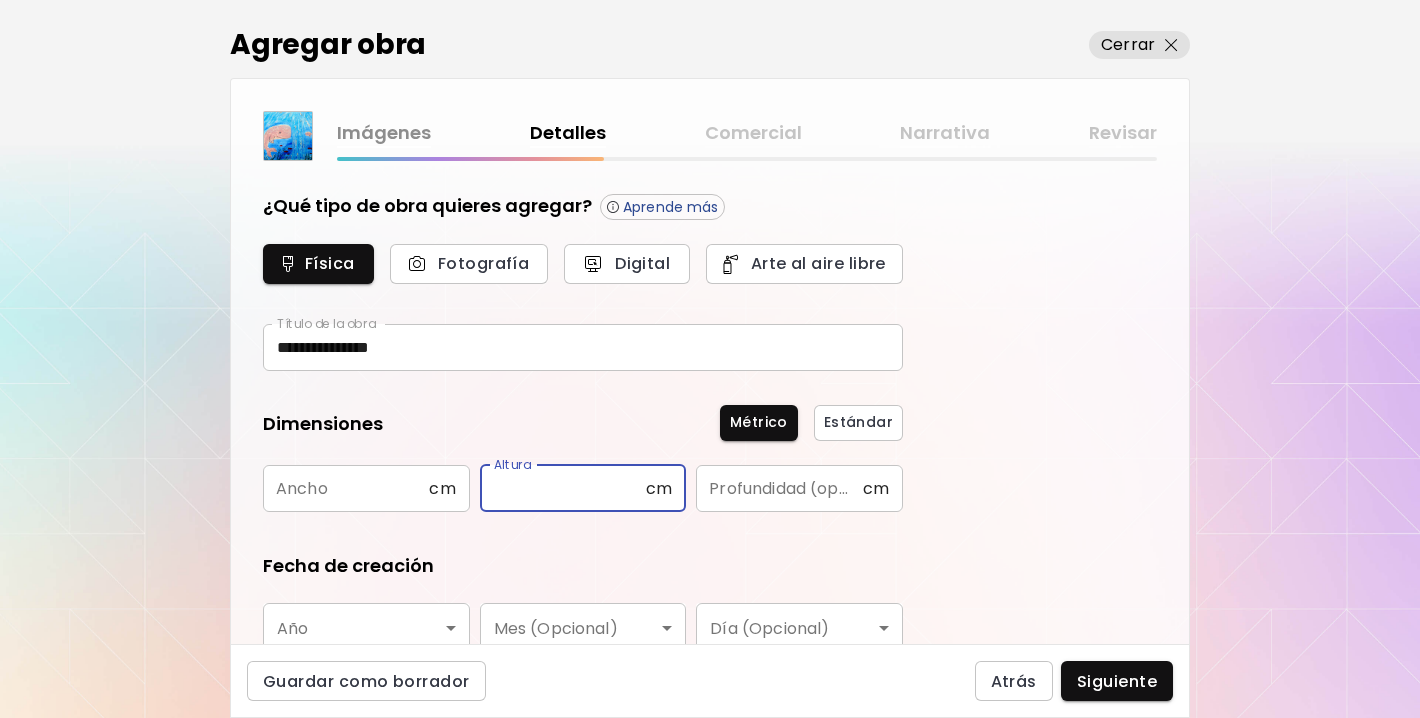 click at bounding box center (563, 488) 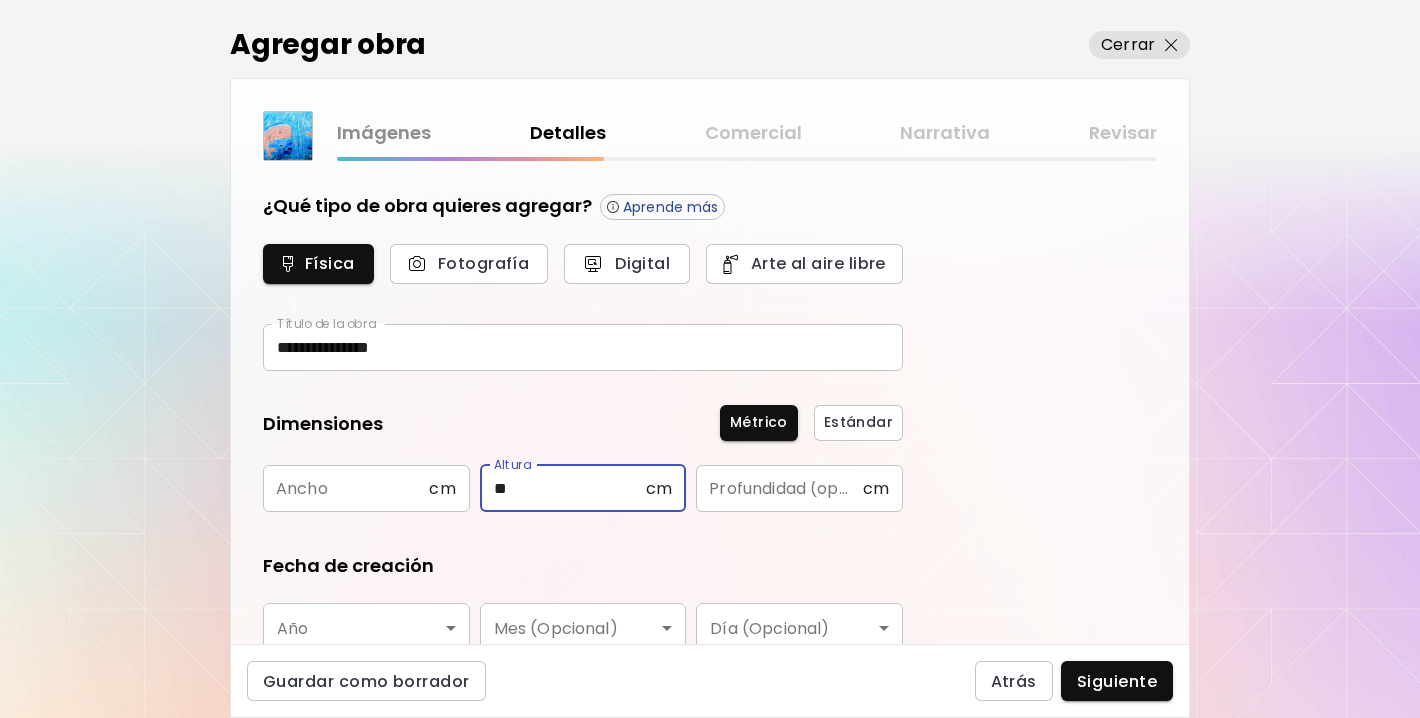 type on "**" 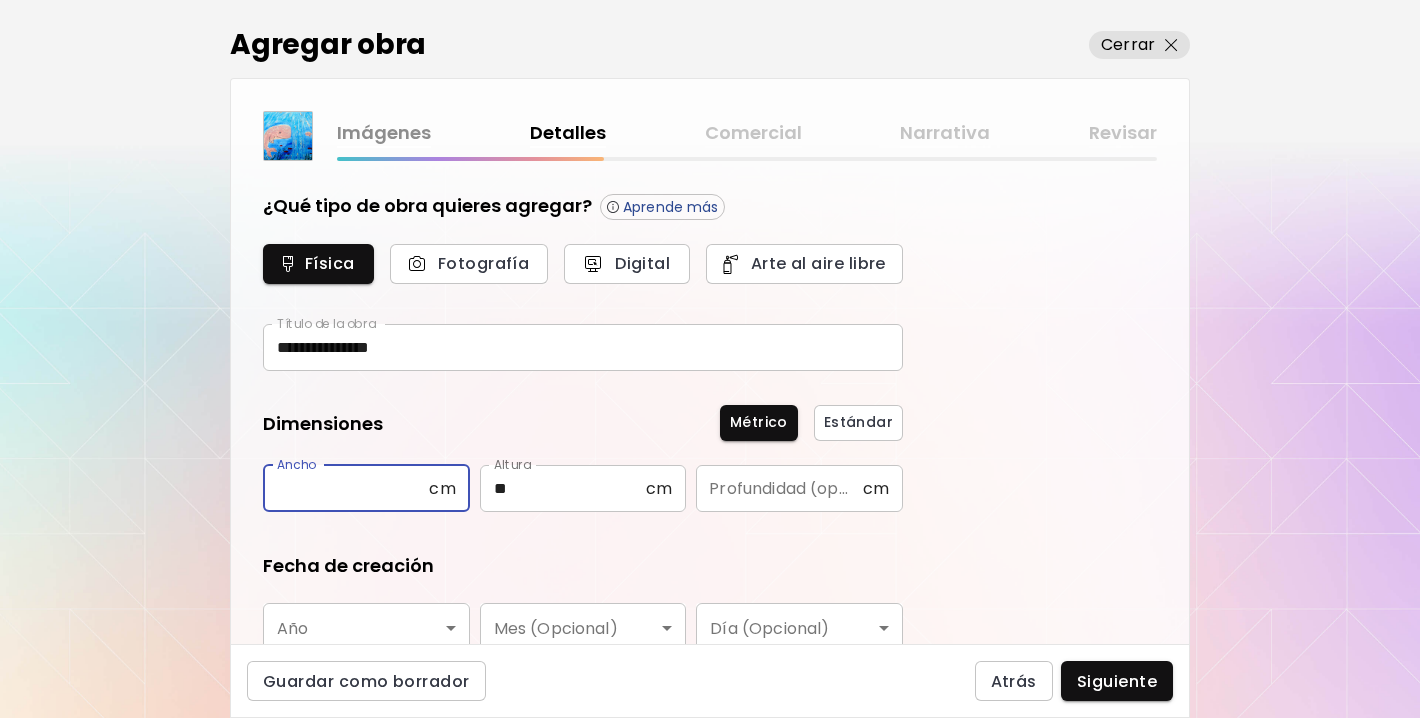 click at bounding box center (346, 488) 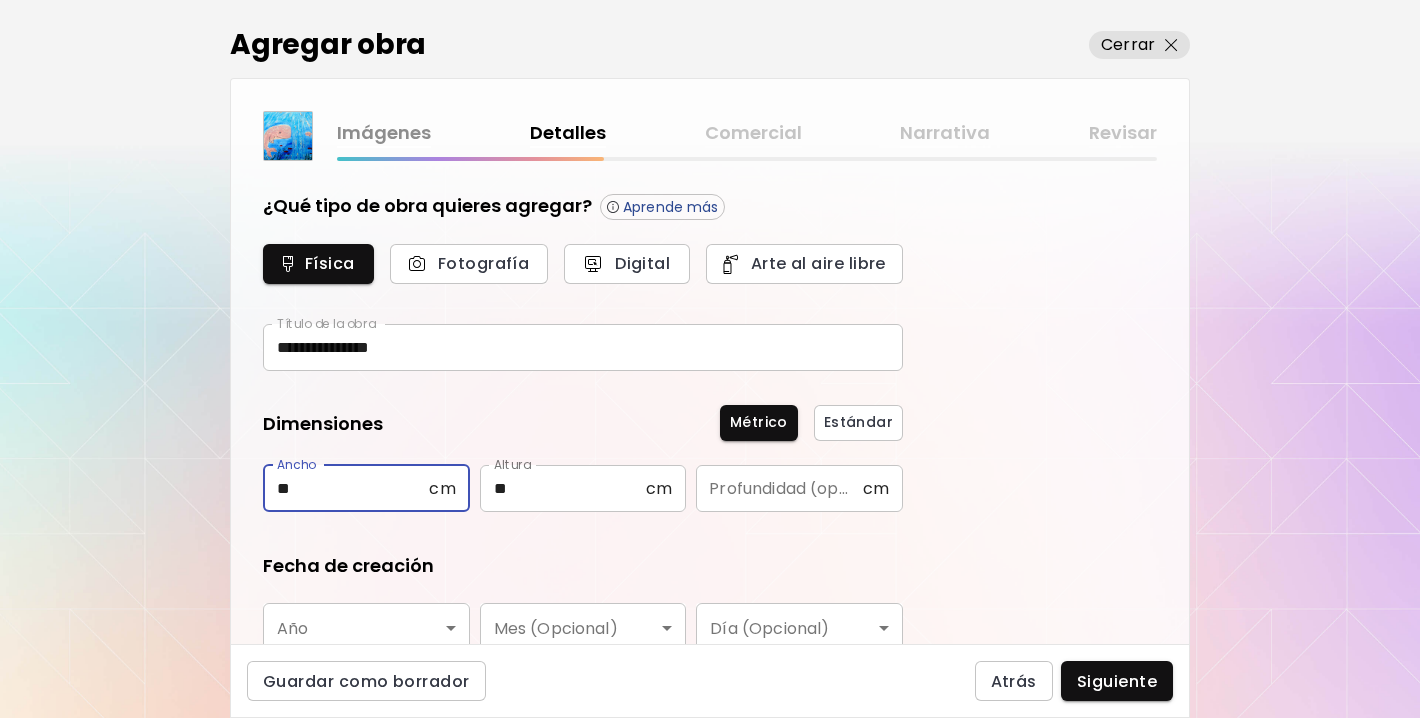 type on "**" 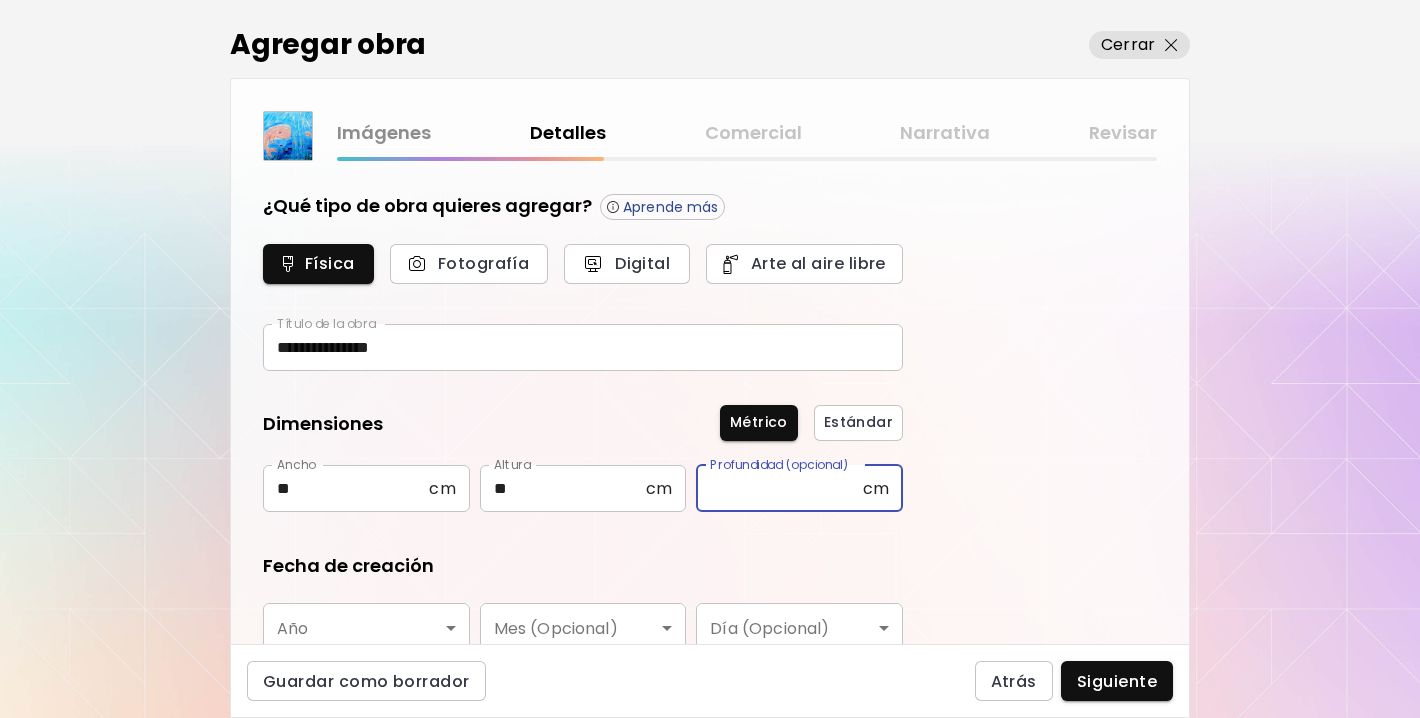 click at bounding box center (779, 488) 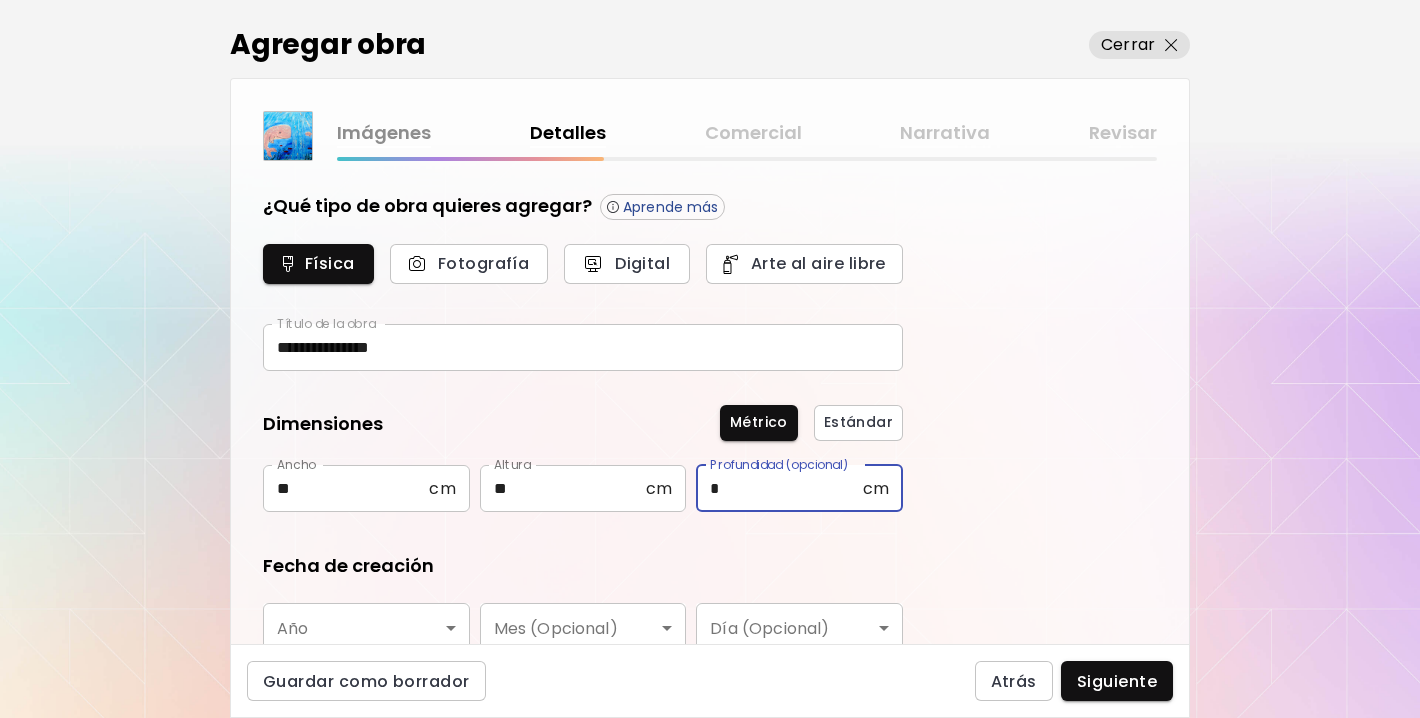 type on "*" 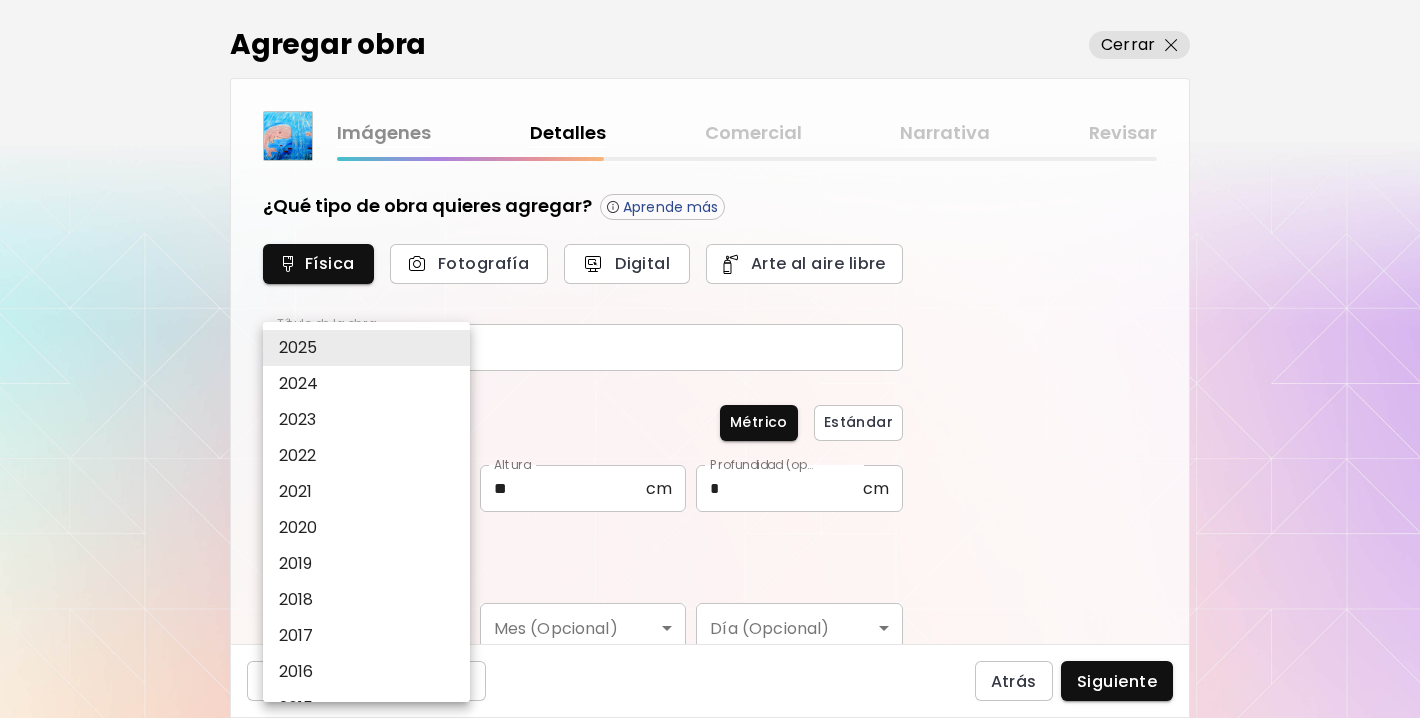 scroll, scrollTop: 9, scrollLeft: 0, axis: vertical 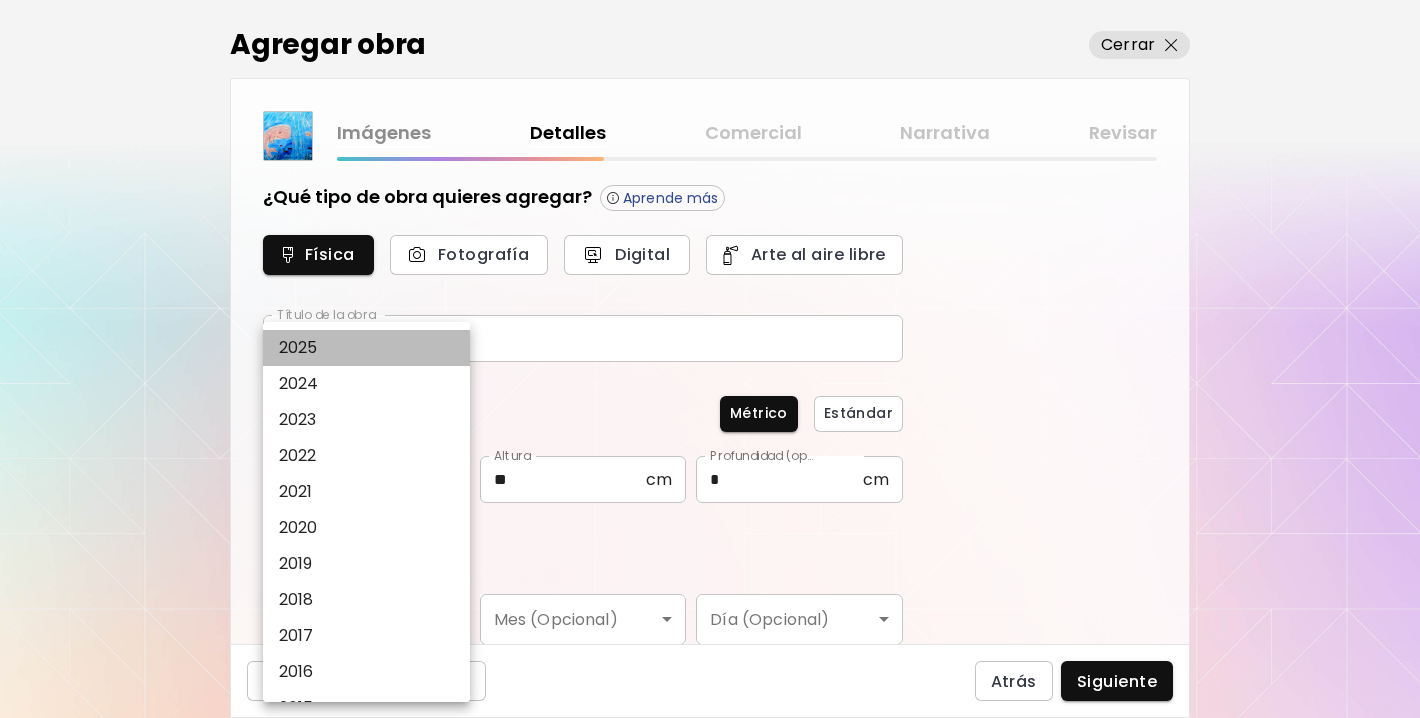 click on "2025" at bounding box center [366, 348] 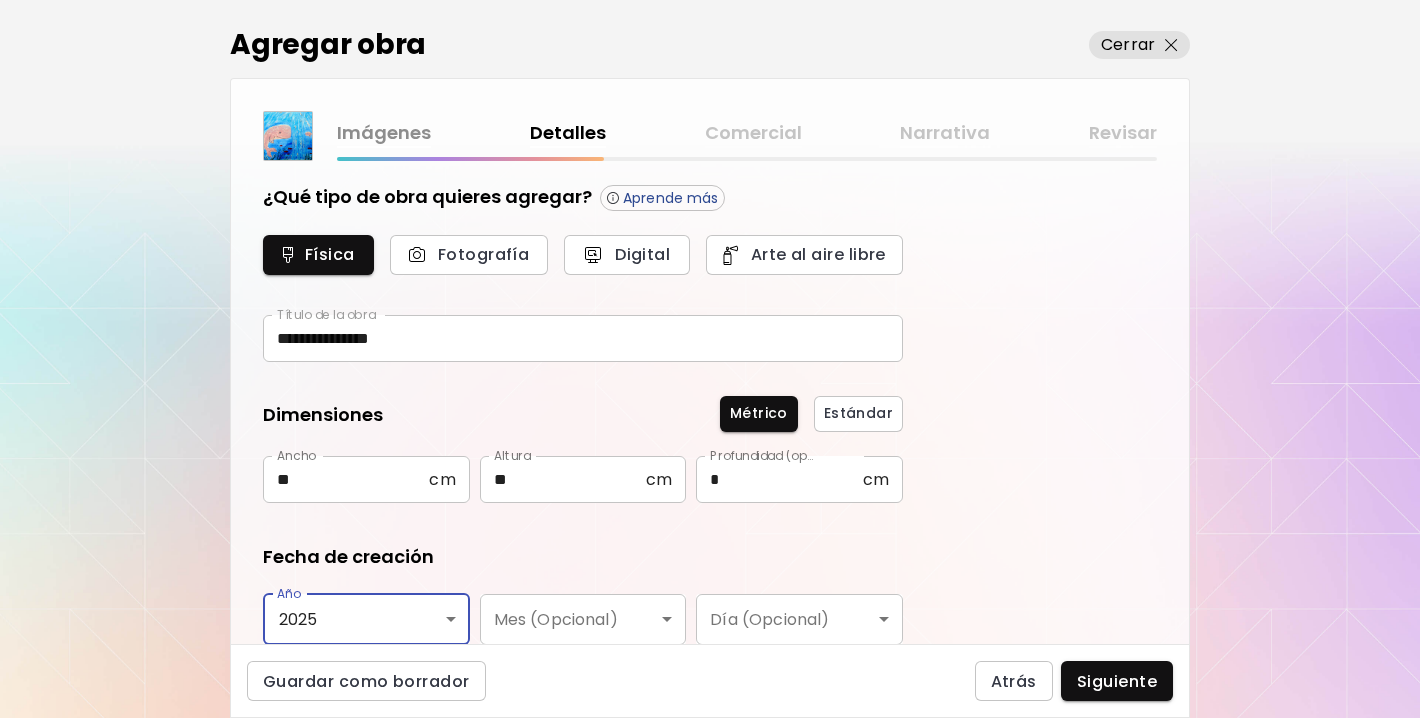 click on "**********" at bounding box center [710, 359] 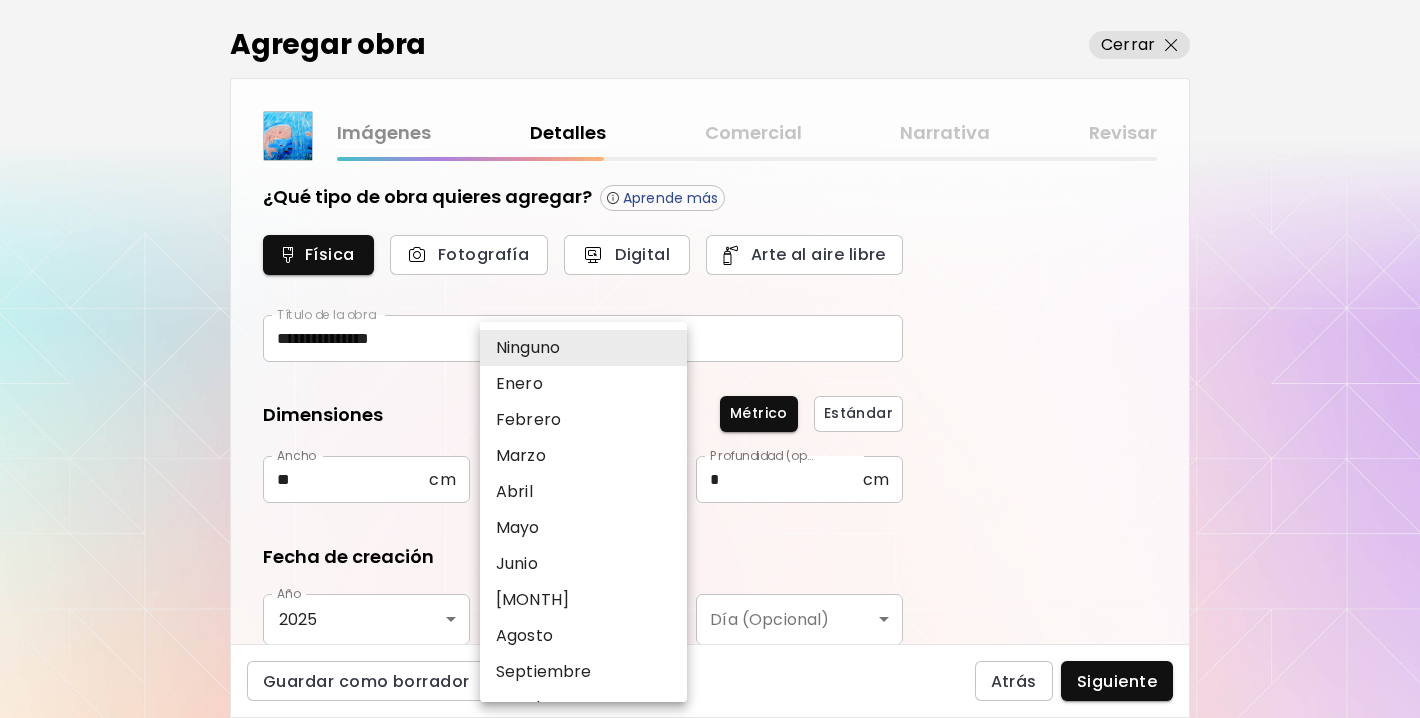 click on "[MONTH]" at bounding box center (583, 600) 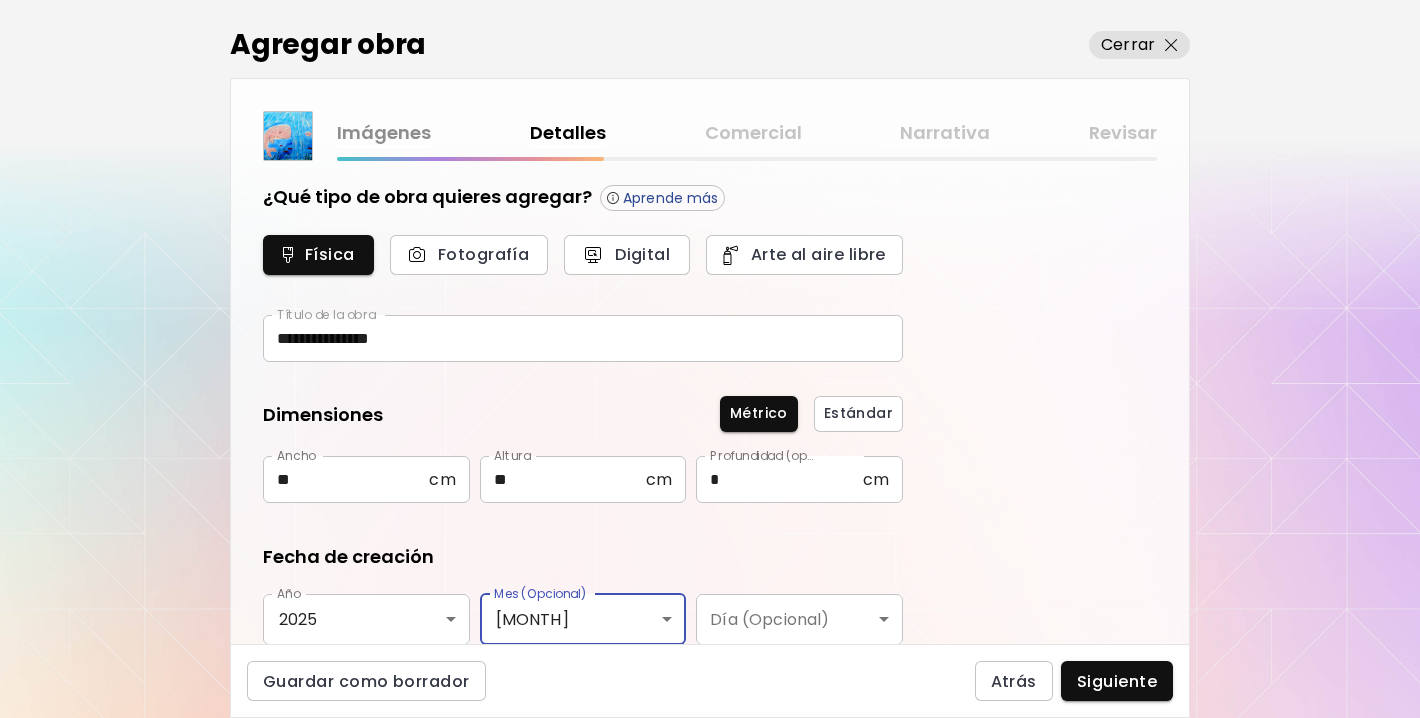 click on "**********" at bounding box center [710, 359] 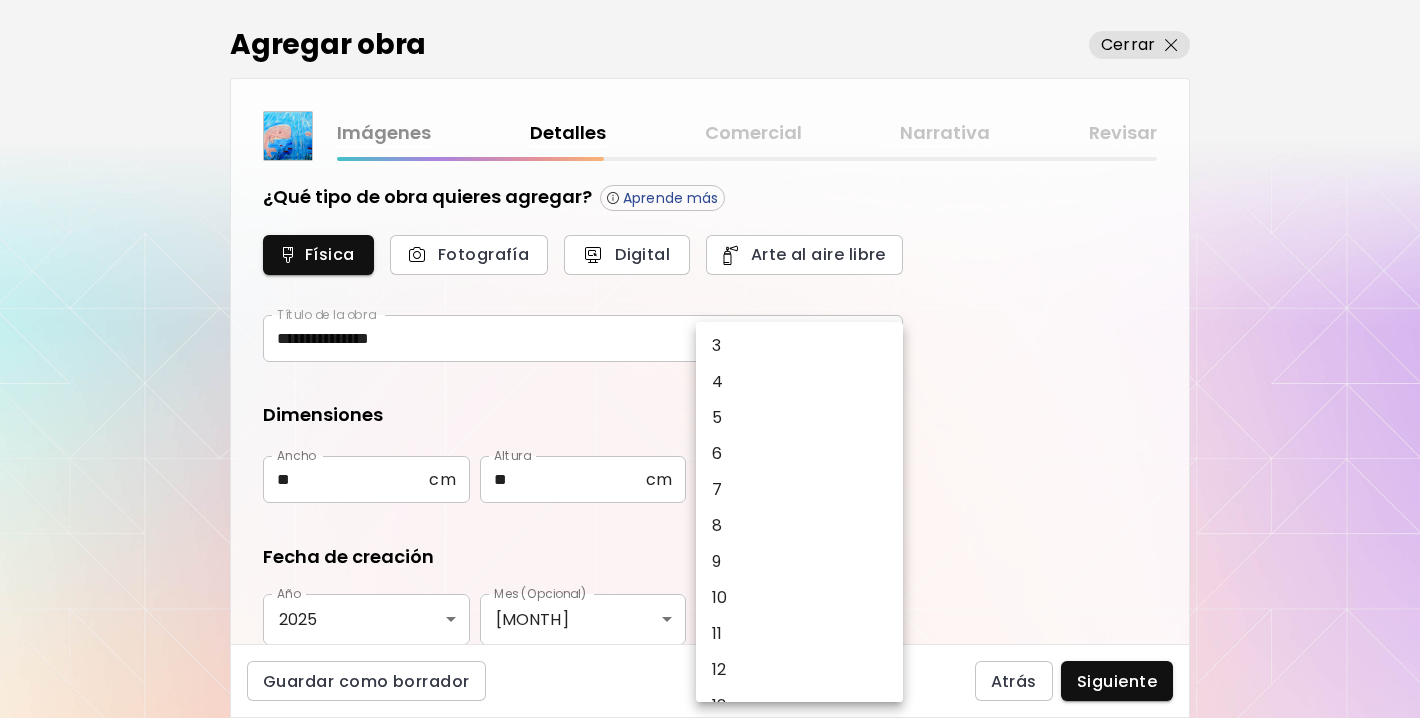 scroll, scrollTop: 210, scrollLeft: 0, axis: vertical 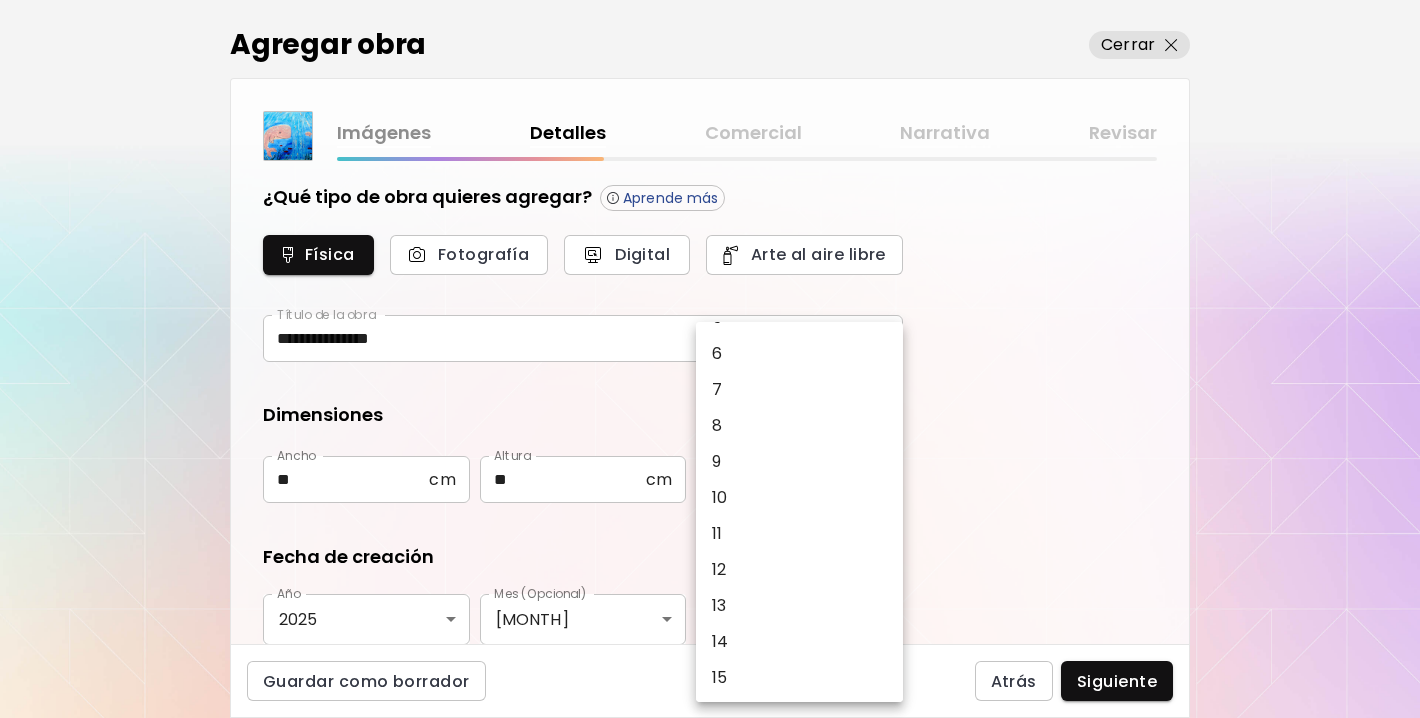 click on "12" at bounding box center (799, 570) 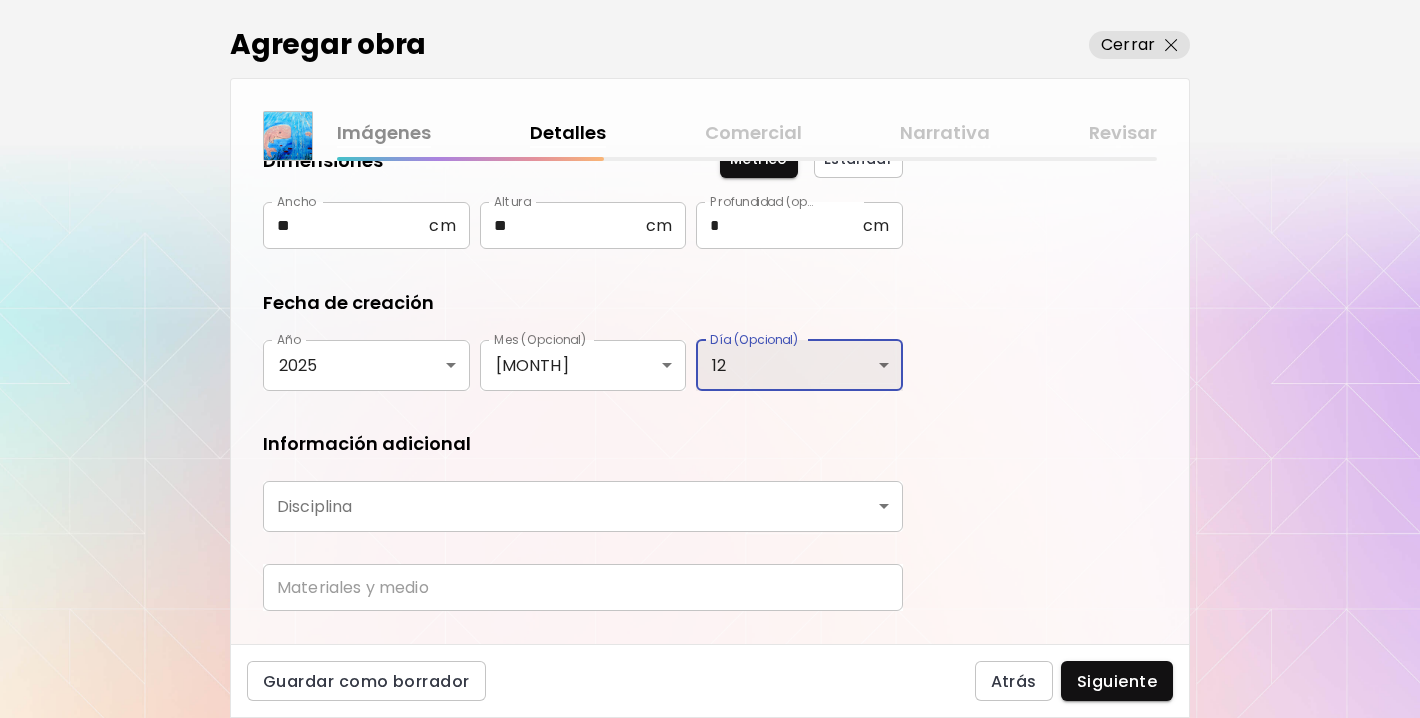scroll, scrollTop: 309, scrollLeft: 0, axis: vertical 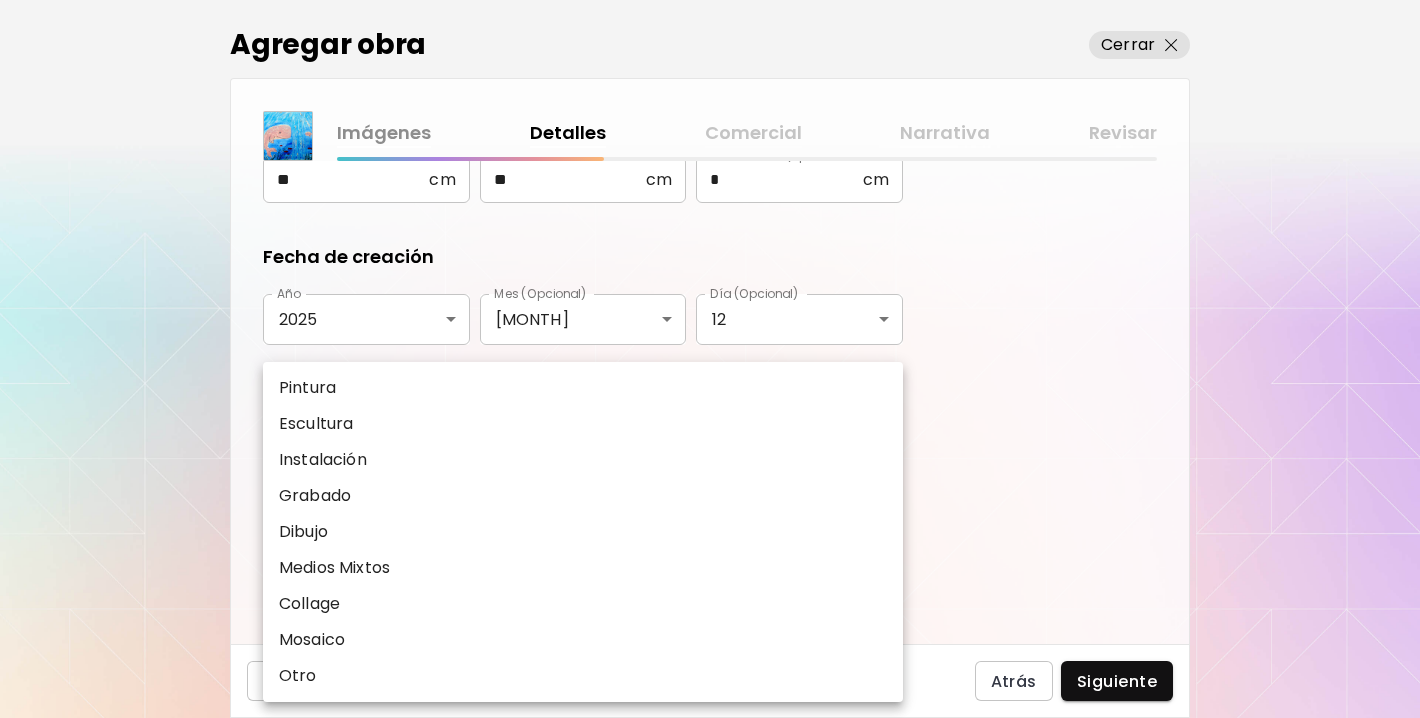 click on "**********" at bounding box center (710, 359) 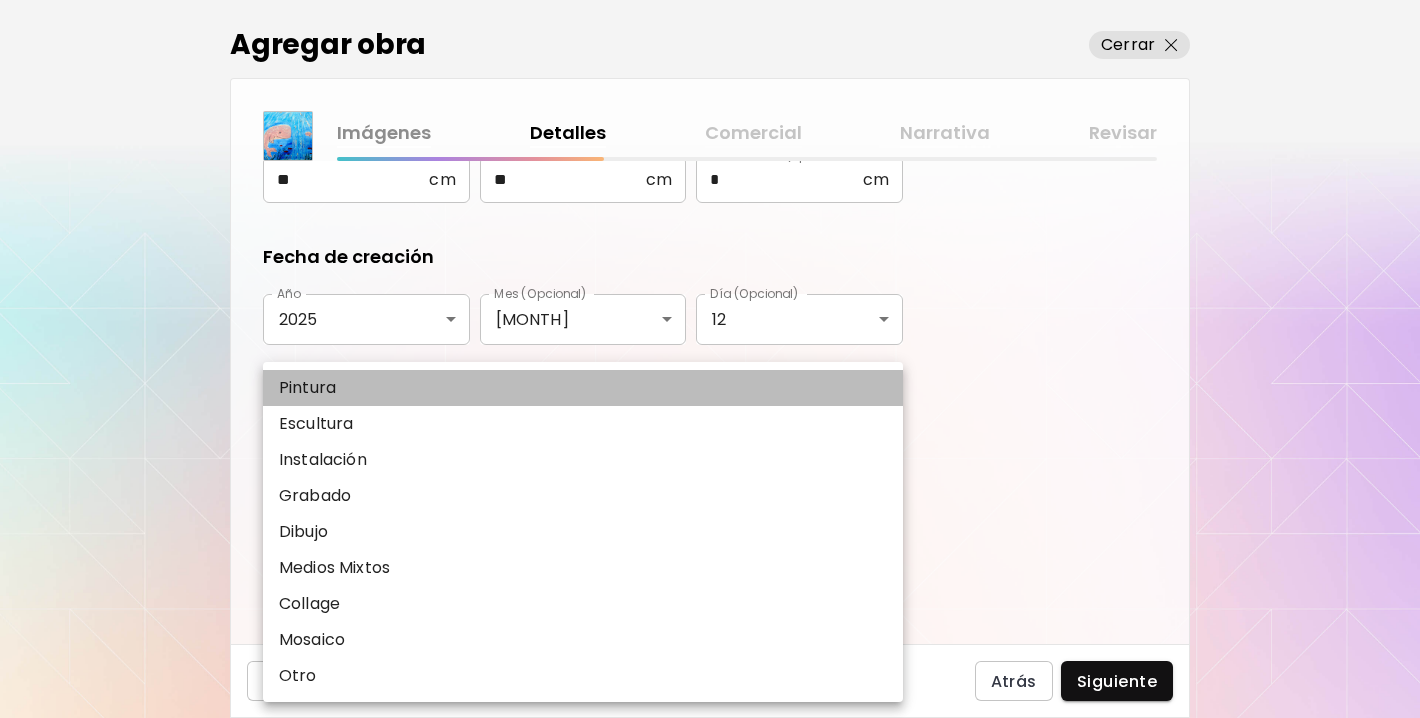 click on "Pintura" at bounding box center (307, 388) 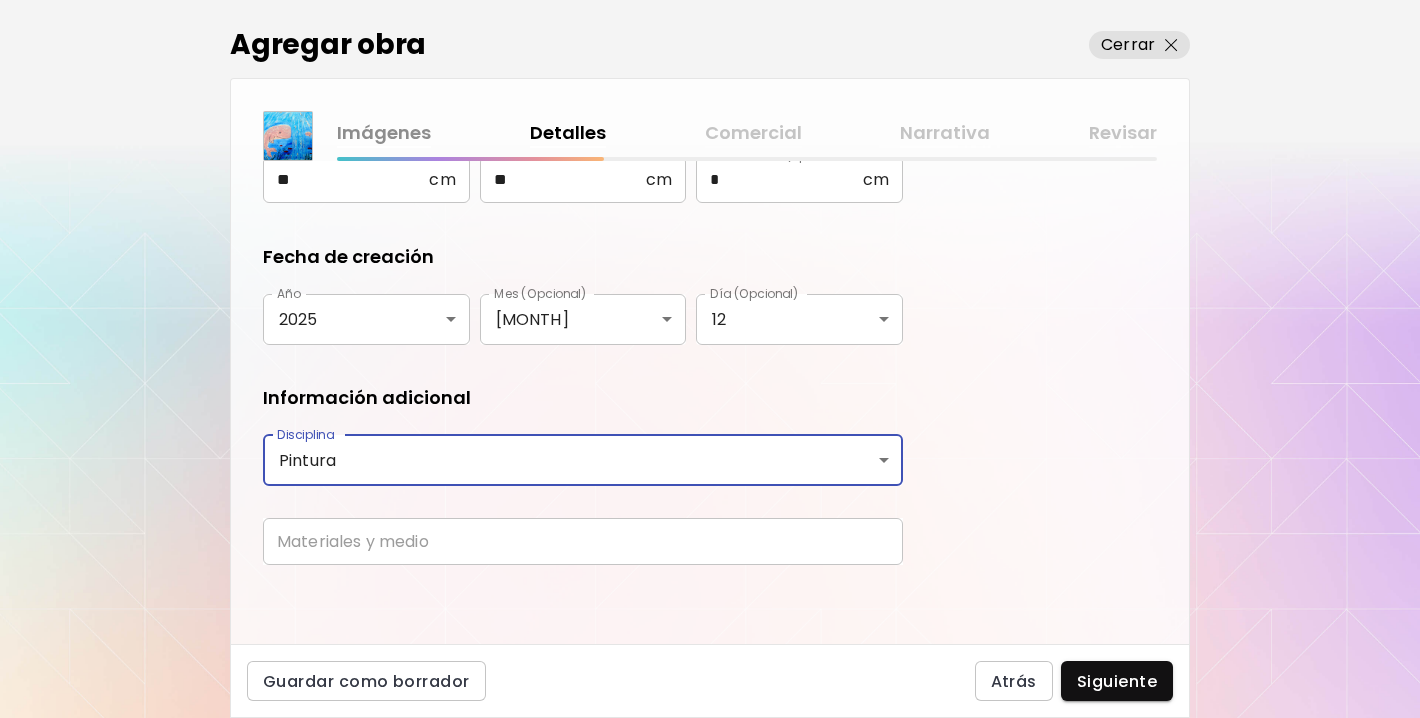 click at bounding box center (583, 541) 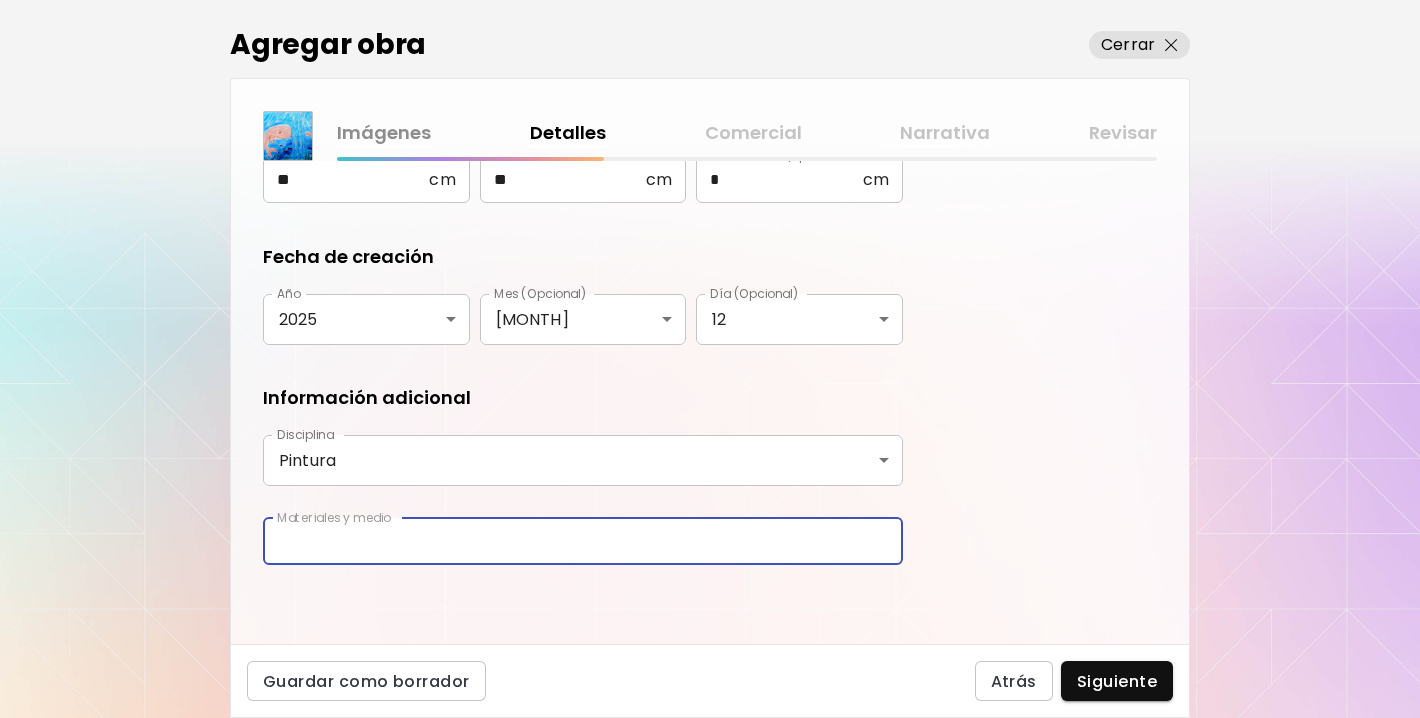 type on "**********" 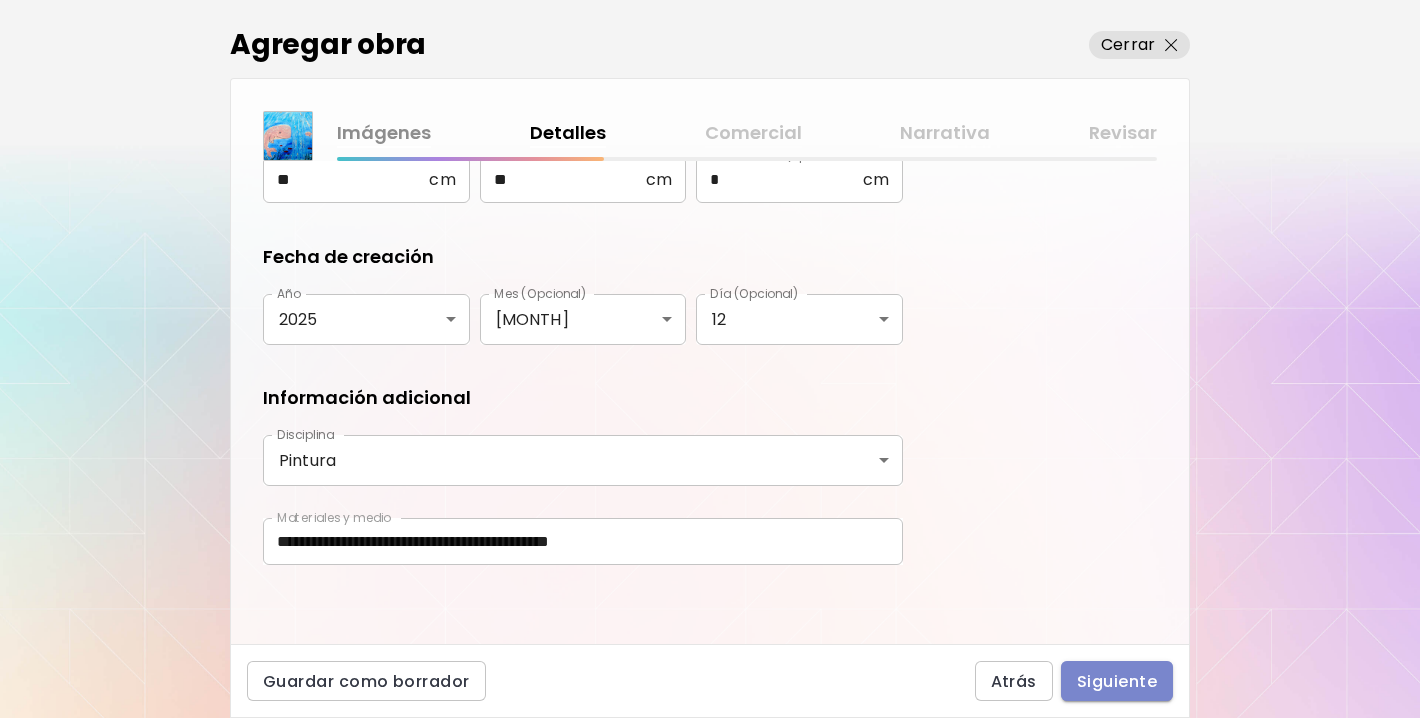 click on "Siguiente" at bounding box center [1117, 681] 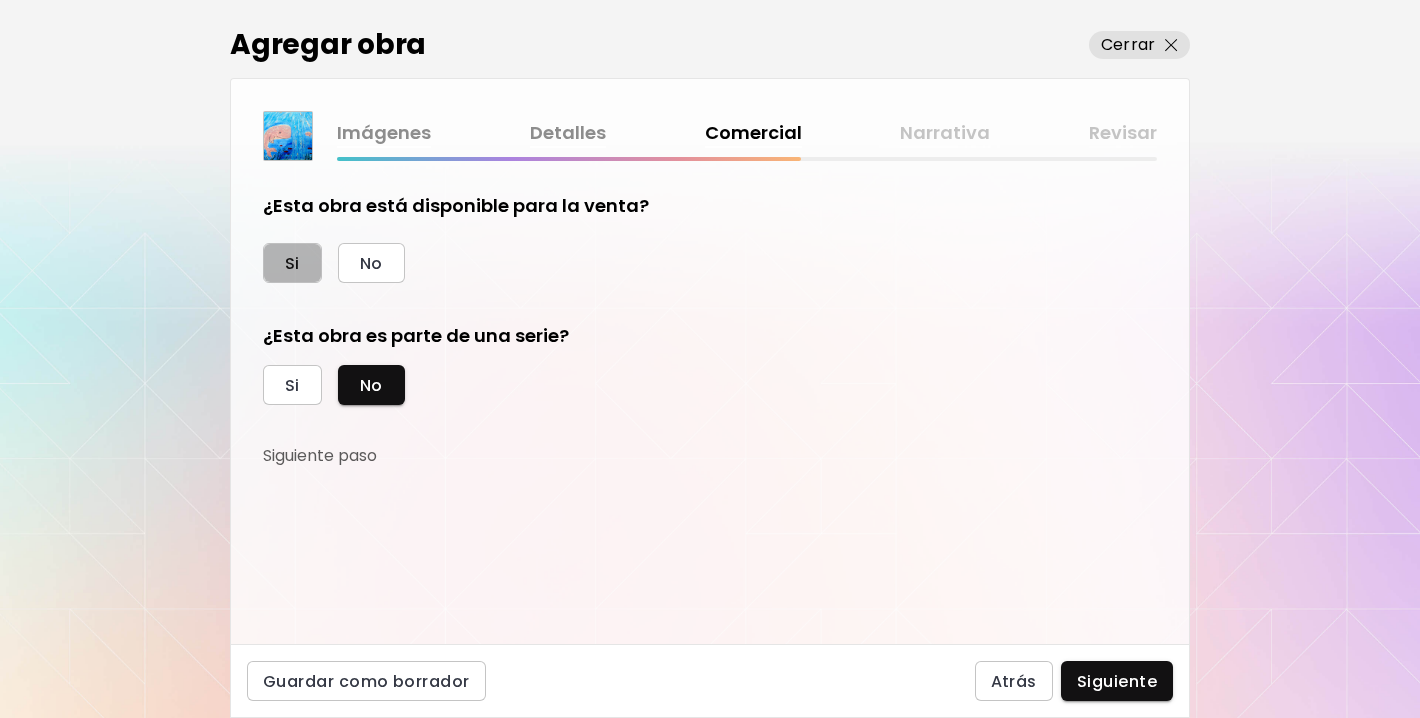 click on "Si" at bounding box center (292, 263) 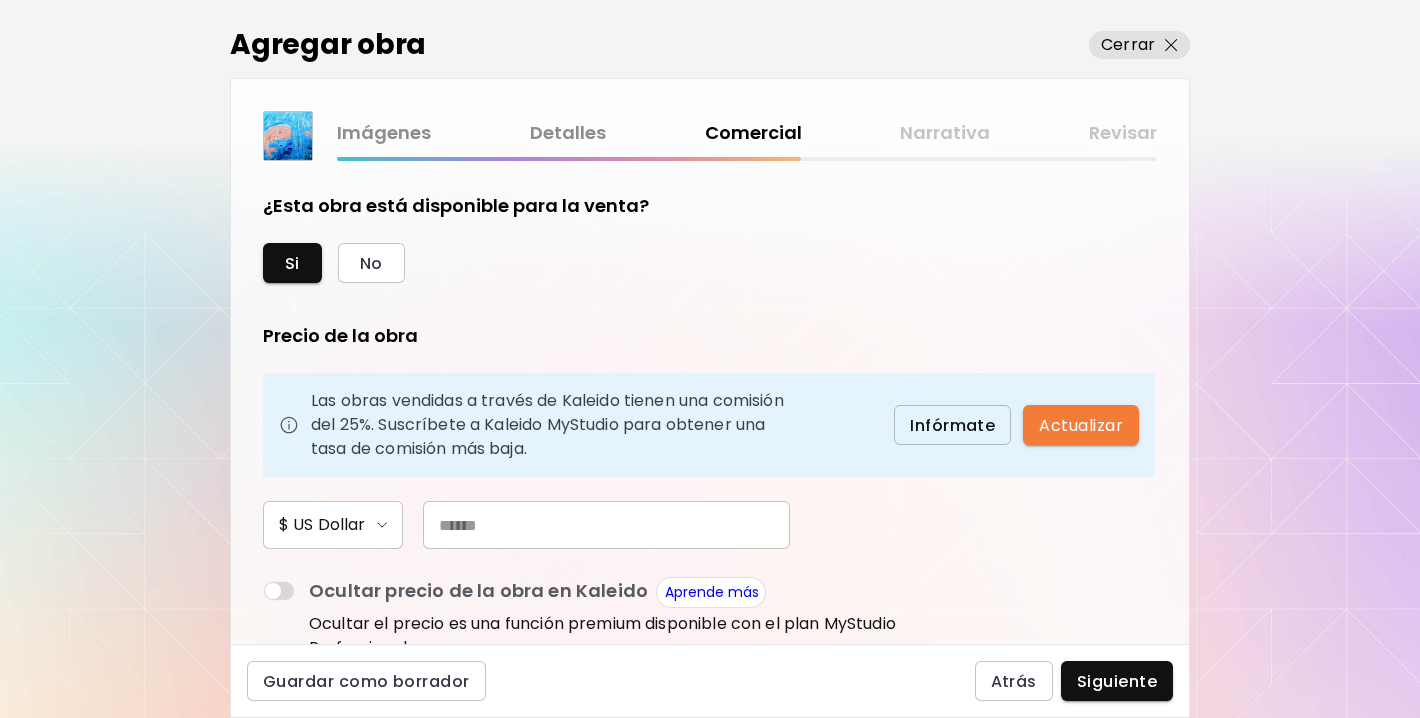 click at bounding box center [606, 525] 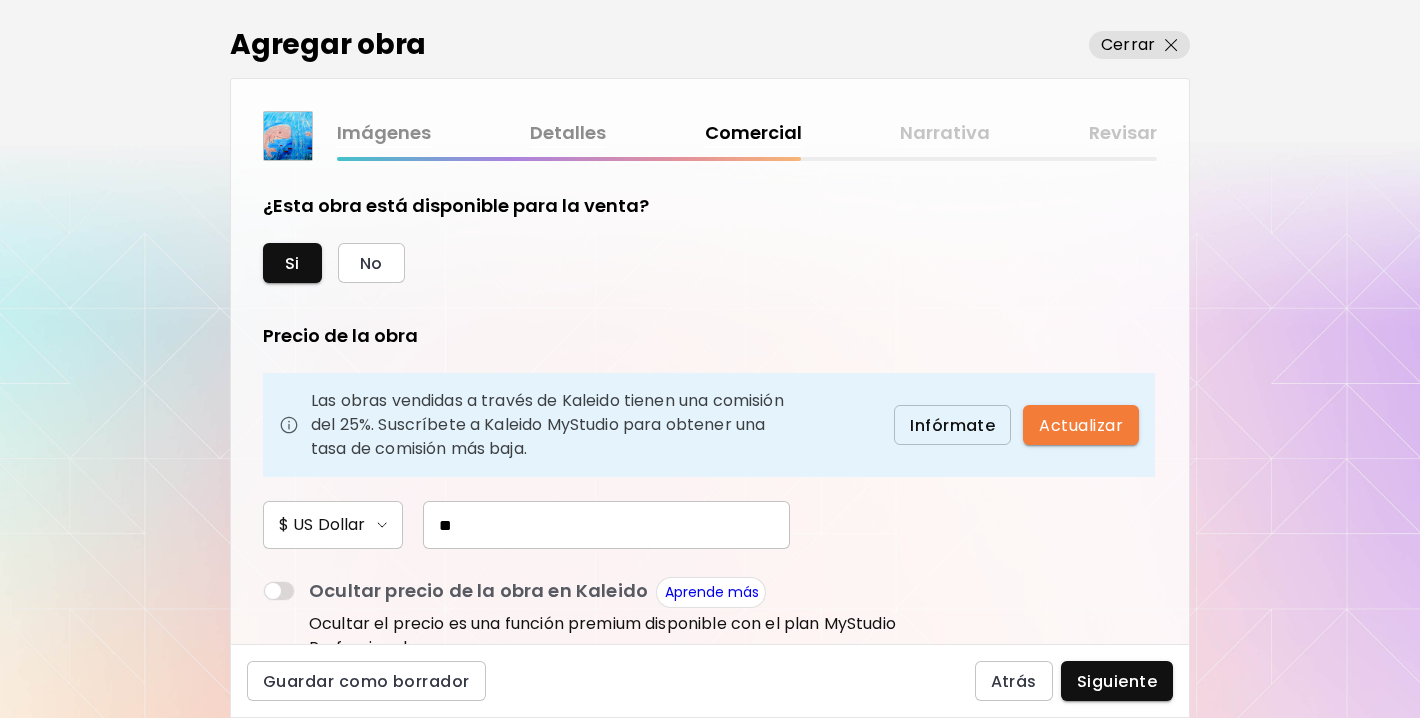 click on "$ US Dollar **" at bounding box center (583, 525) 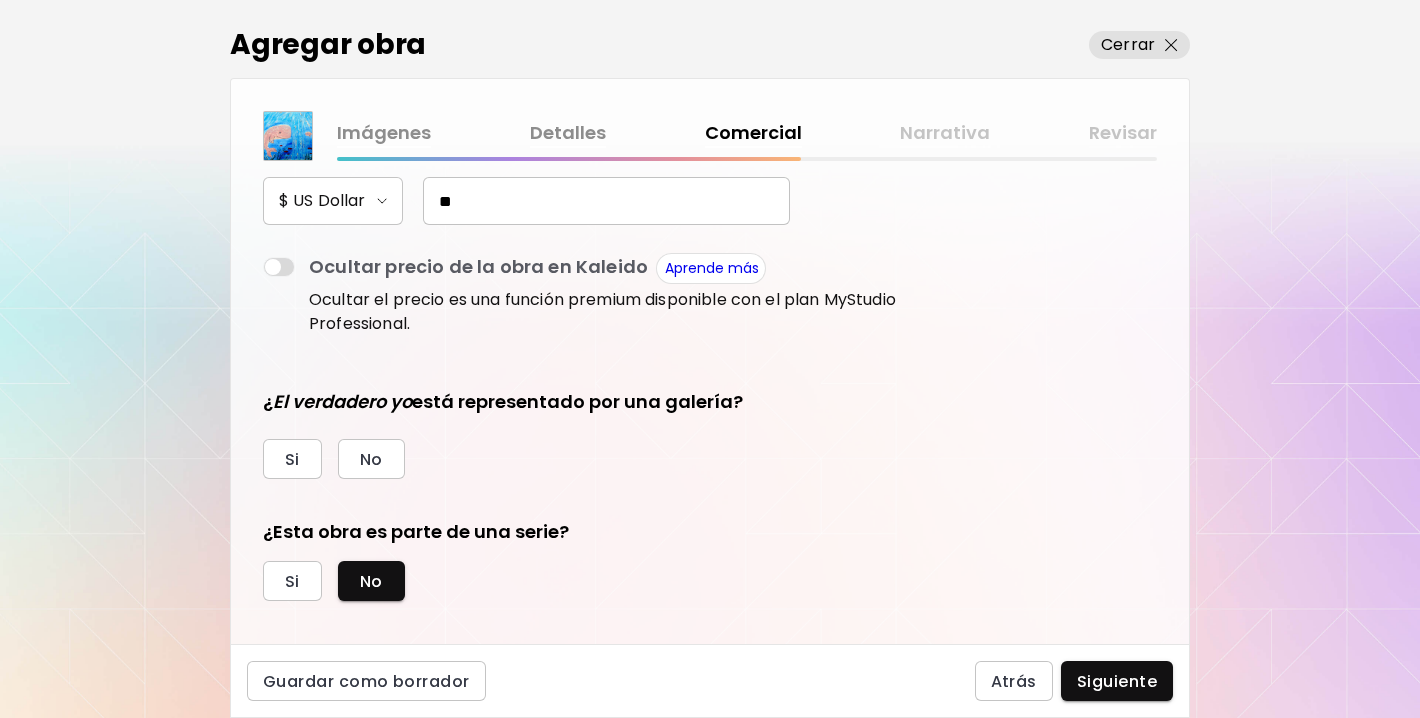 scroll, scrollTop: 343, scrollLeft: 0, axis: vertical 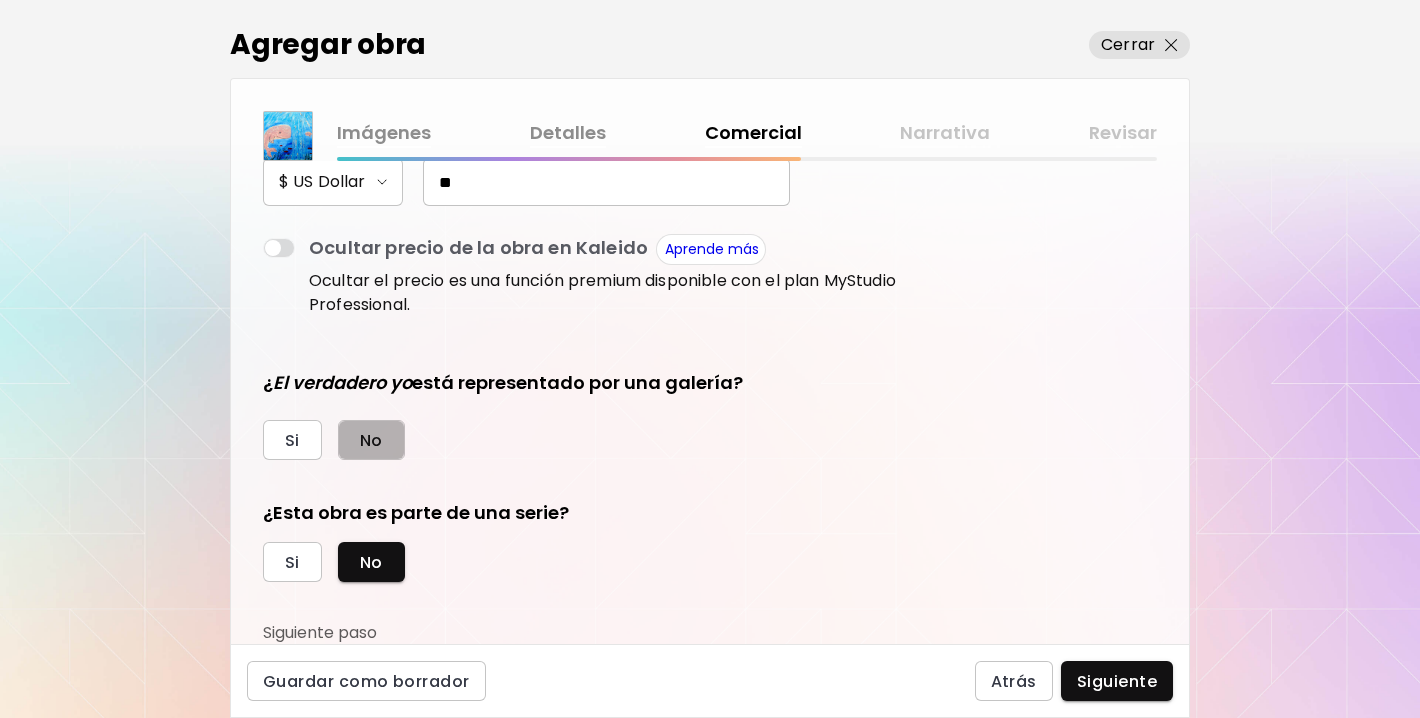 click on "No" at bounding box center (371, 440) 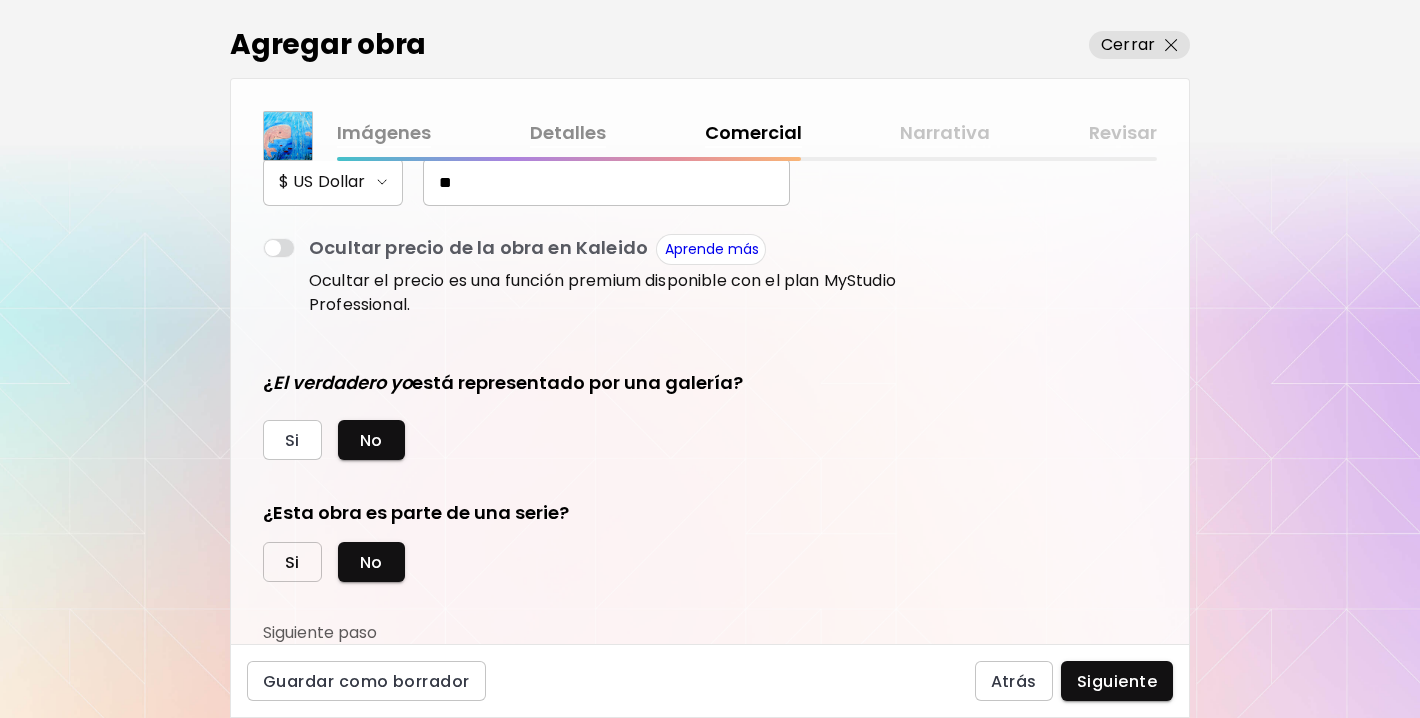 click on "Si" at bounding box center [292, 562] 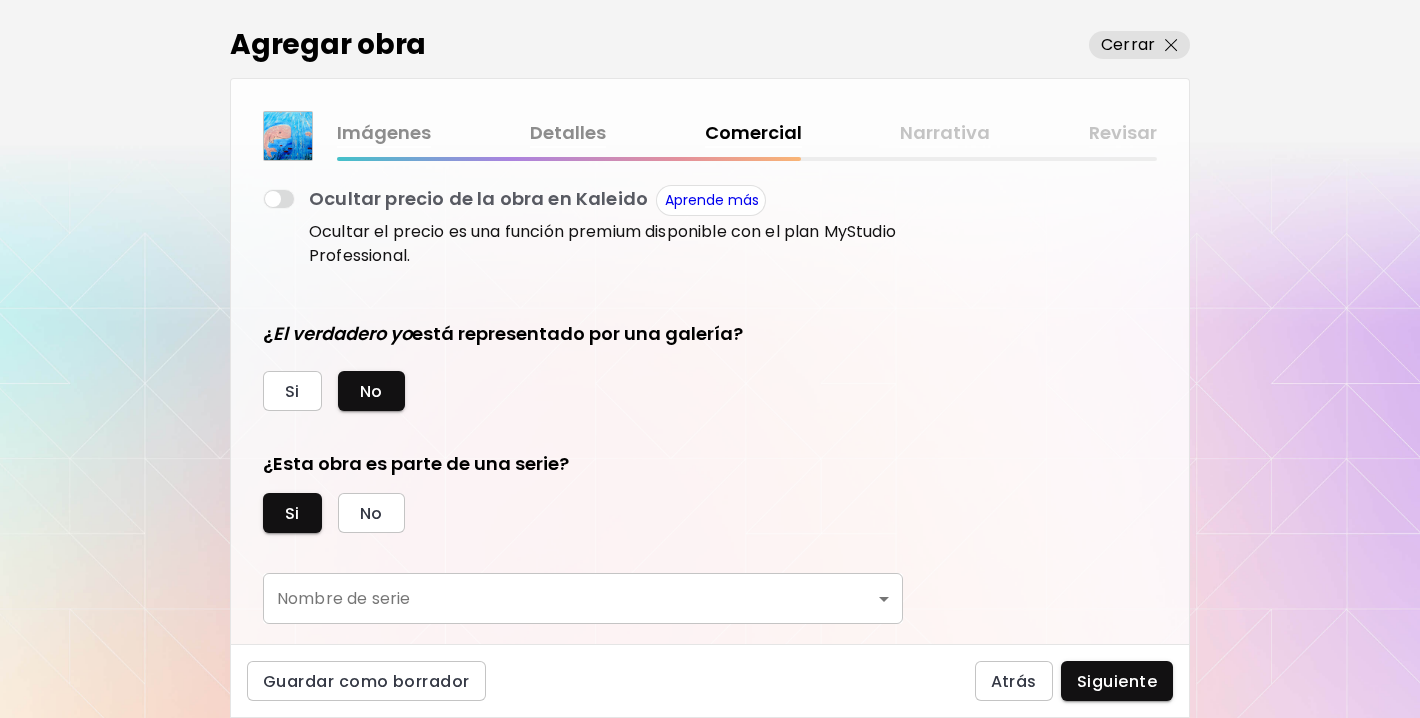 scroll, scrollTop: 436, scrollLeft: 0, axis: vertical 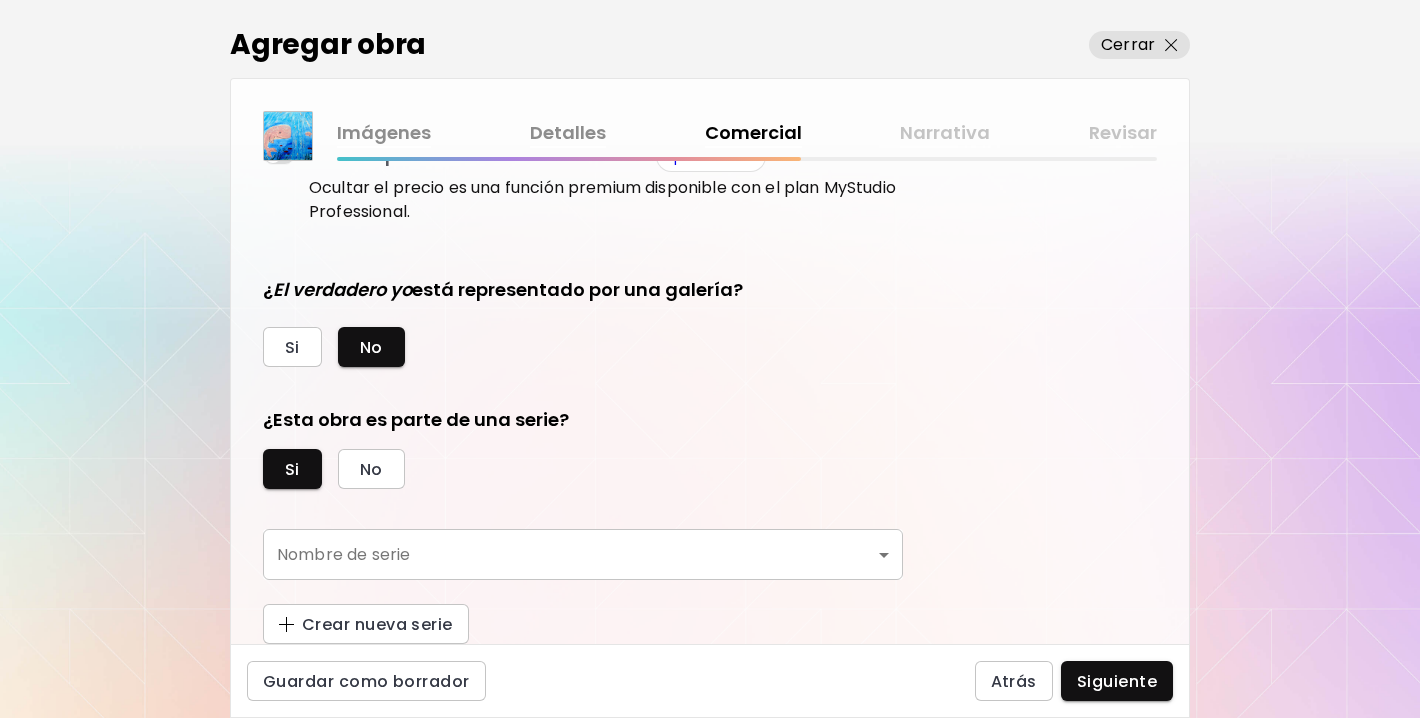 click on "kaleido.art/[NAME] Agregar obra Administrar obras Editar perfil My BioLink Comunidad Metas MyStudio Actualizar My Website My Showrooms My Documents My Subscribers My Provenance My Augmentations My Analytics Ajustes Ayuda 0 1 Agregar obra Cerrar Imágenes Detalles Comercial Narrativa Revisar ¿Esta obra está disponible para la venta? Si No Precio de la obra Las obras vendidas a través de Kaleido tienen una comisión del 25%. Suscríbete a Kaleido MyStudio para obtener una tasa de comisión más baja. Infórmate Actualizar $ US Dollar ** Ocultar precio de la obra en Kaleido Aprende más Ocultar el precio es una función premium disponible con el plan MyStudio Professional. ¿ El verdadero yo  está representado por una galería? Si No ¿Esta obra es parte de una serie? Si No Nombre de serie ​ Nombre de serie Crear nueva serie Guardar como borrador Atrás Siguiente Búsqueda de artista Nombre o usuario Nombre o usuario País del artista País del artista Disciplinas Todos Pintura Contemporánea Collage" at bounding box center (710, 359) 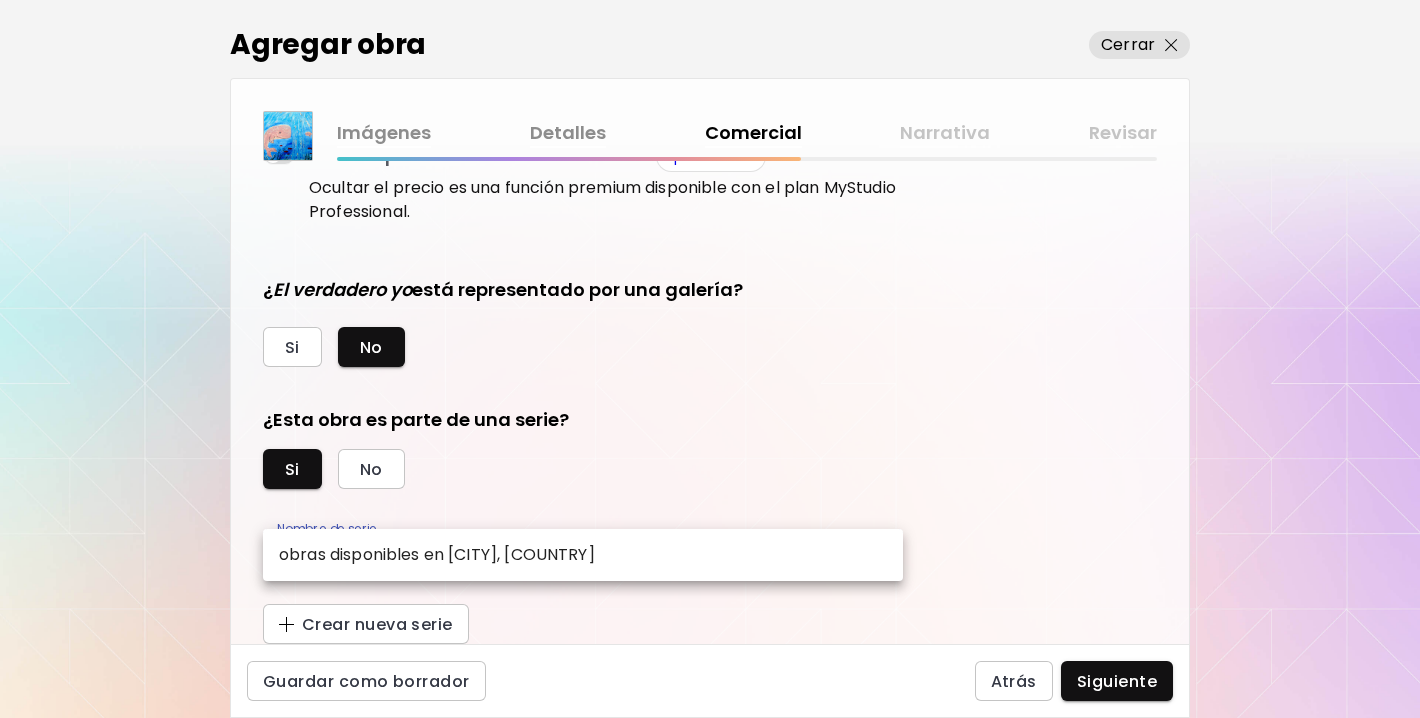 click on "obras disponibles en [CITY], [COUNTRY]" at bounding box center (437, 555) 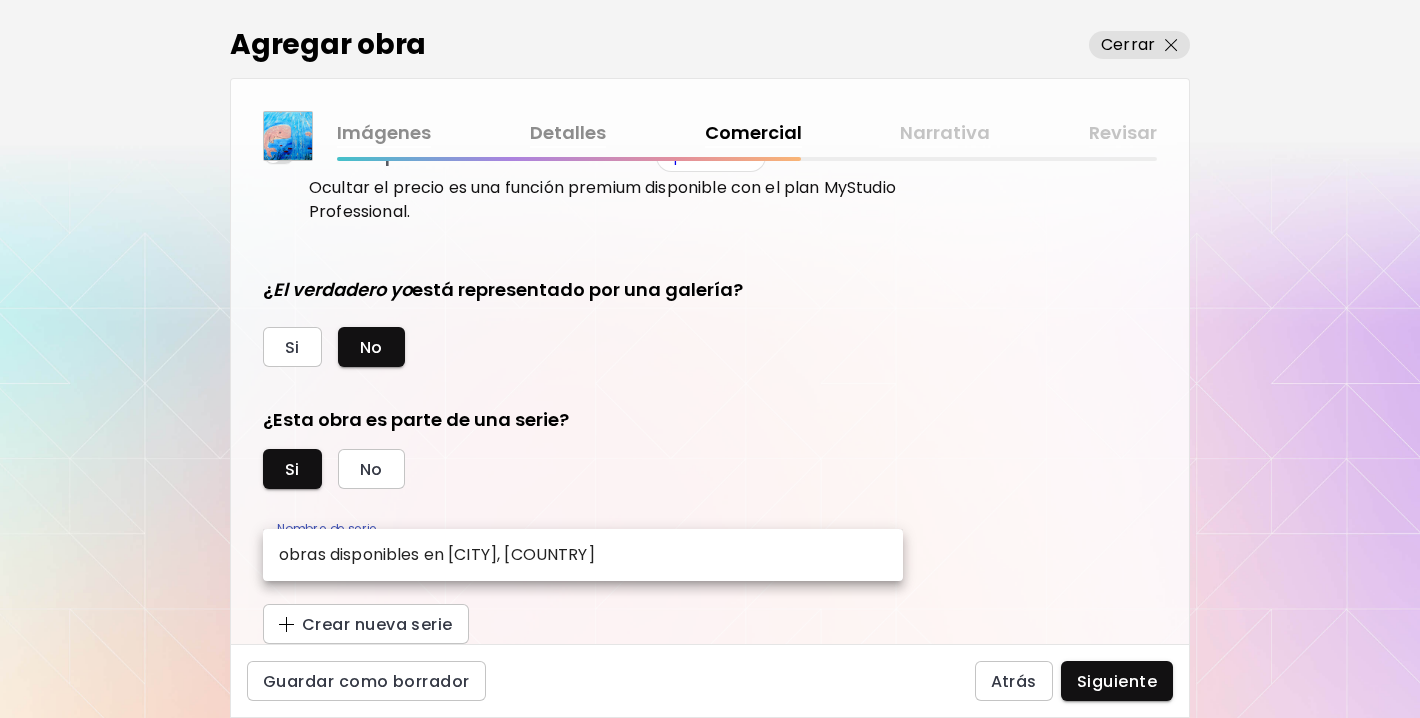 type on "**********" 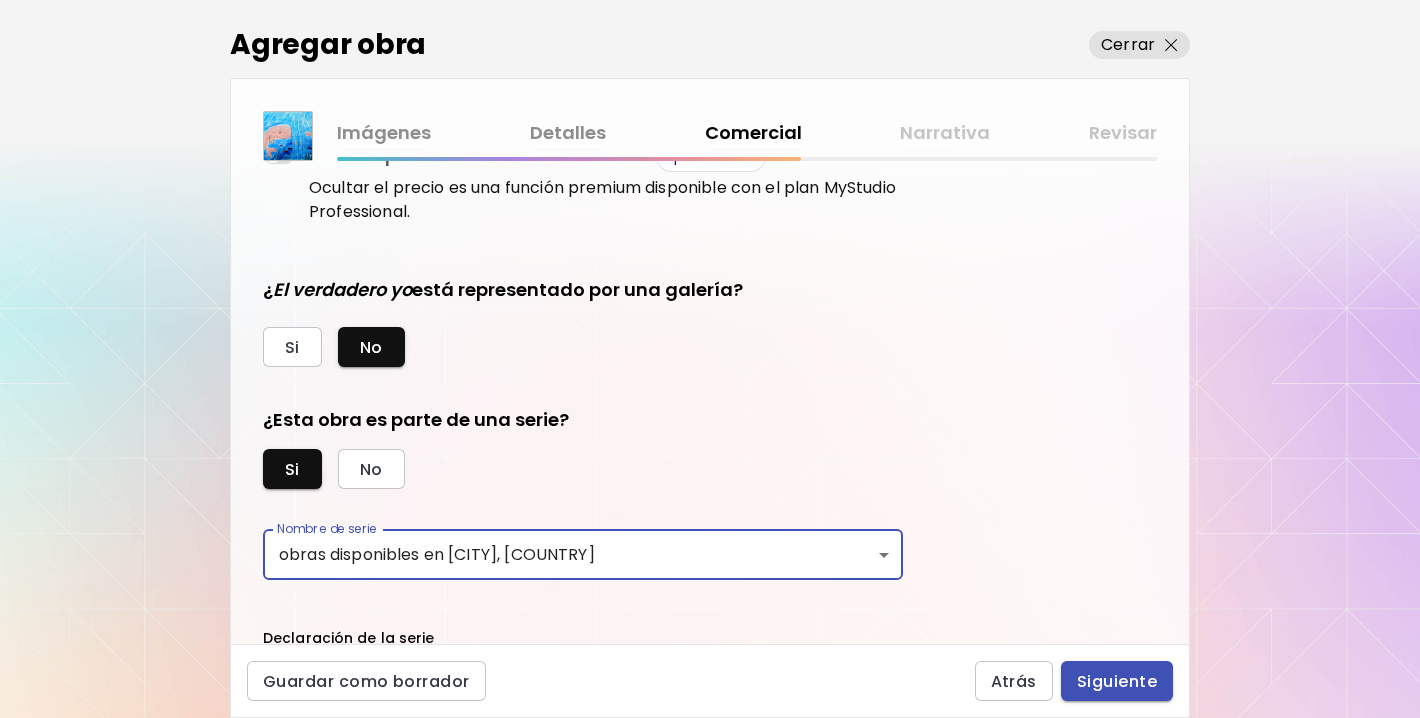 click on "Siguiente" at bounding box center [1117, 681] 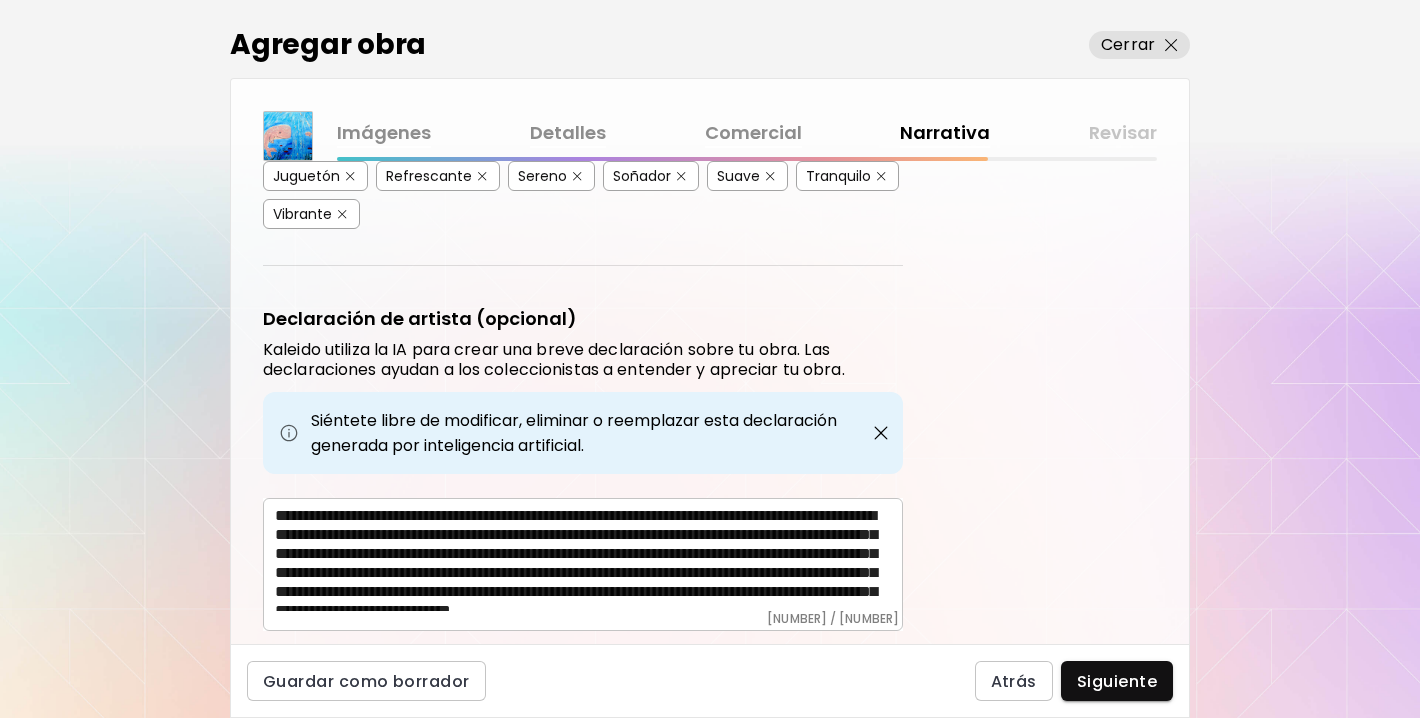 scroll, scrollTop: 699, scrollLeft: 0, axis: vertical 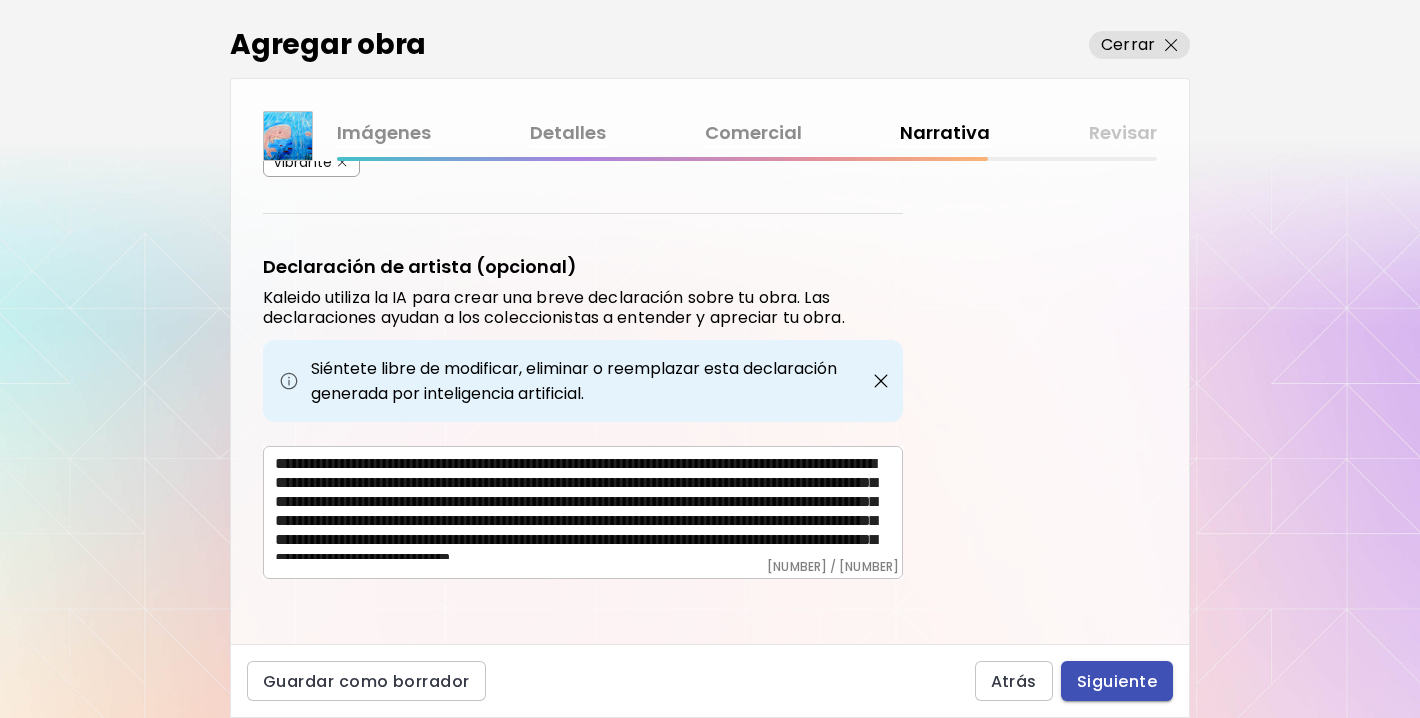 click on "Siguiente" at bounding box center (1117, 681) 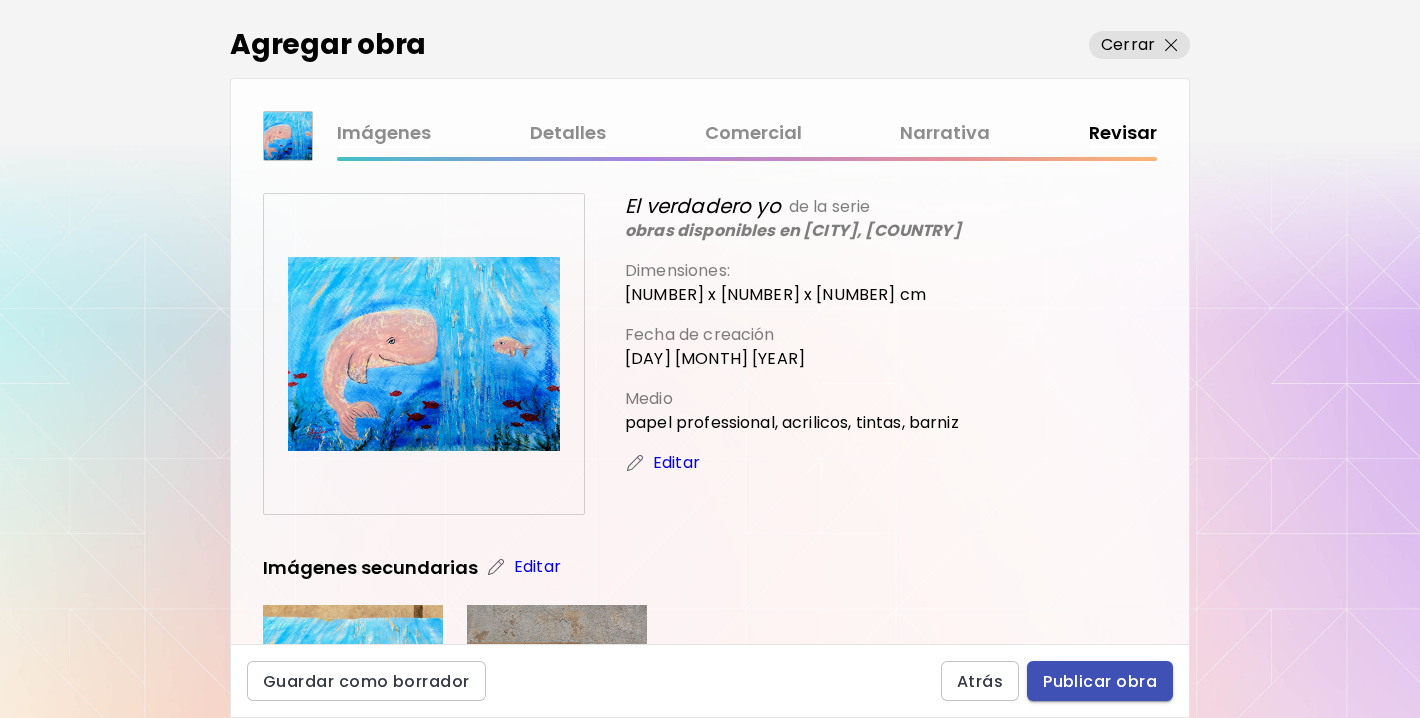 click on "Publicar obra" at bounding box center [1100, 681] 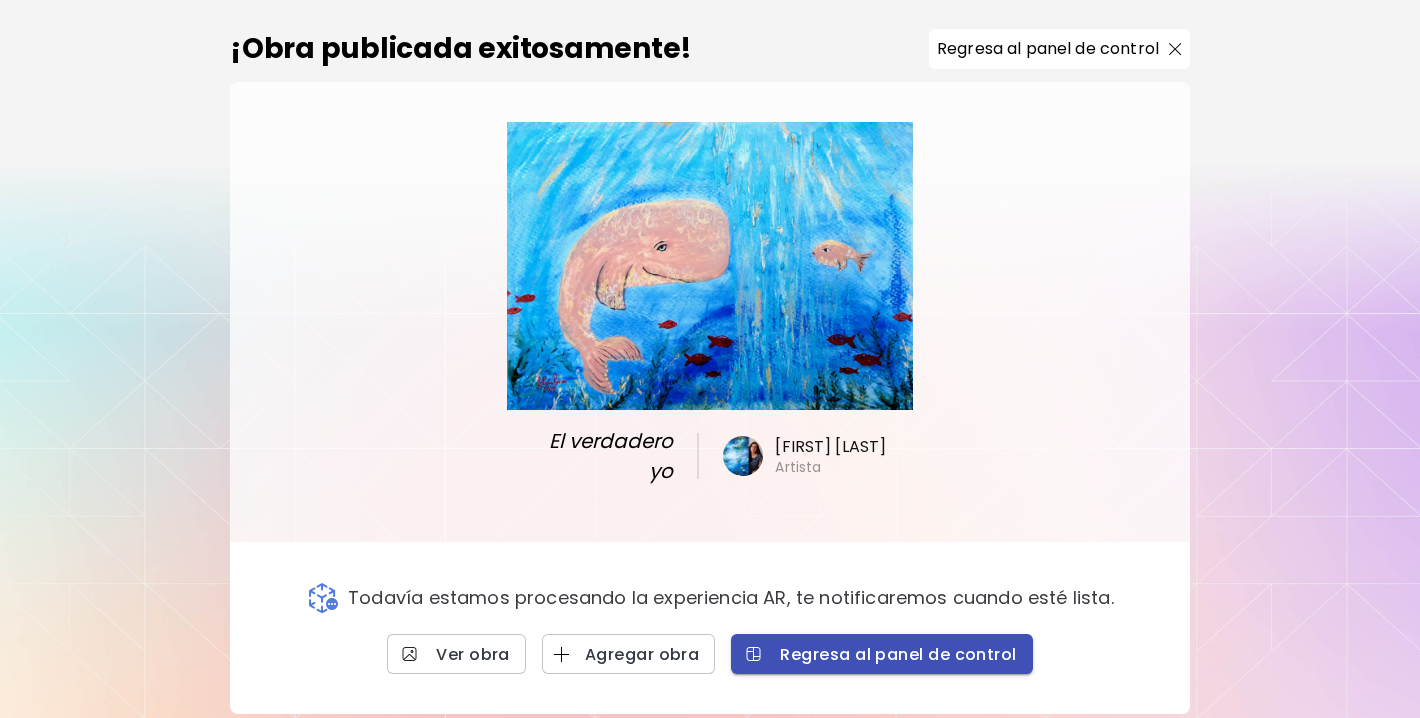 click on "Regresa al panel de control" at bounding box center (881, 654) 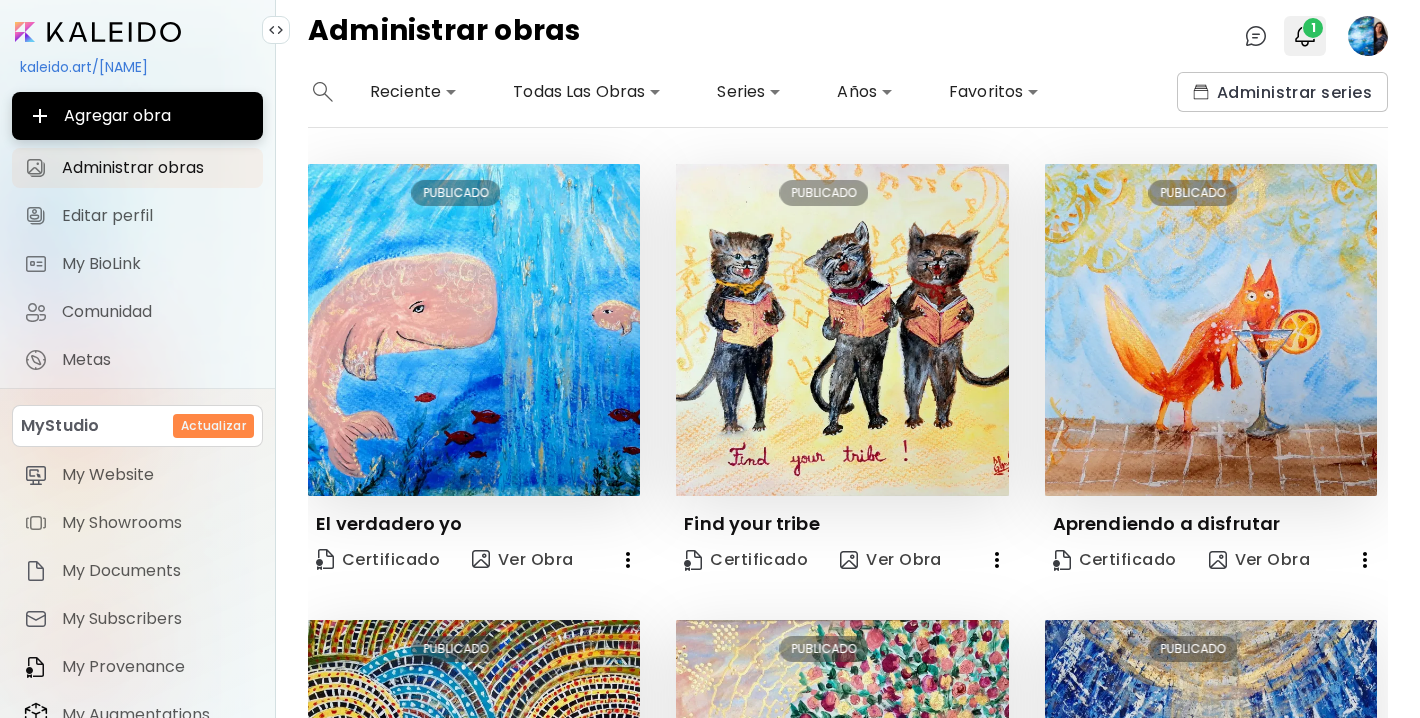 click at bounding box center (1305, 36) 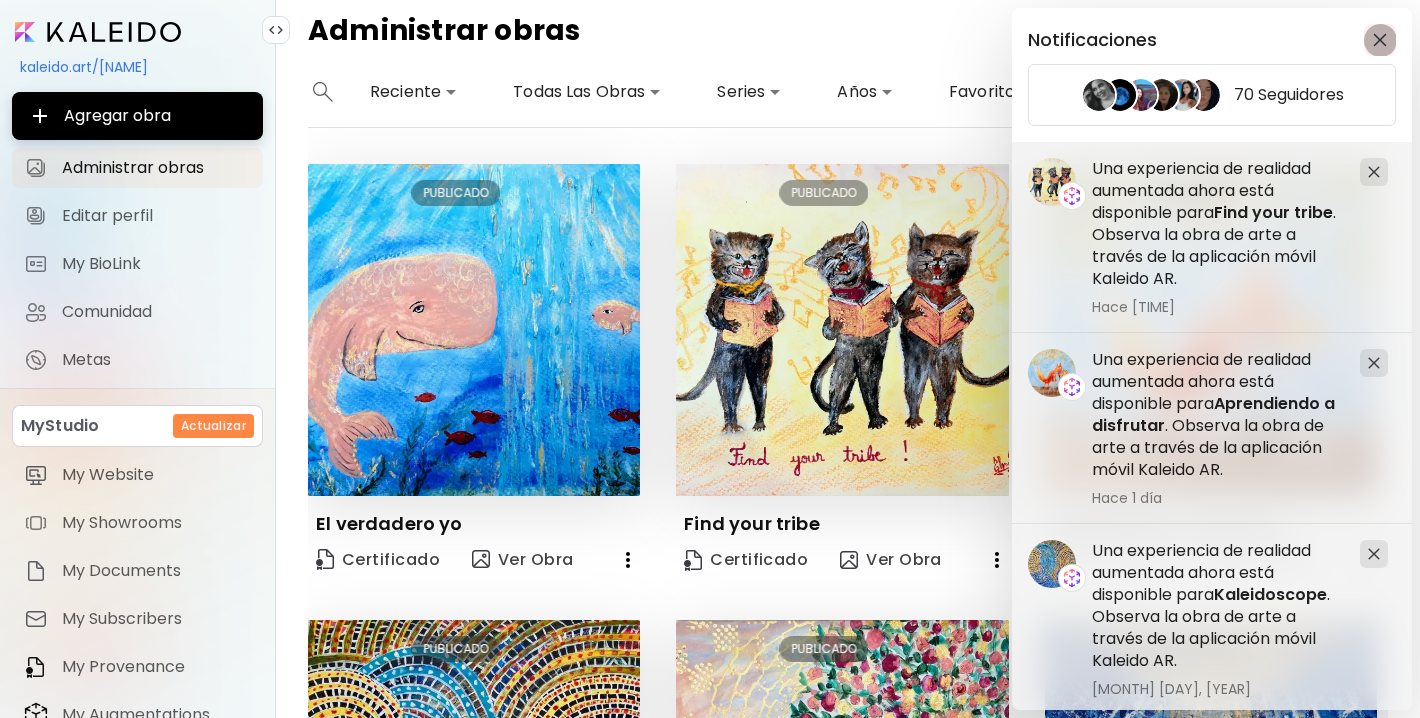 click at bounding box center (1380, 40) 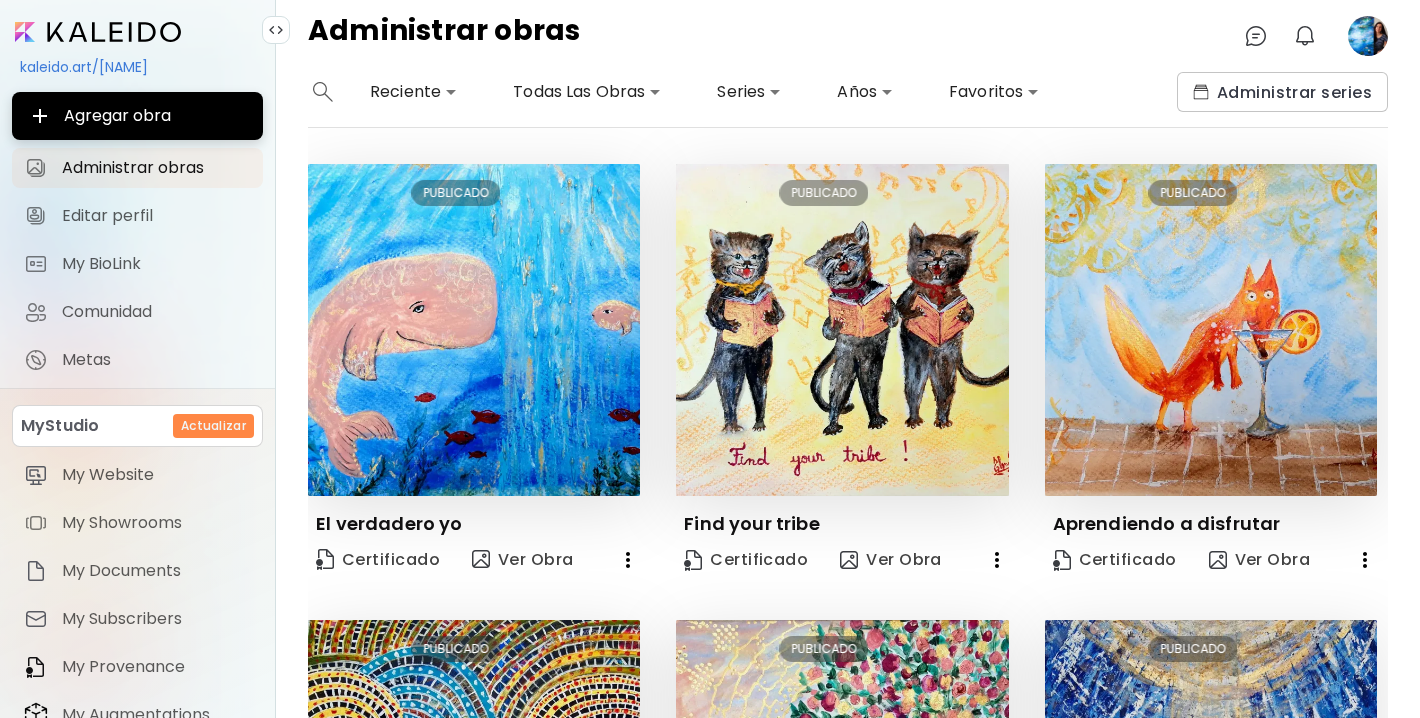 click 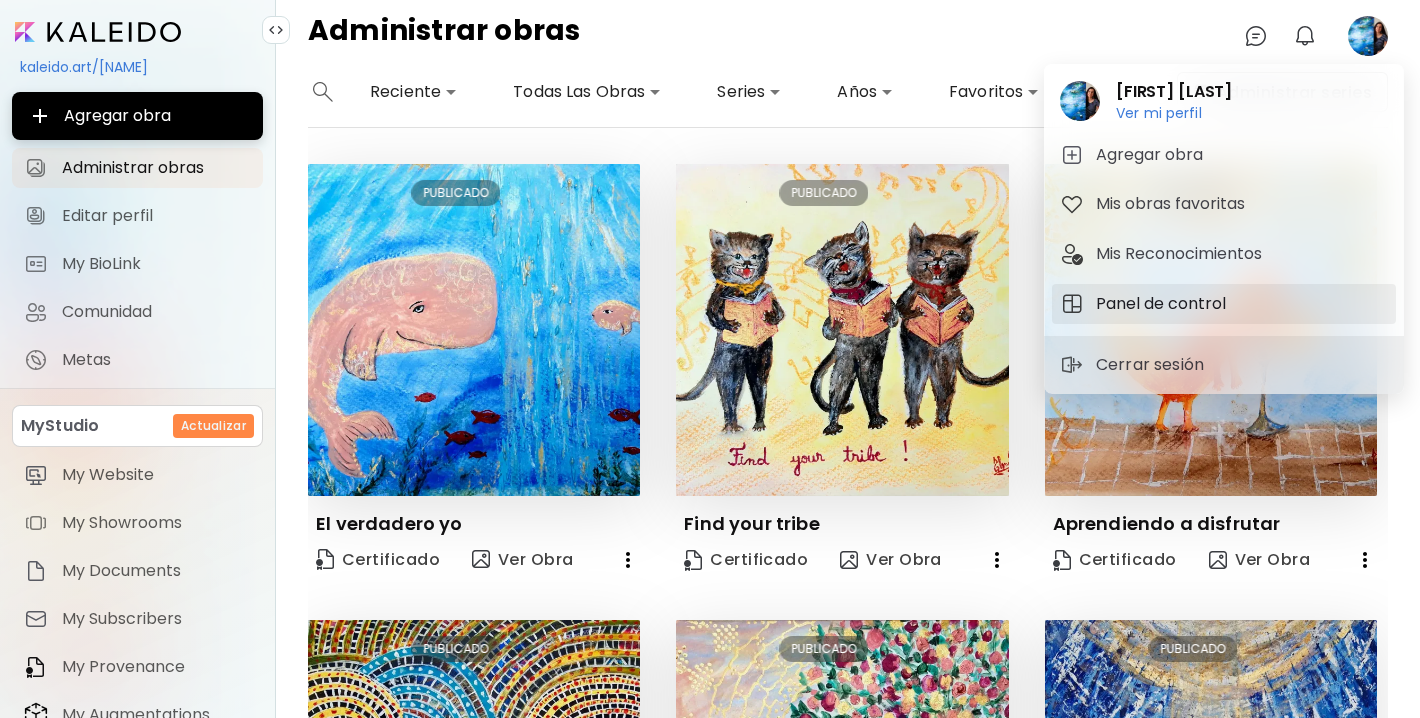 click on "Panel de control" at bounding box center (1164, 304) 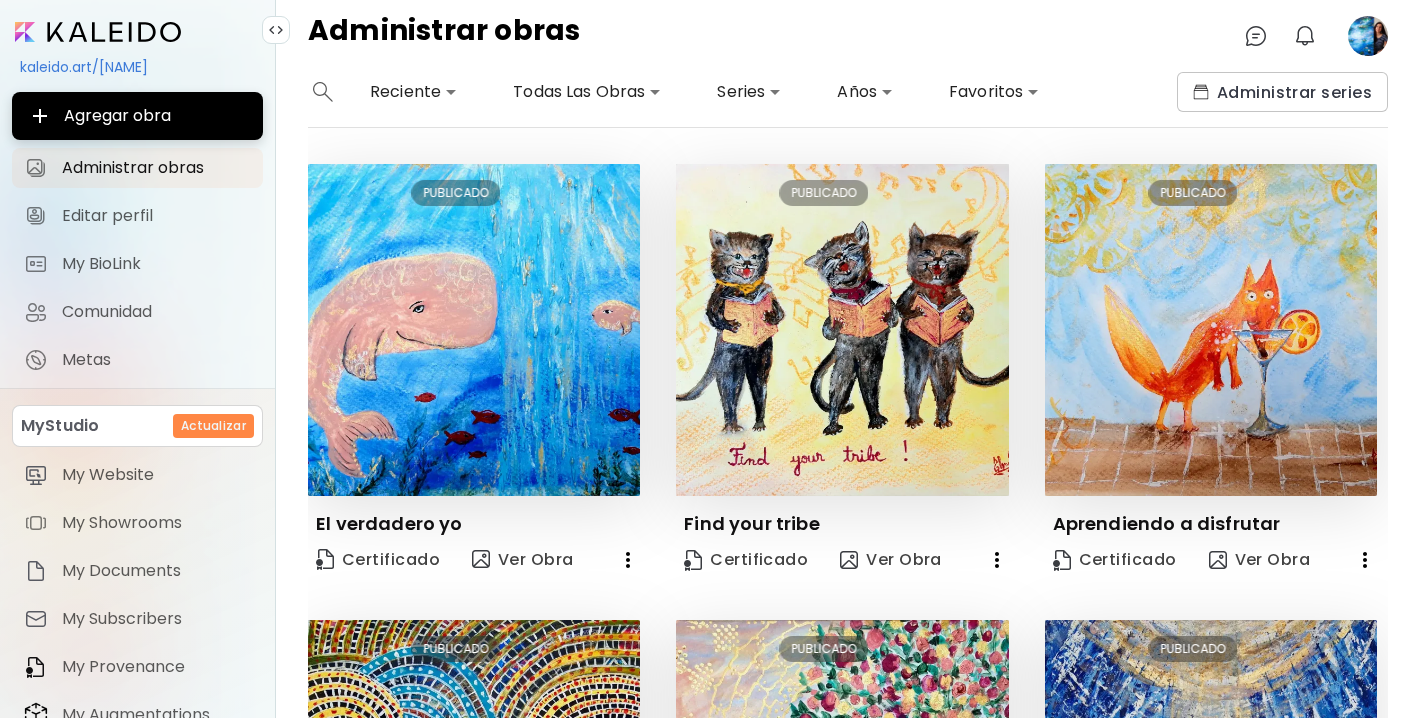 click 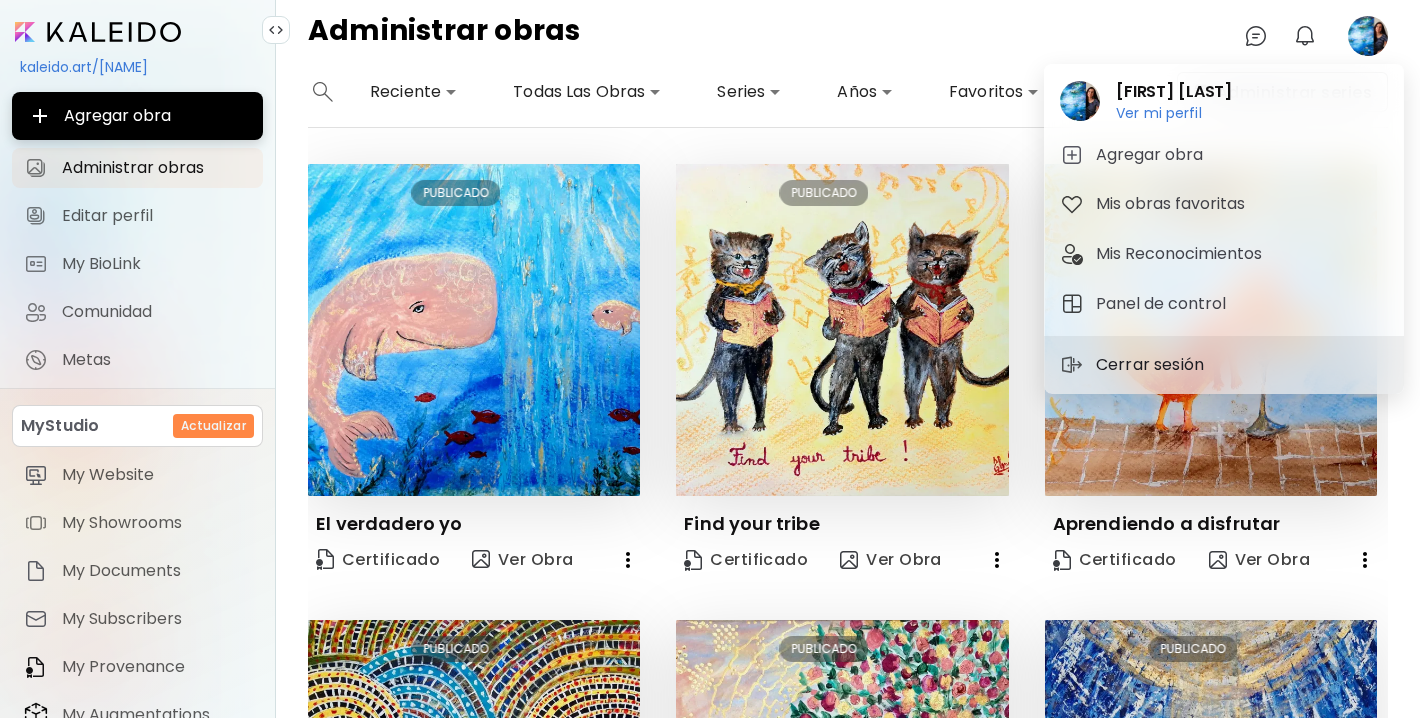 click on "Cerrar sesión" at bounding box center [1153, 365] 